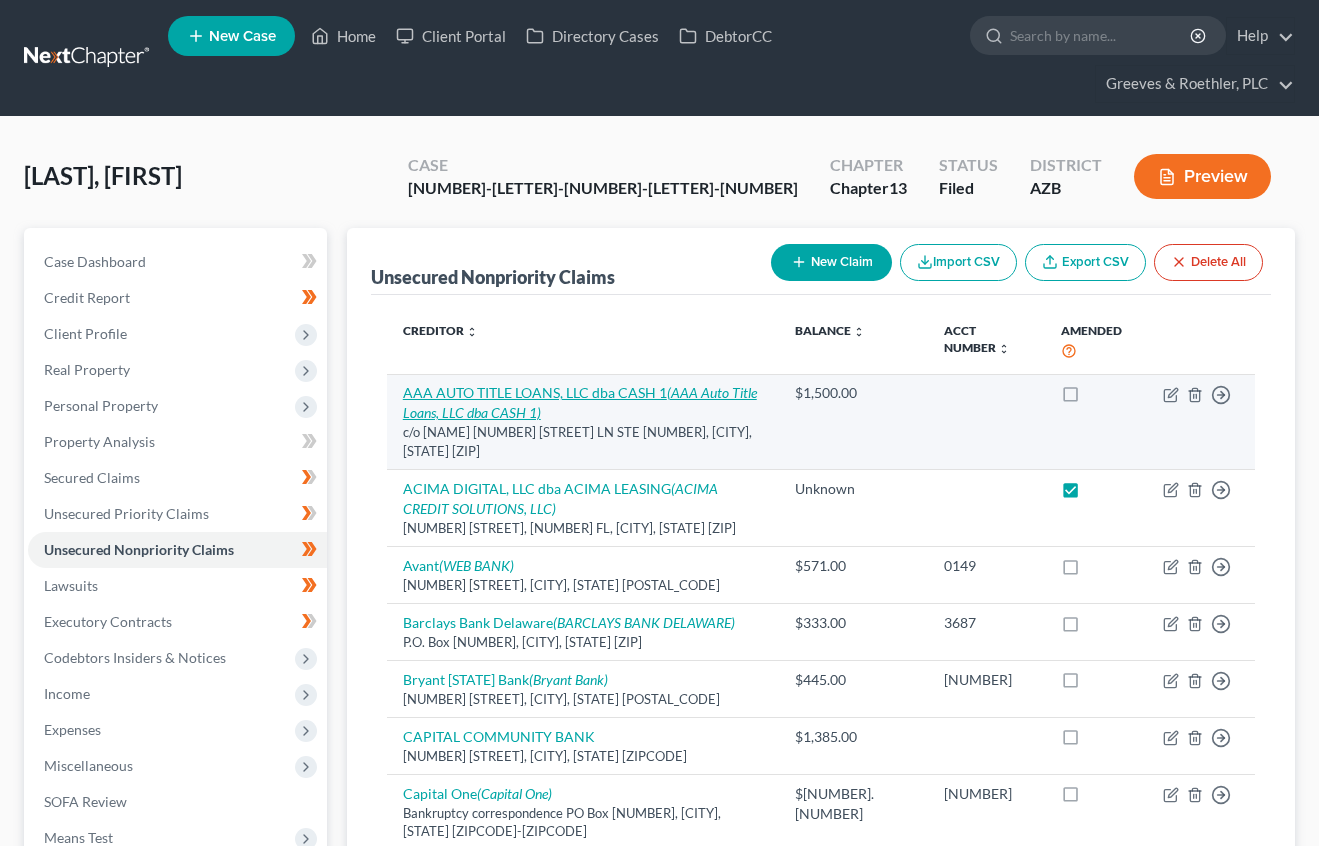 scroll, scrollTop: 0, scrollLeft: 0, axis: both 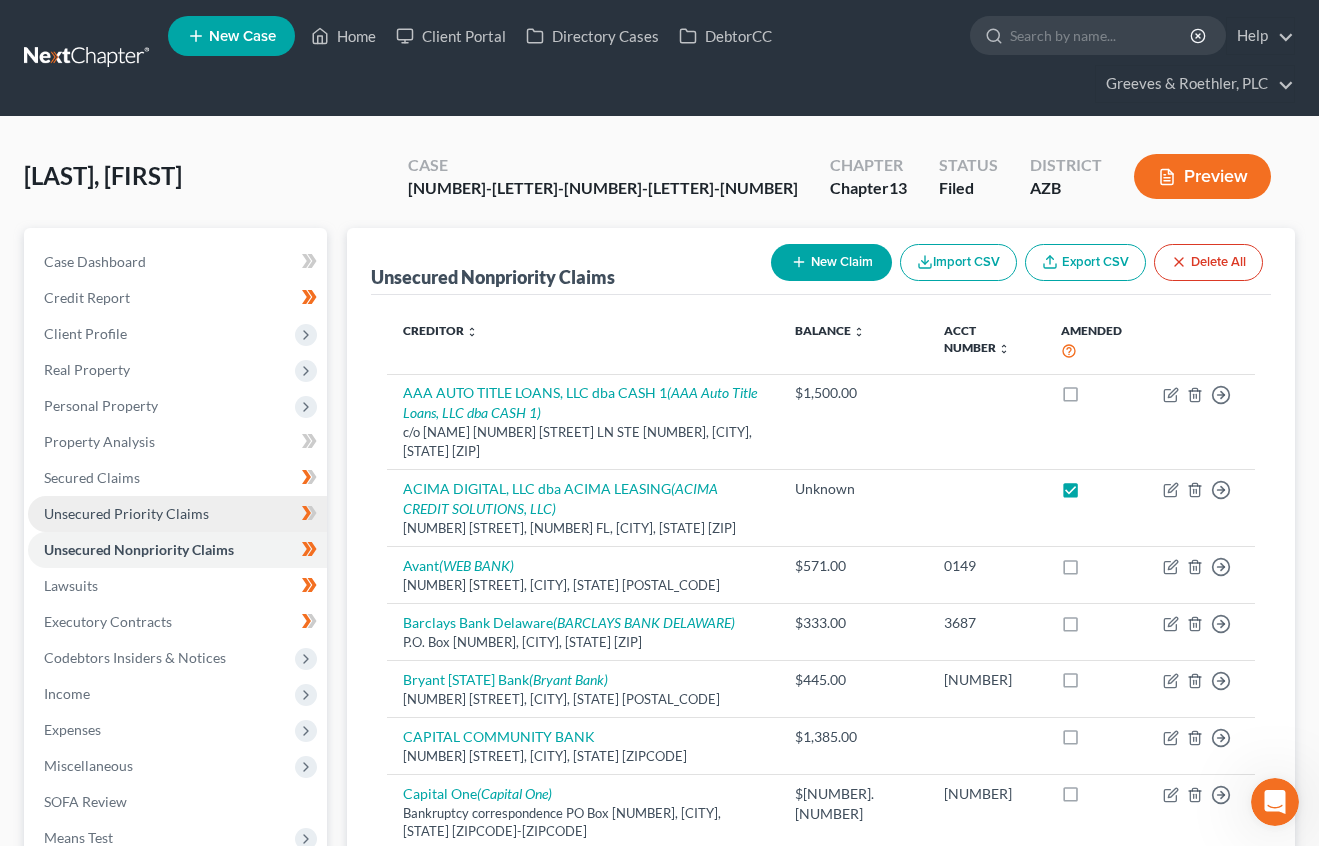 click on "Unsecured Priority Claims" at bounding box center (177, 514) 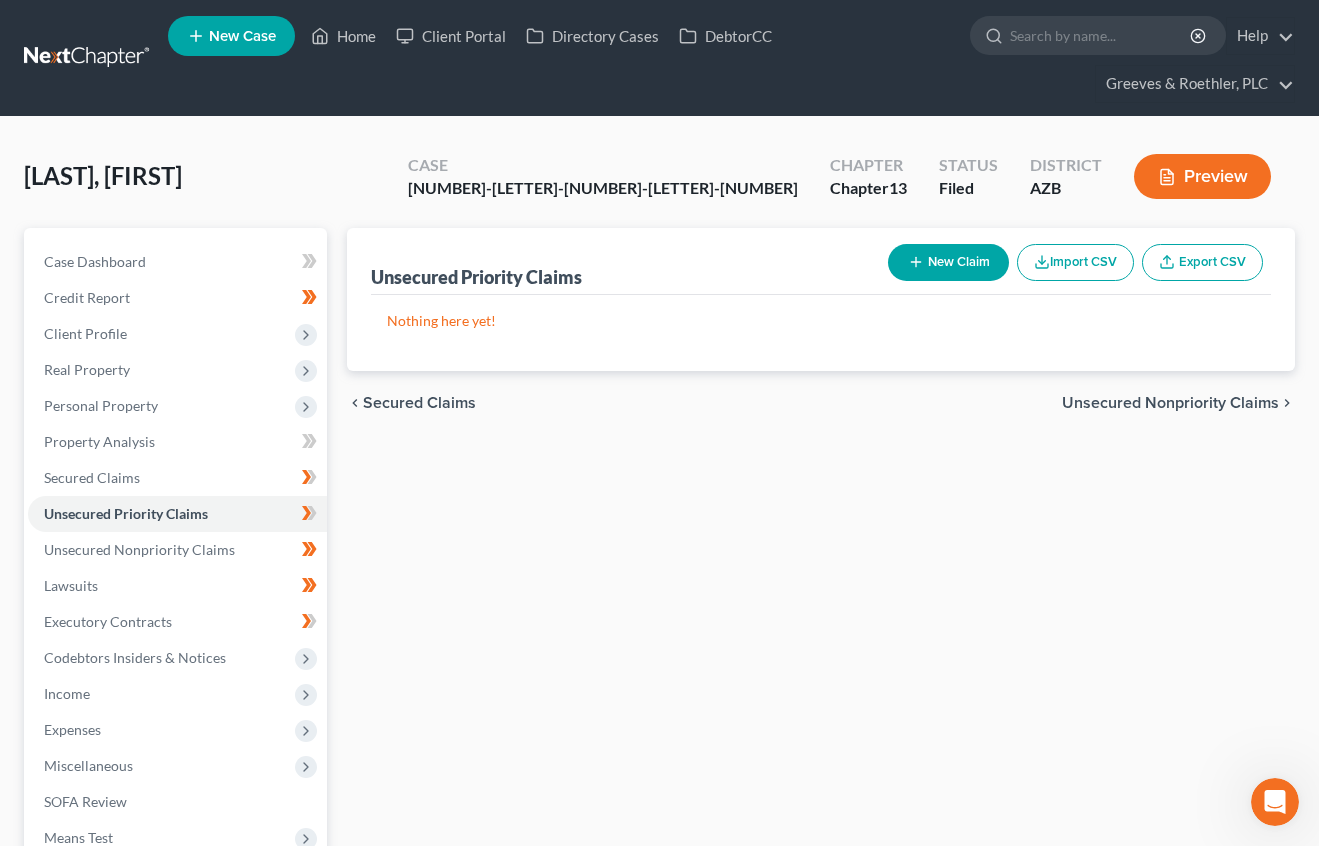 click on "New Claim" at bounding box center (948, 262) 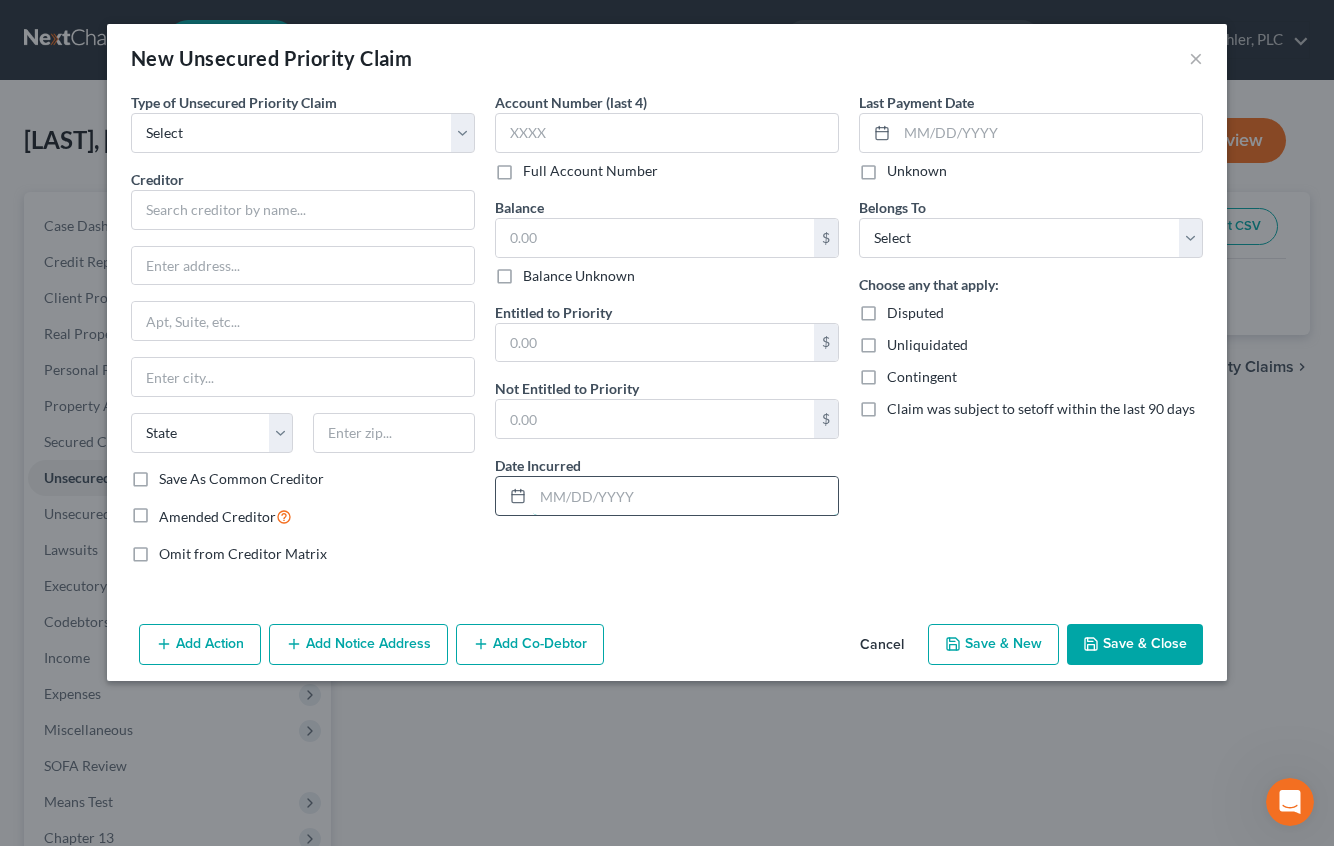 click at bounding box center [685, 496] 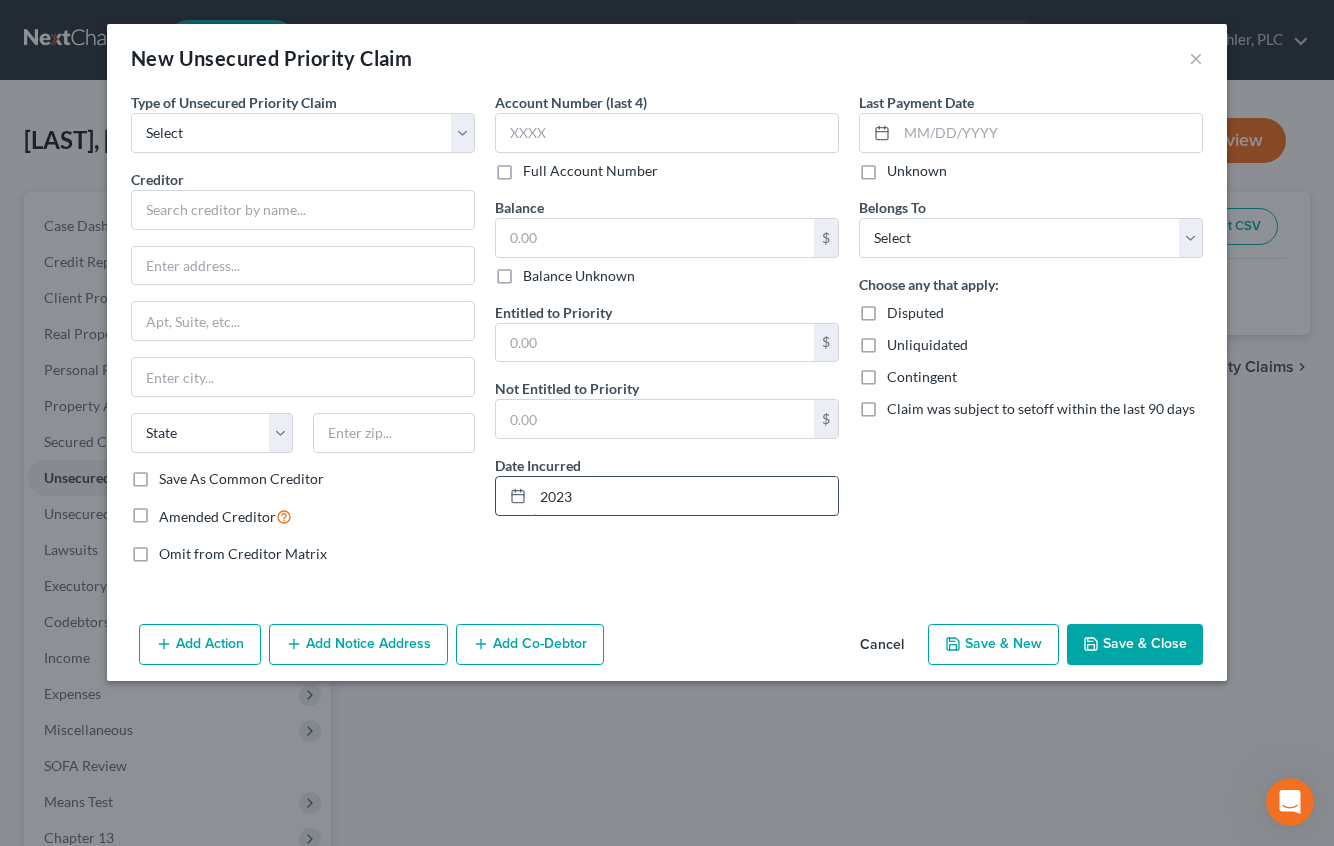 click on "2023" at bounding box center (685, 496) 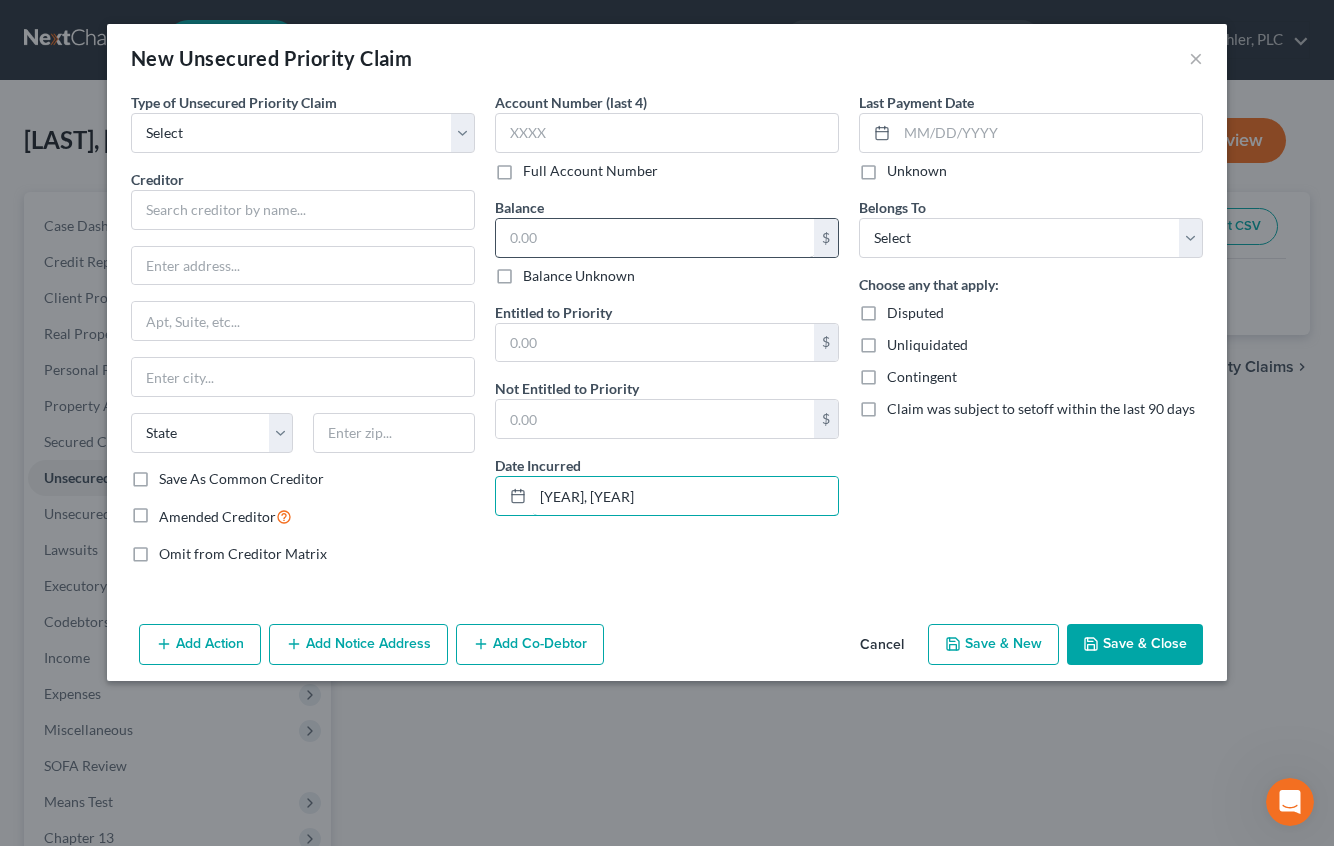 type on "[YEAR], [YEAR]" 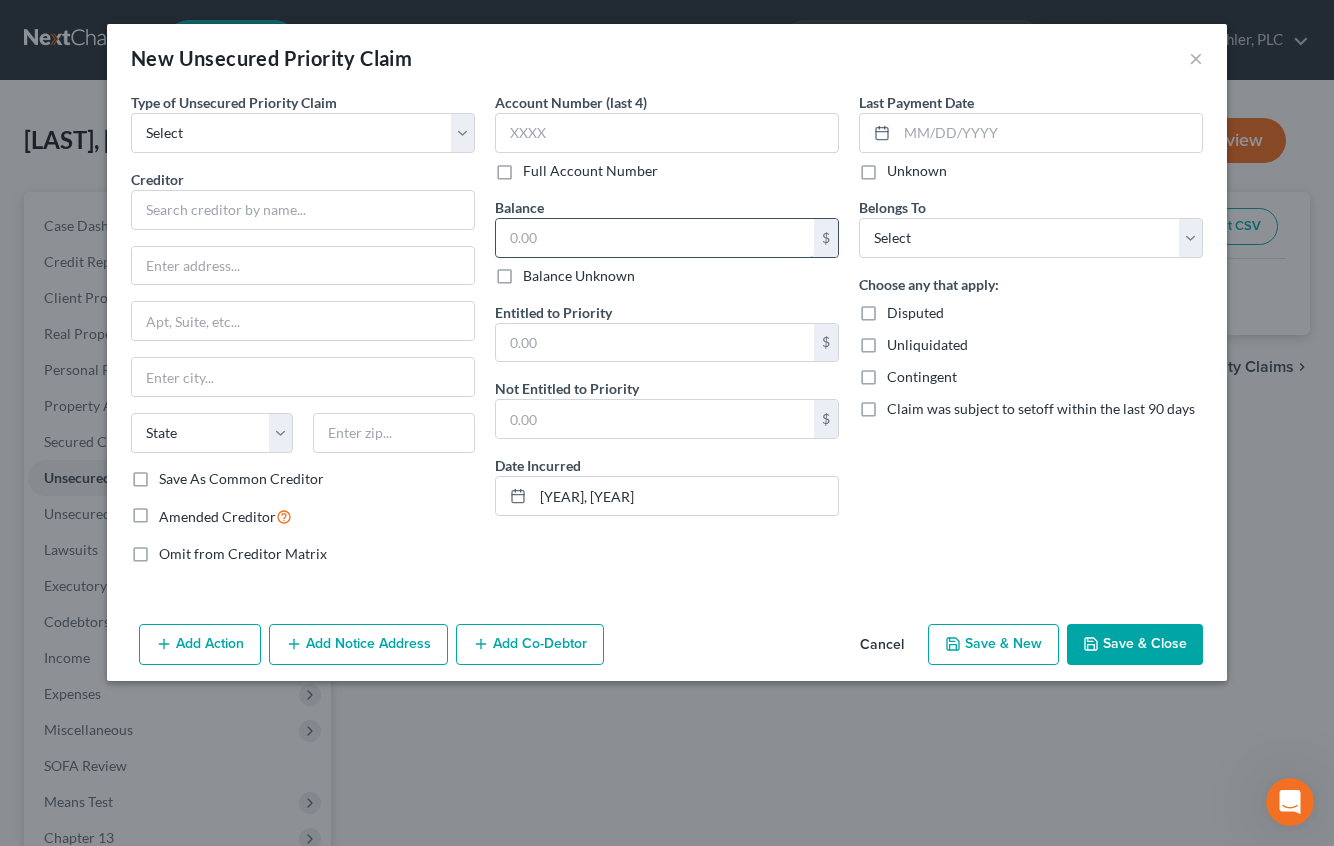 click at bounding box center [655, 238] 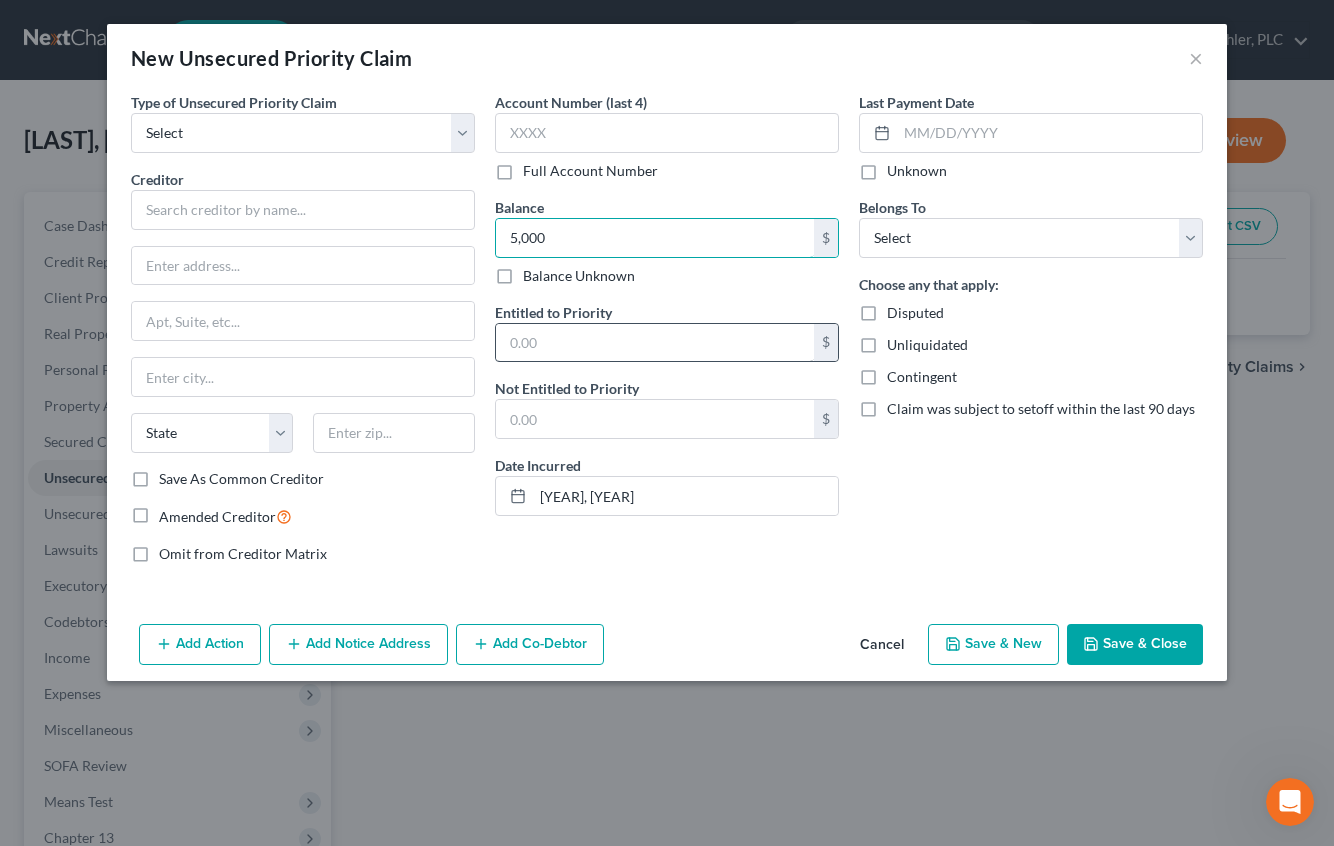 type on "5,000" 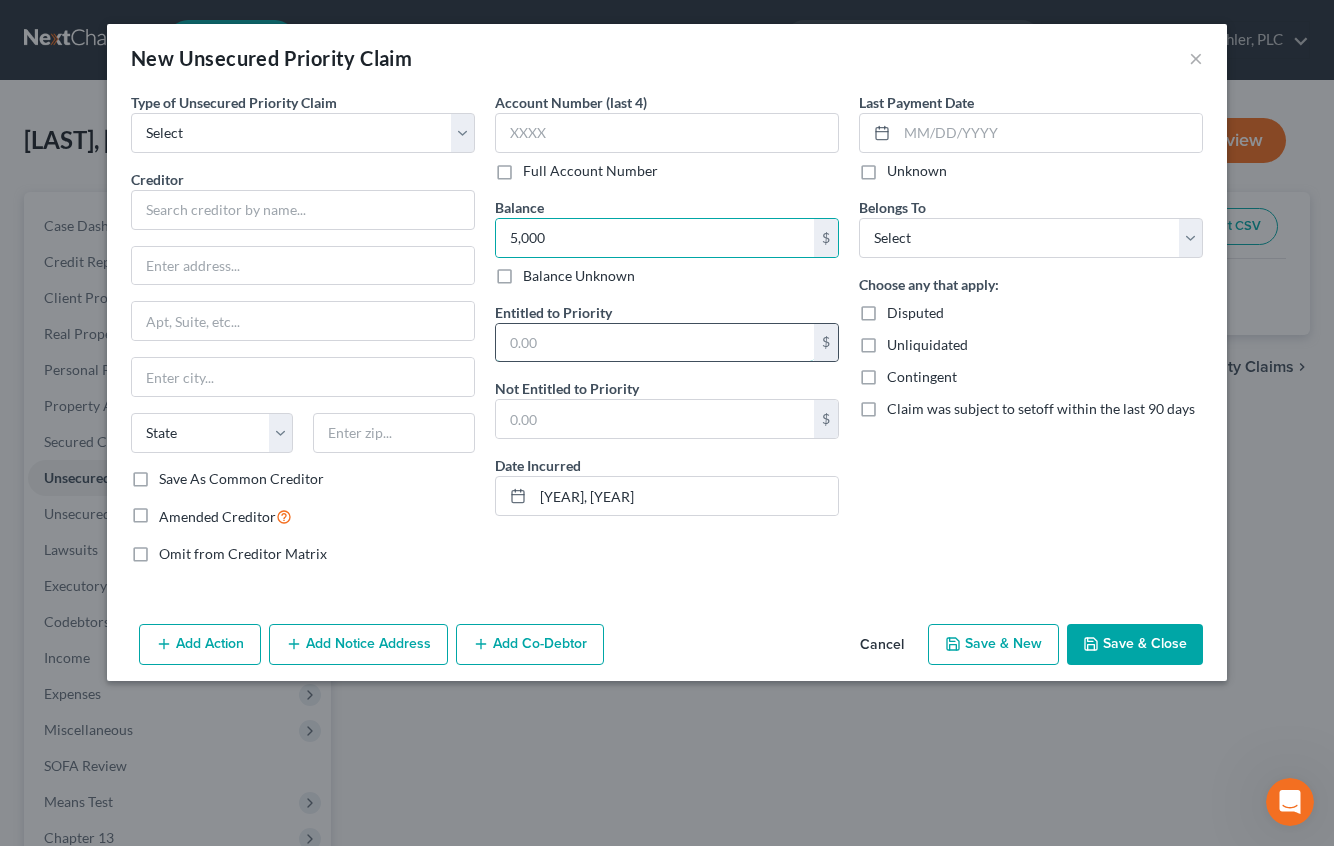 click at bounding box center (655, 343) 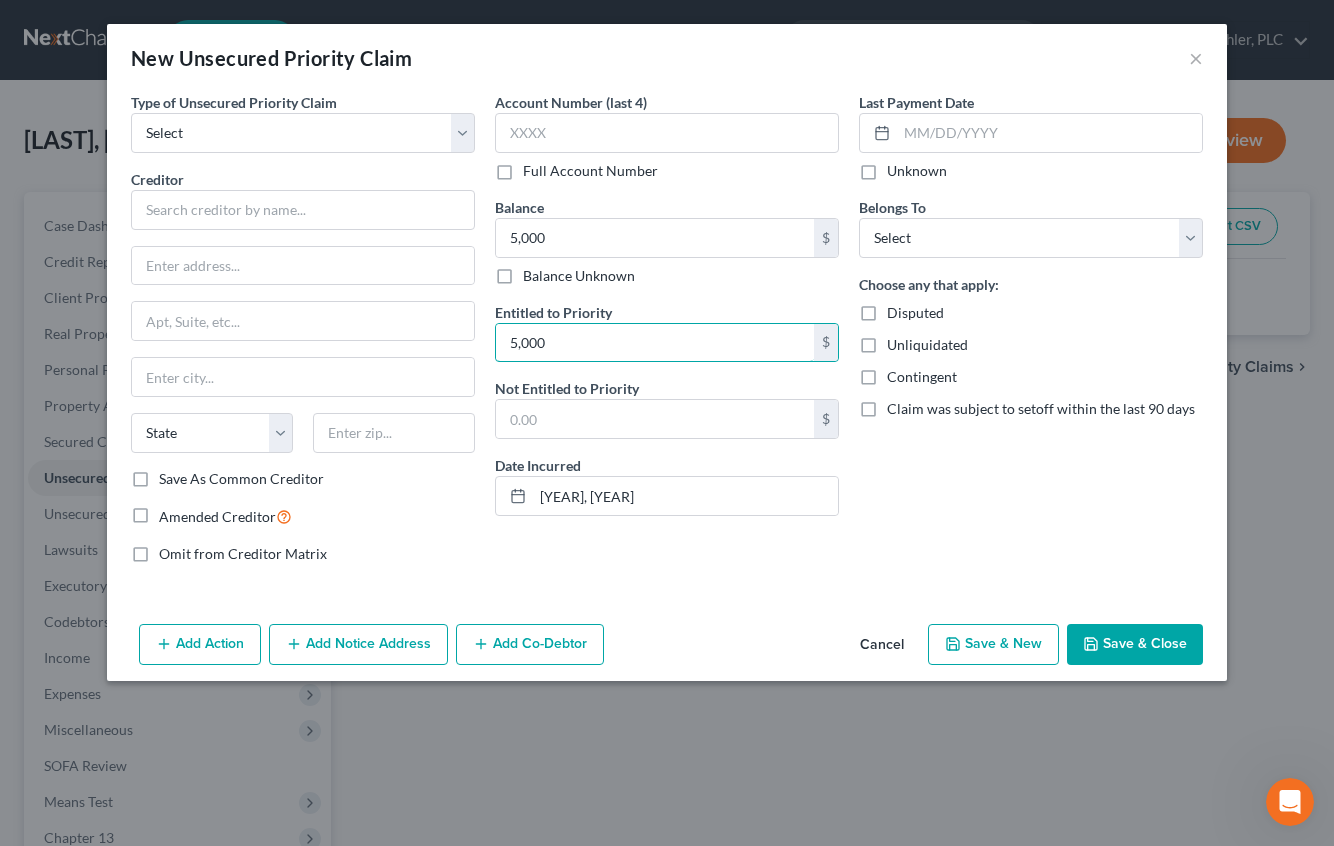 type on "5,000" 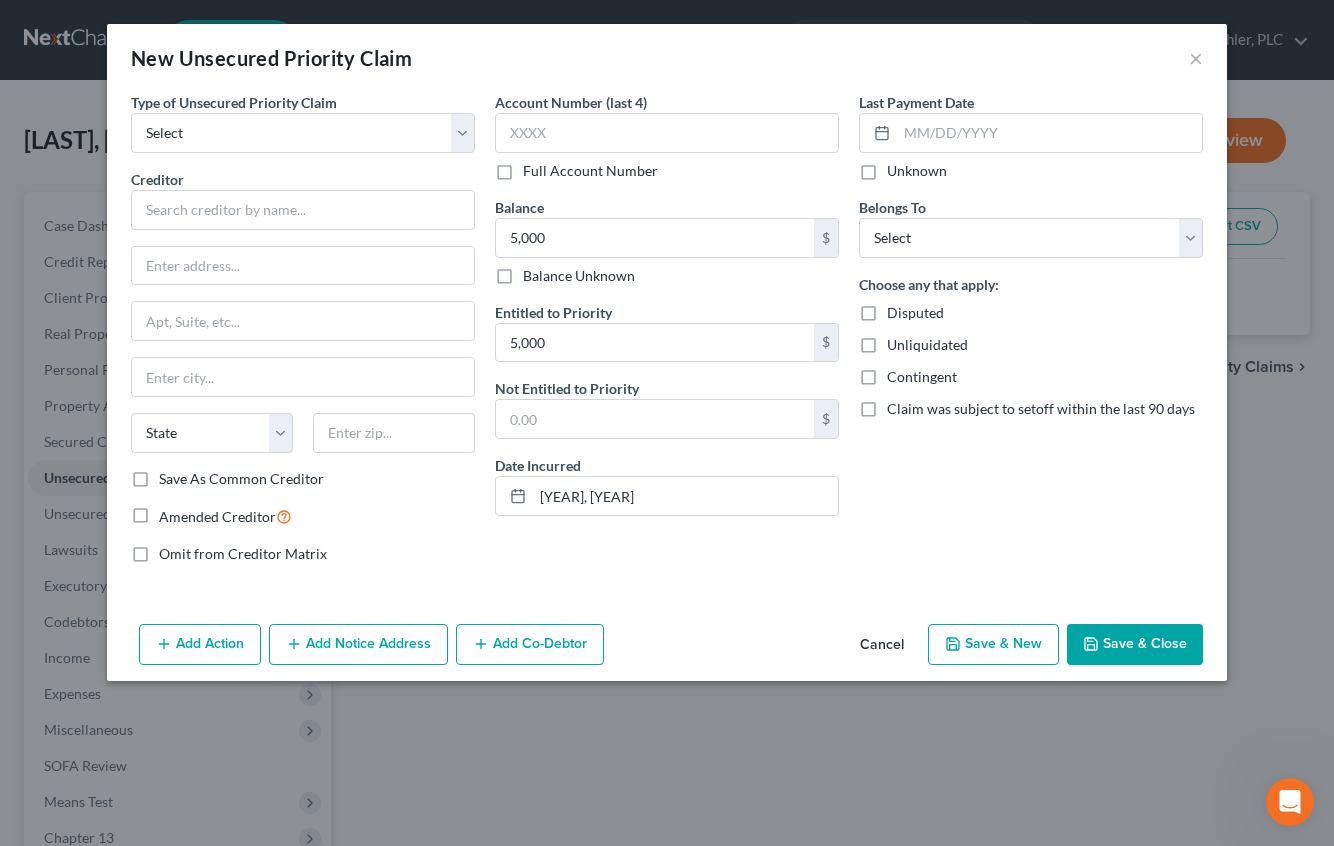 click on "Unknown" at bounding box center (917, 171) 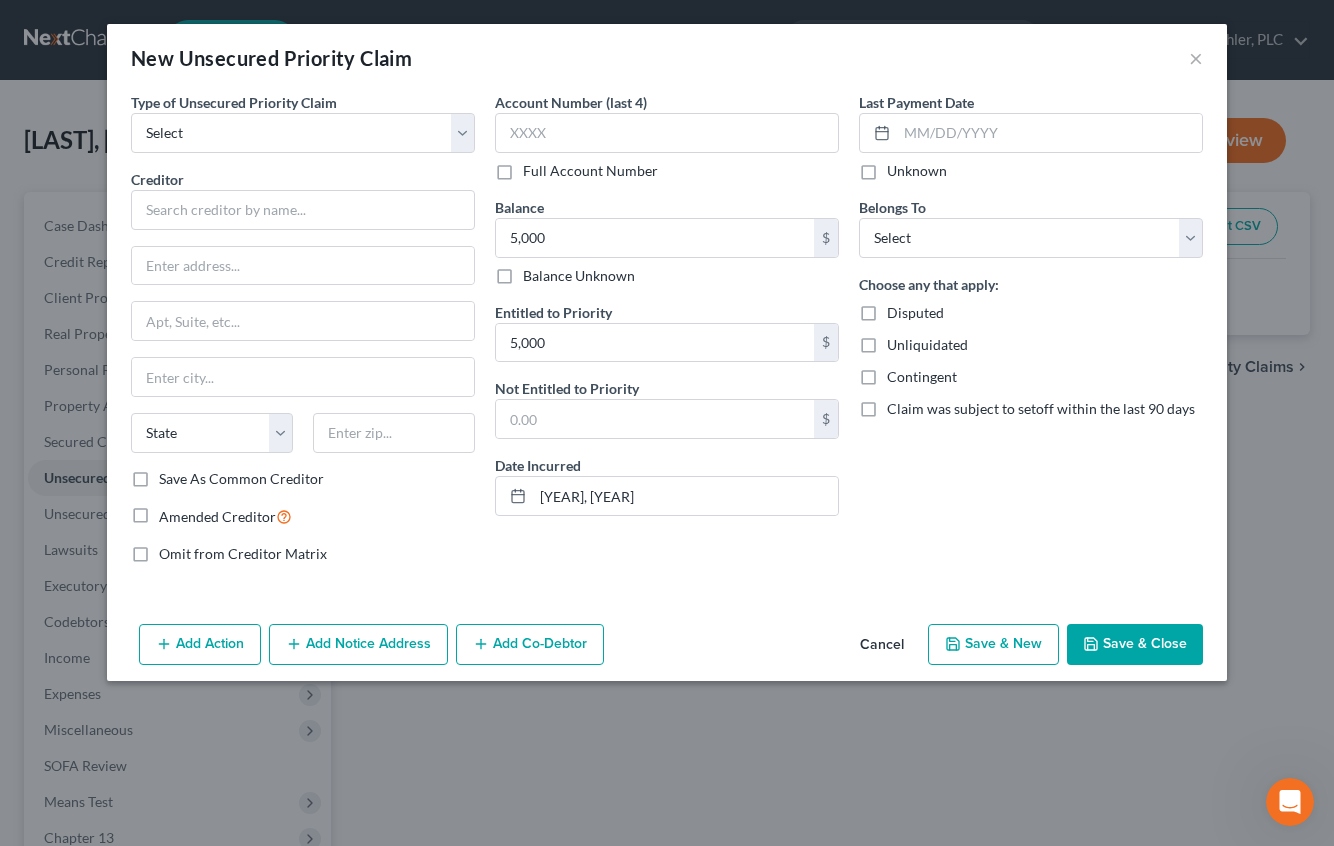 click on "Unknown" at bounding box center [901, 167] 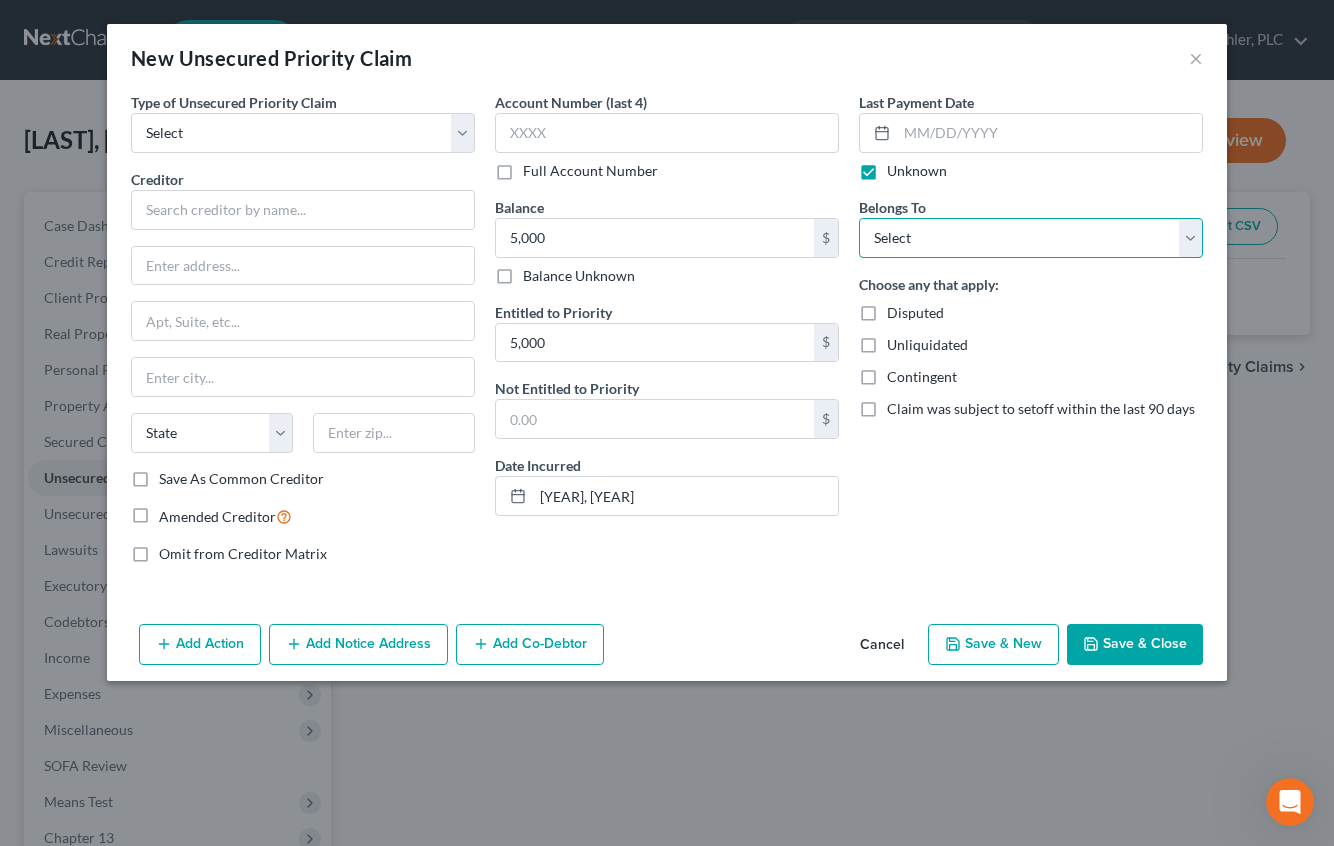 click on "Select Debtor 1 Only Debtor 2 Only Debtor 1 And Debtor 2 Only At Least One Of The Debtors And Another Community Property" at bounding box center (1031, 238) 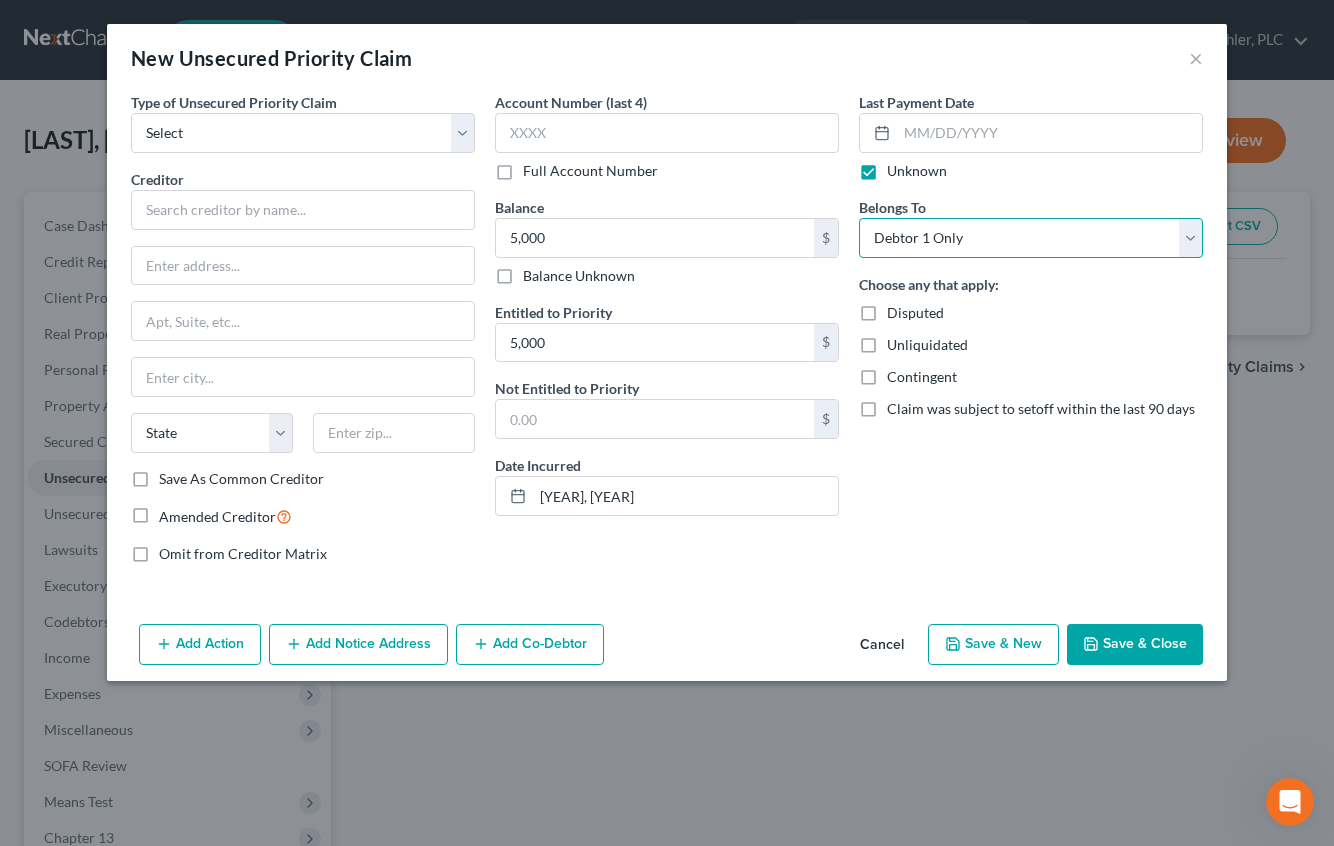click on "Select Debtor 1 Only Debtor 2 Only Debtor 1 And Debtor 2 Only At Least One Of The Debtors And Another Community Property" at bounding box center [1031, 238] 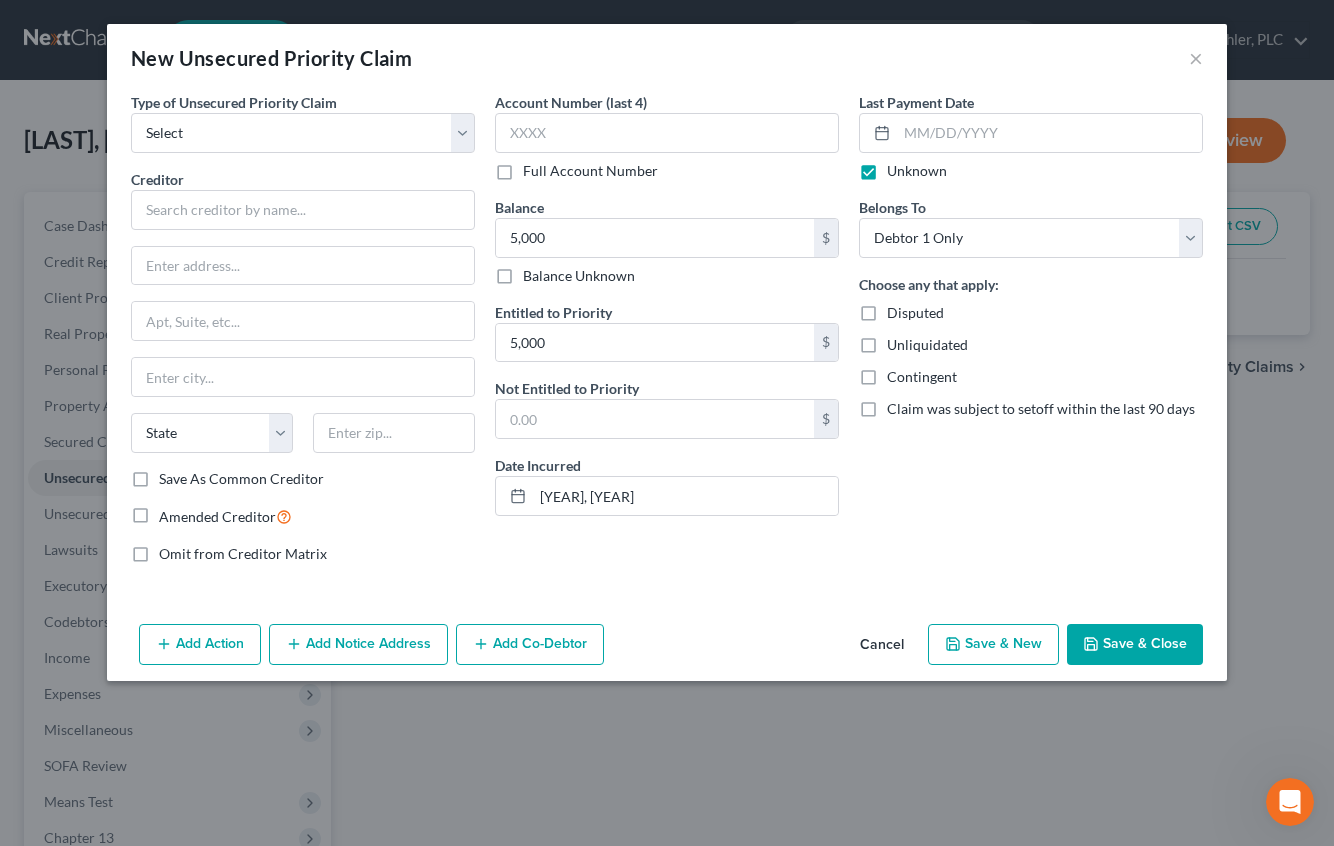 click on "New Unsecured Priority Claim  ×" at bounding box center [667, 58] 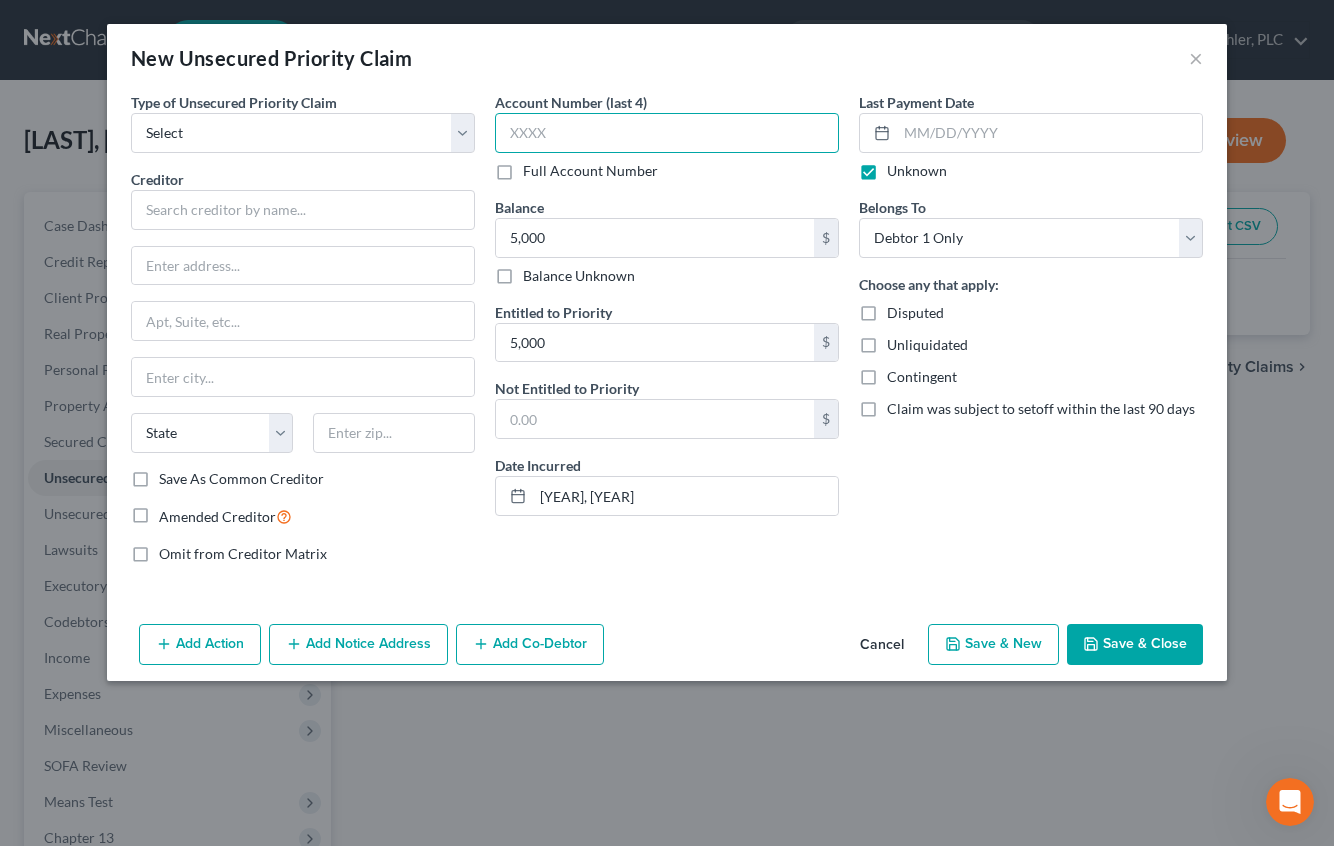 click at bounding box center [667, 133] 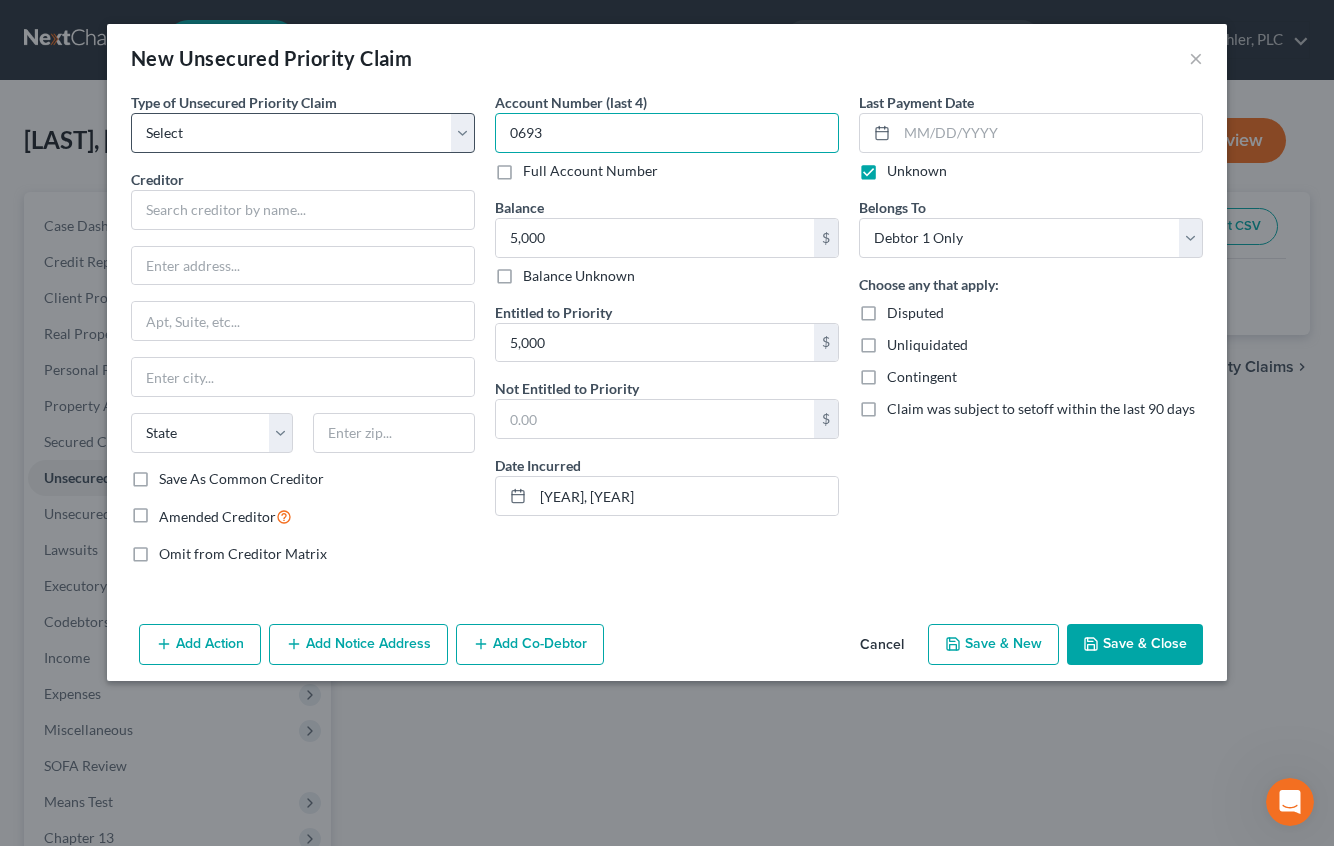 type on "0693" 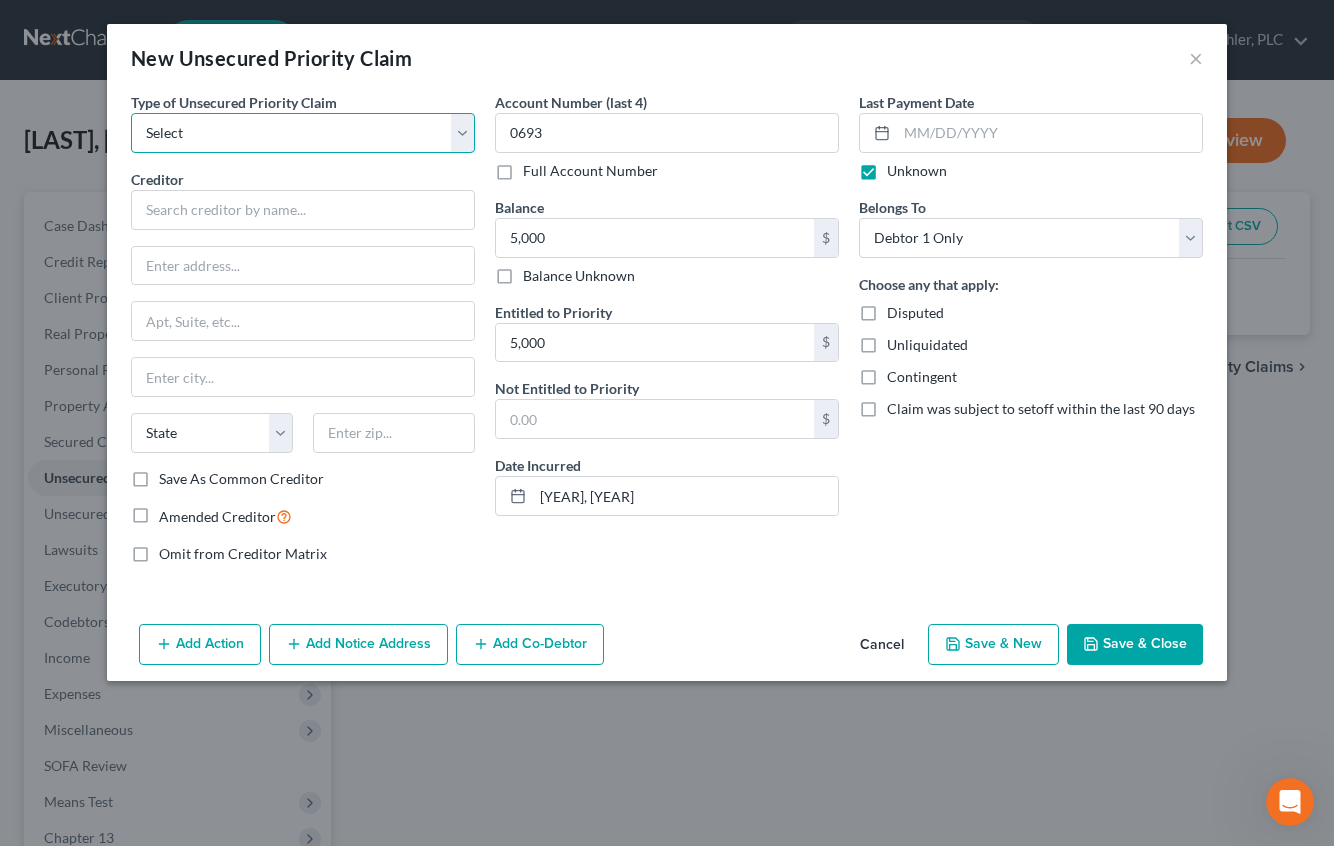 click on "Select Taxes & Other Government Units Domestic Support Obligations Extensions of credit in an involuntary case Wages, Salaries, Commissions Contributions to employee benefits Certain farmers and fisherman Deposits by individuals Commitments to maintain capitals Claims for death or injury while intoxicated Other" at bounding box center (303, 133) 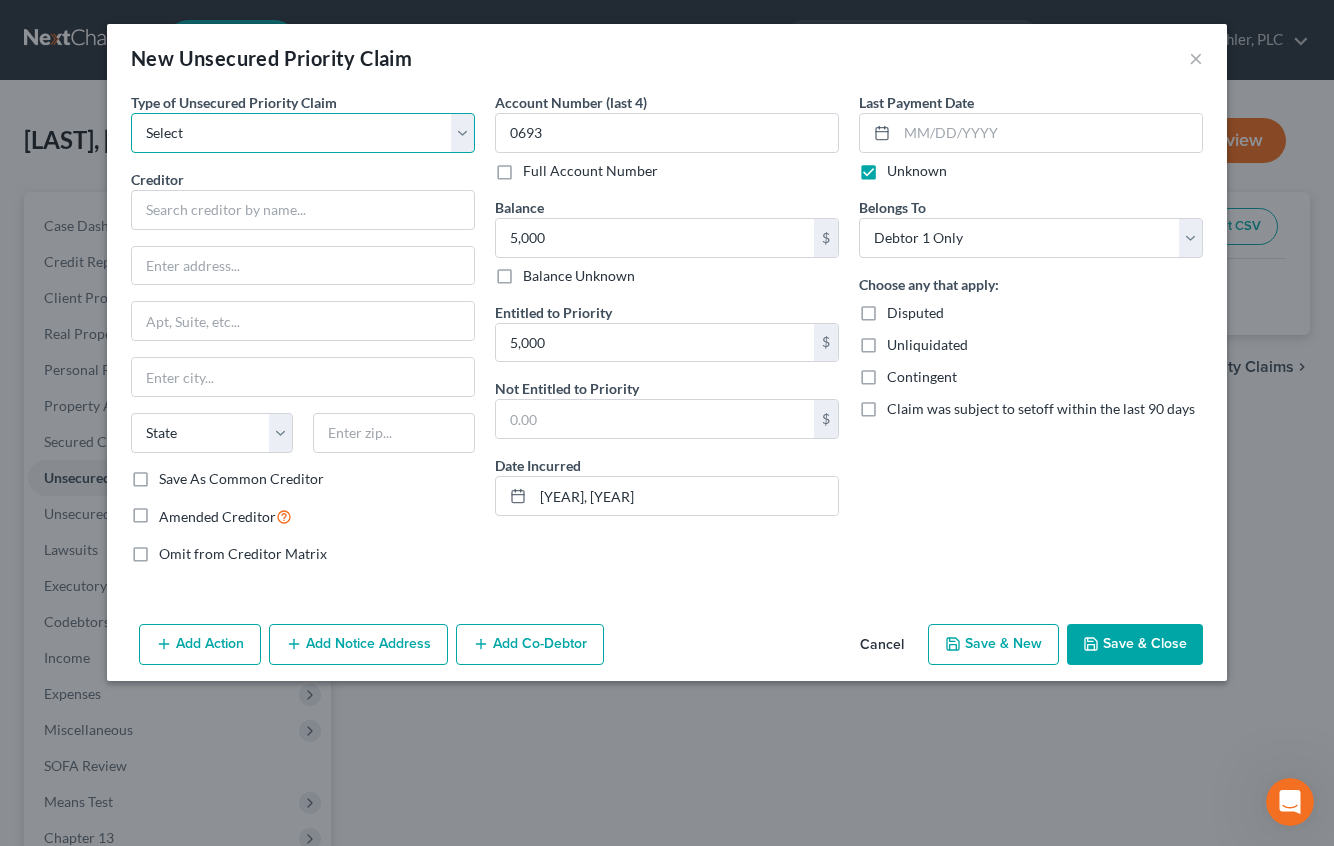 select on "0" 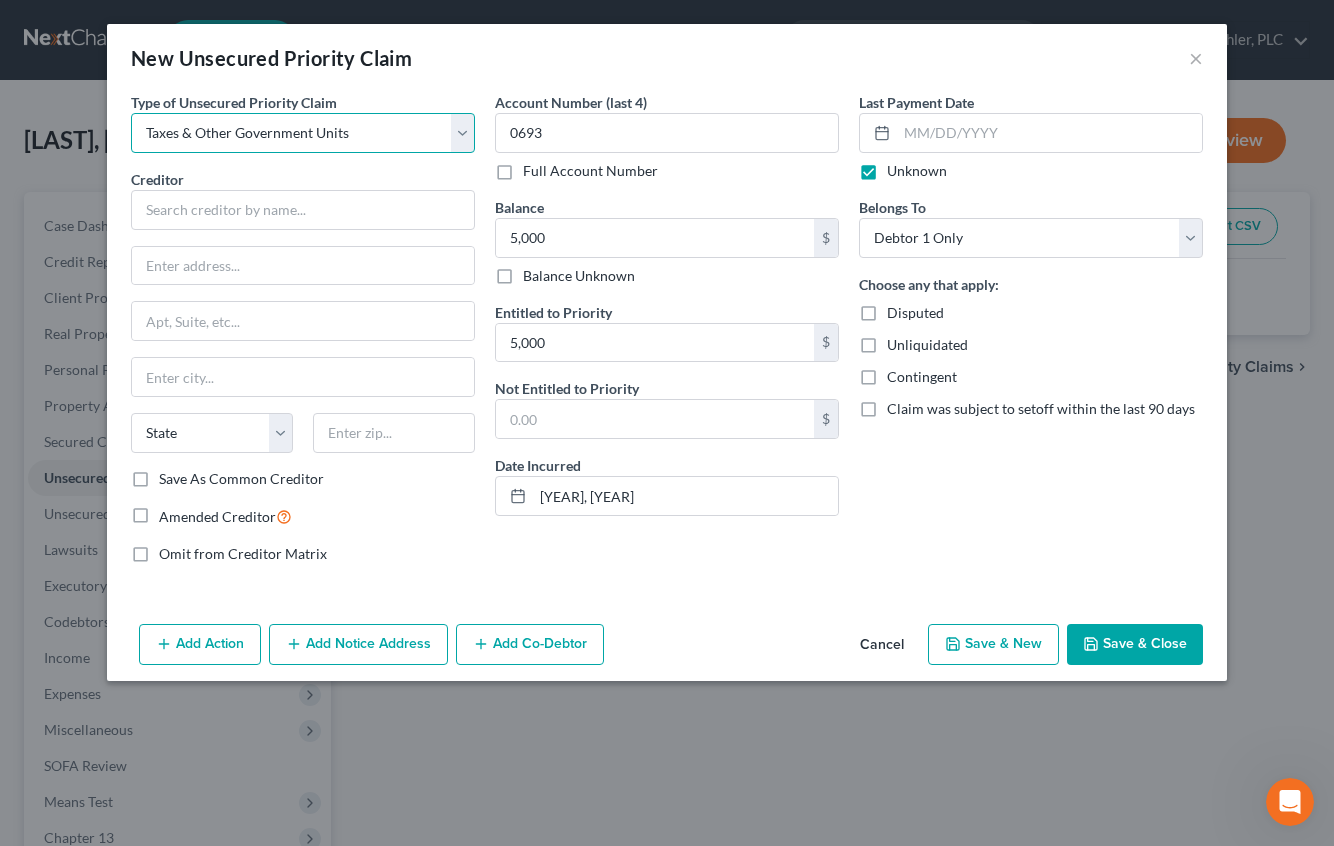 click on "Select Taxes & Other Government Units Domestic Support Obligations Extensions of credit in an involuntary case Wages, Salaries, Commissions Contributions to employee benefits Certain farmers and fisherman Deposits by individuals Commitments to maintain capitals Claims for death or injury while intoxicated Other" at bounding box center (303, 133) 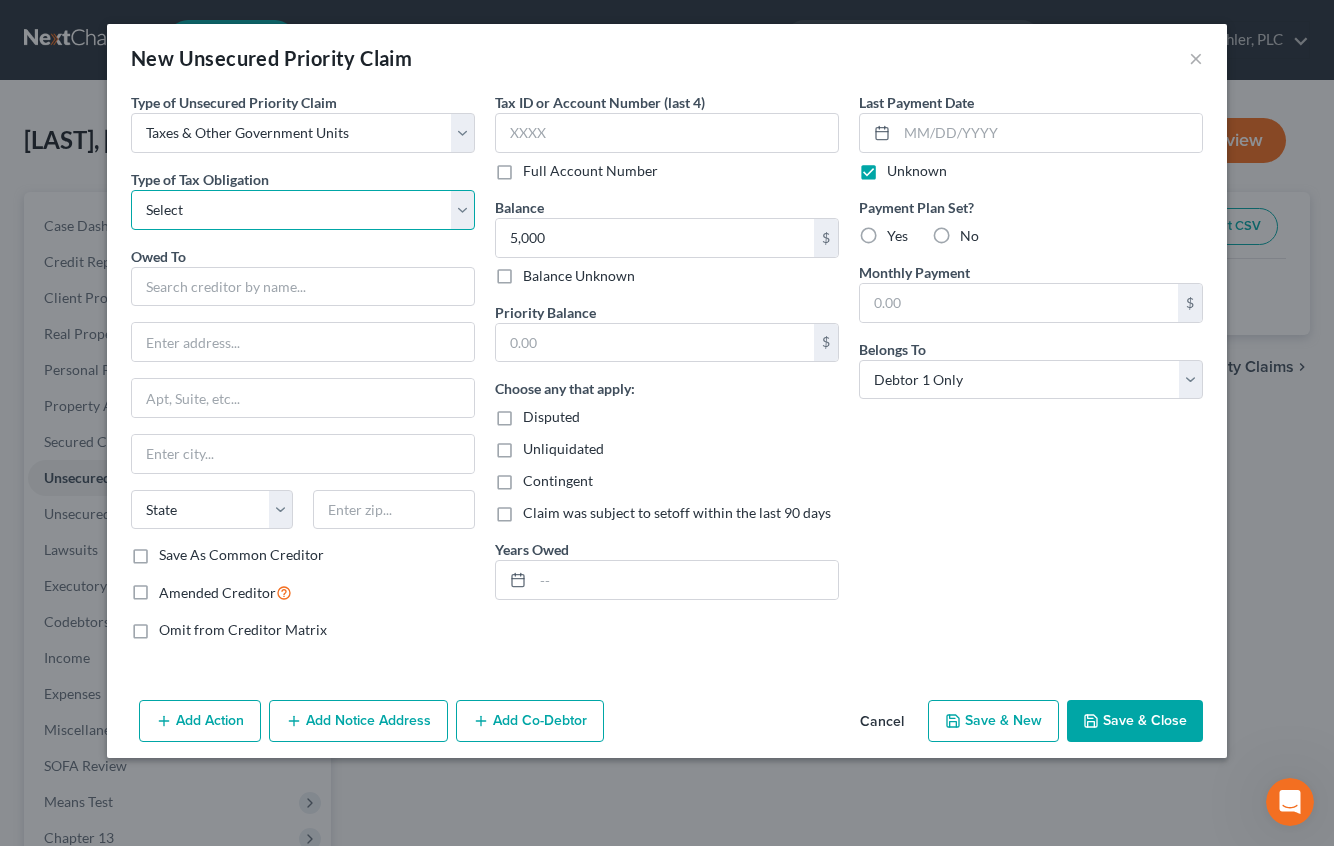 click on "Select Federal City State Franchise Tax Board Other" at bounding box center [303, 210] 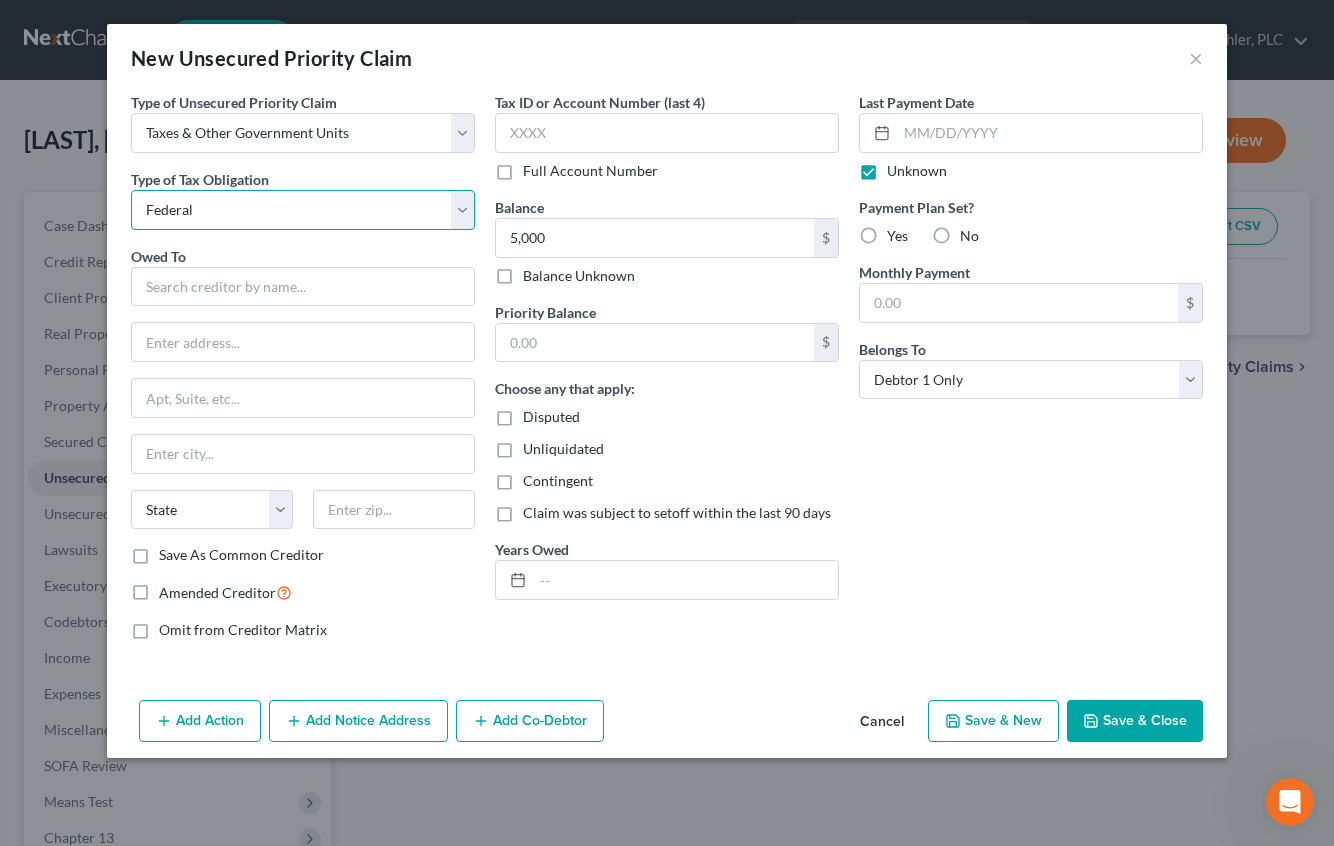 click on "Select Federal City State Franchise Tax Board Other" at bounding box center [303, 210] 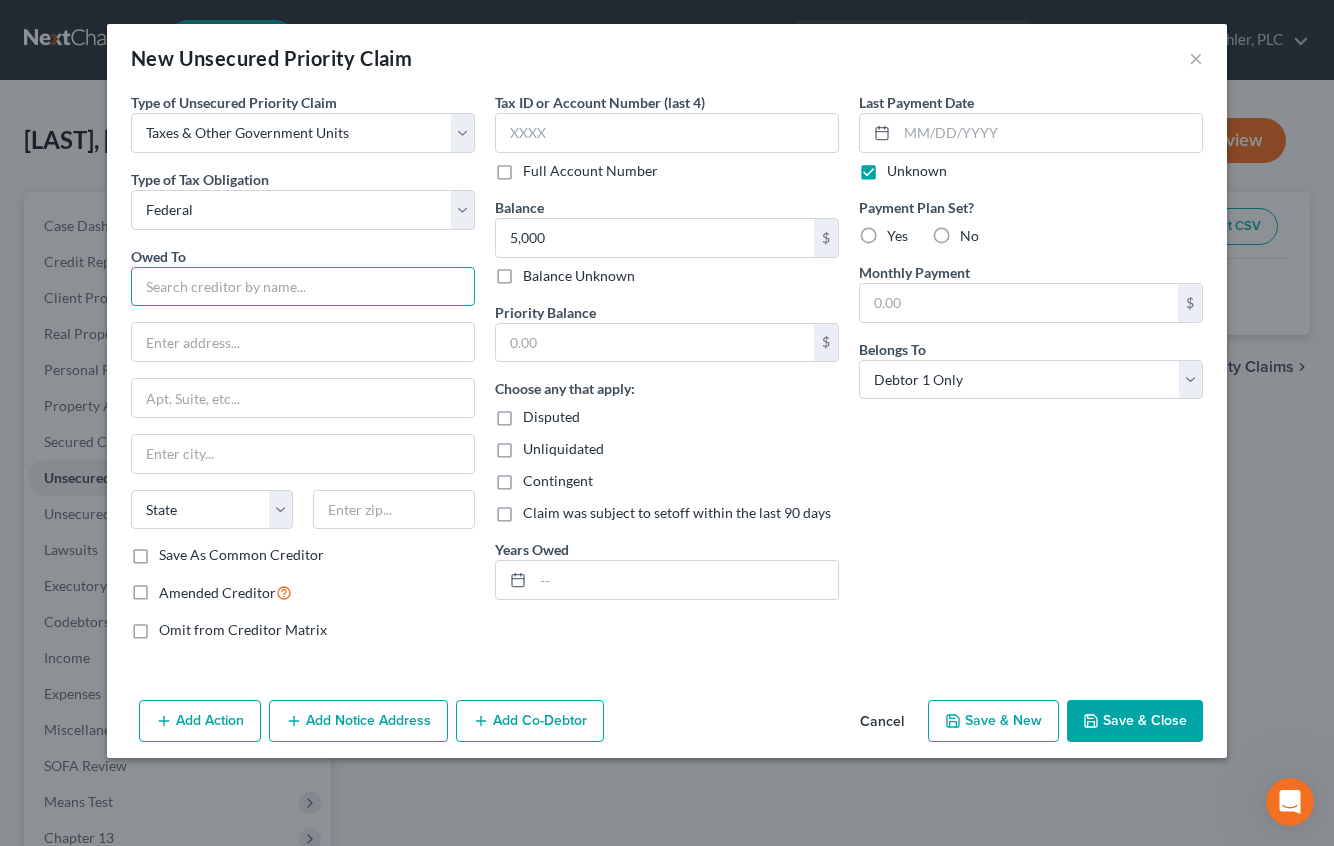 click at bounding box center [303, 287] 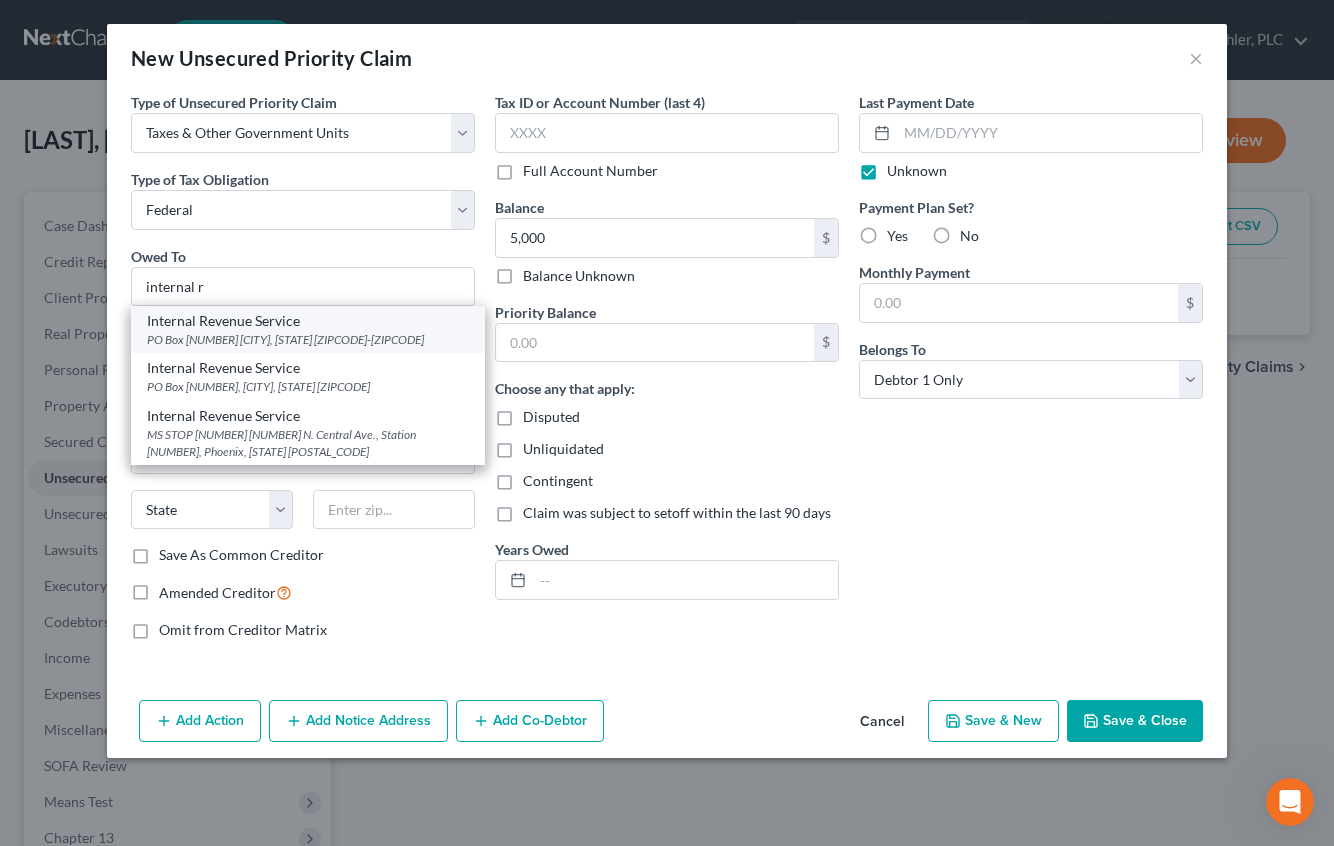 click on "PO Box [NUMBER] [CITY], [STATE] [ZIPCODE]-[ZIPCODE]" at bounding box center (308, 339) 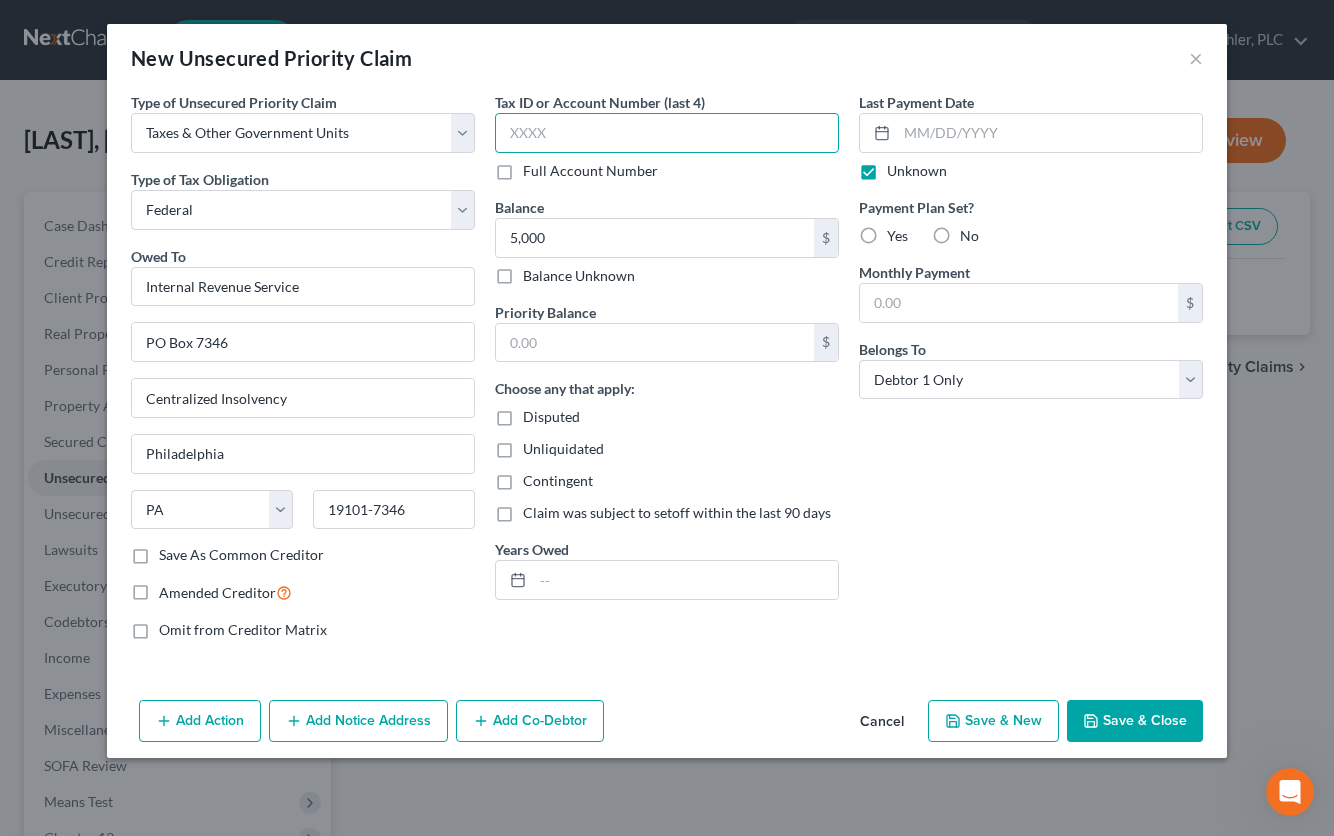 click at bounding box center (667, 133) 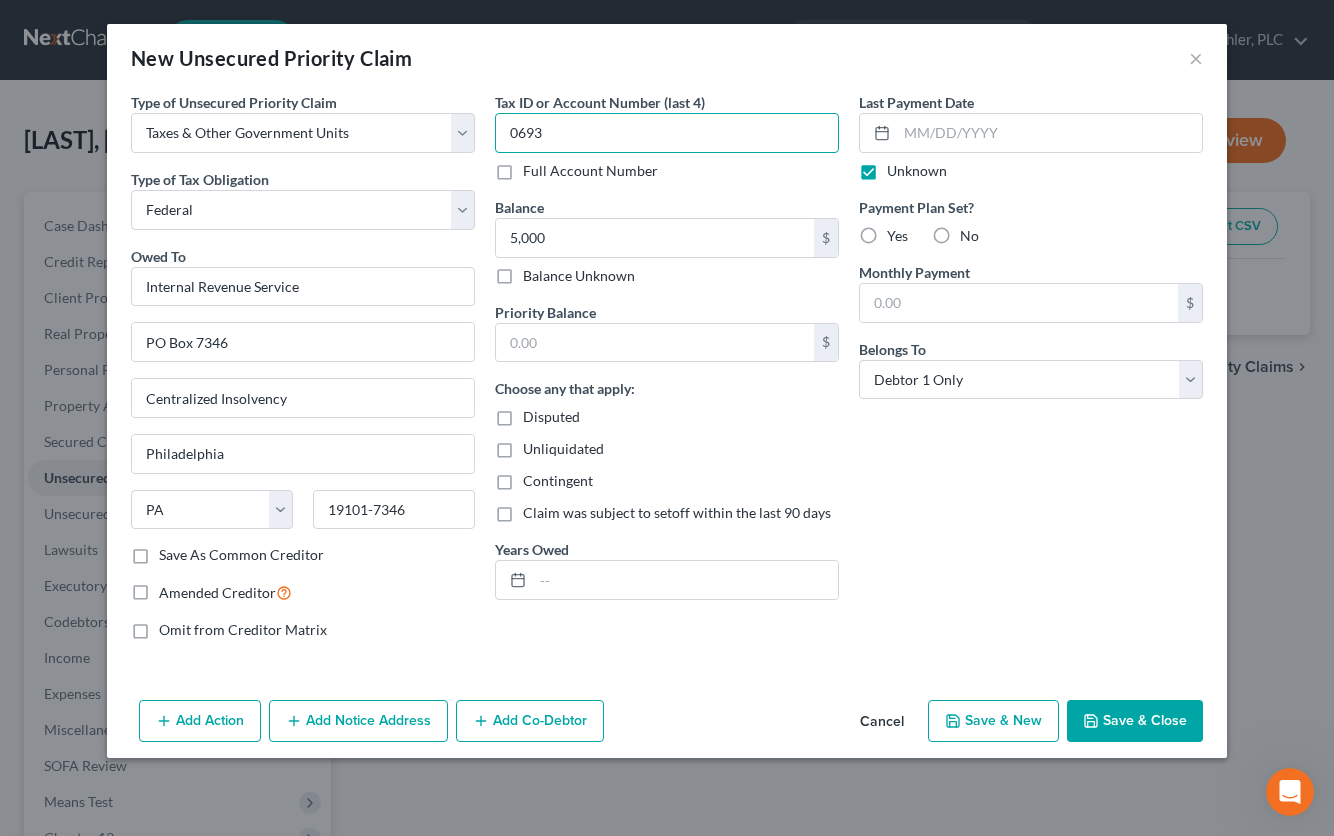 type on "0693" 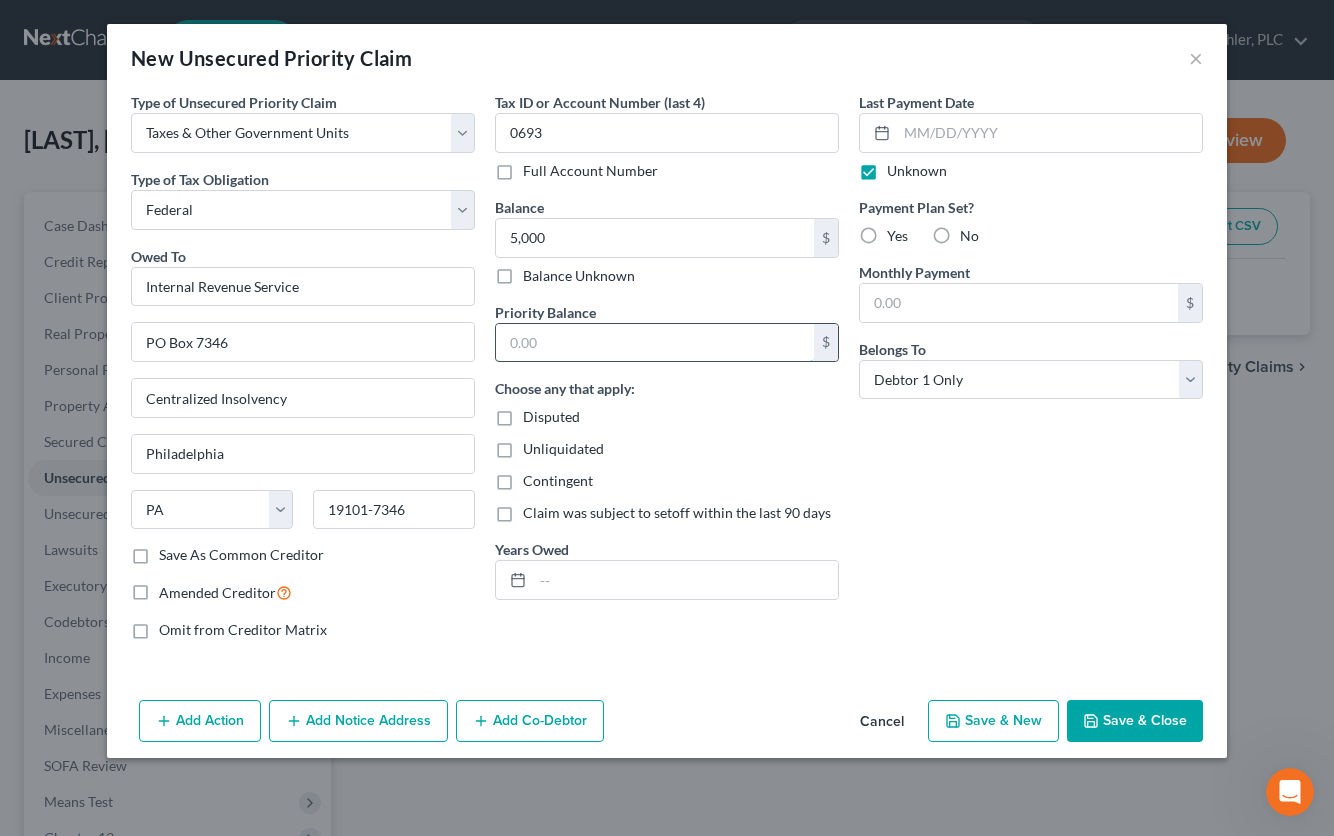 click at bounding box center [655, 343] 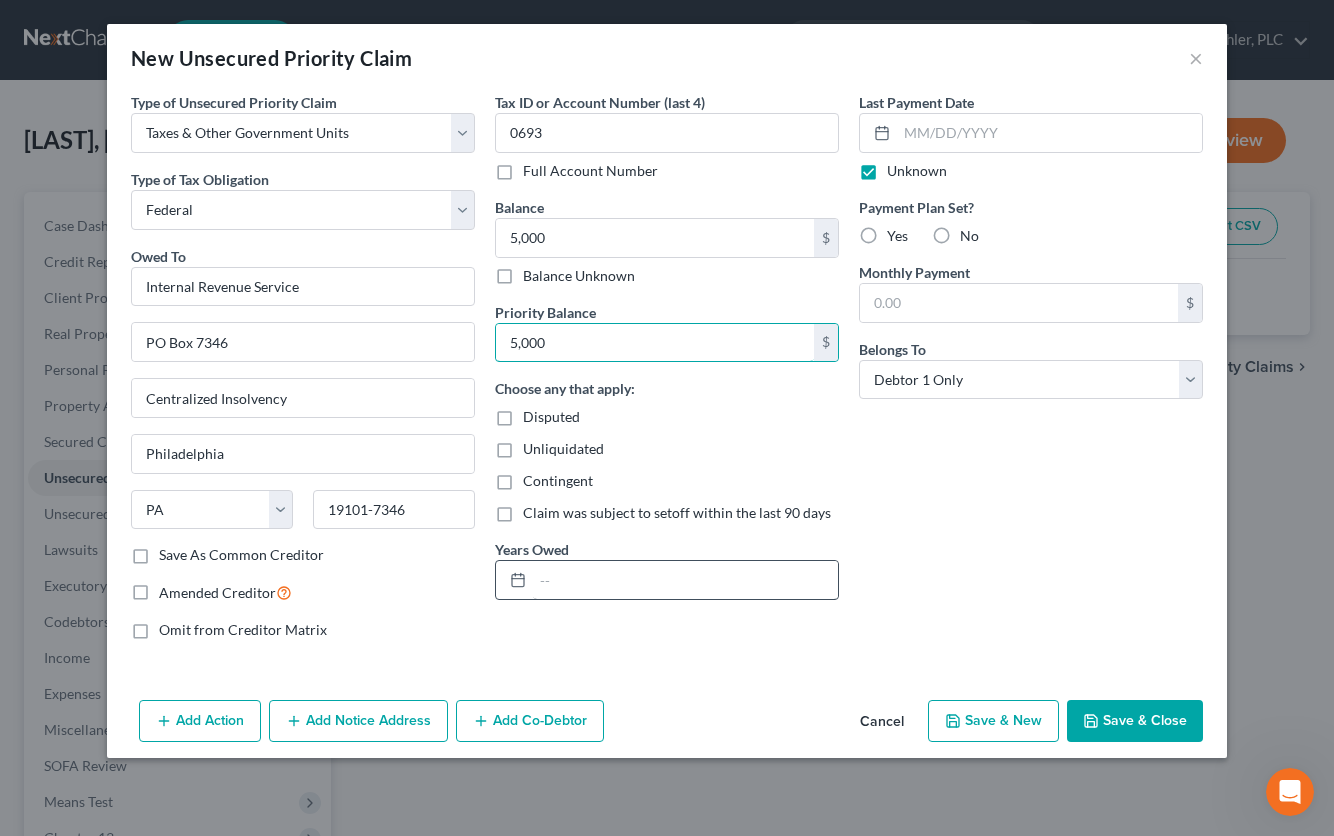 type on "5,000" 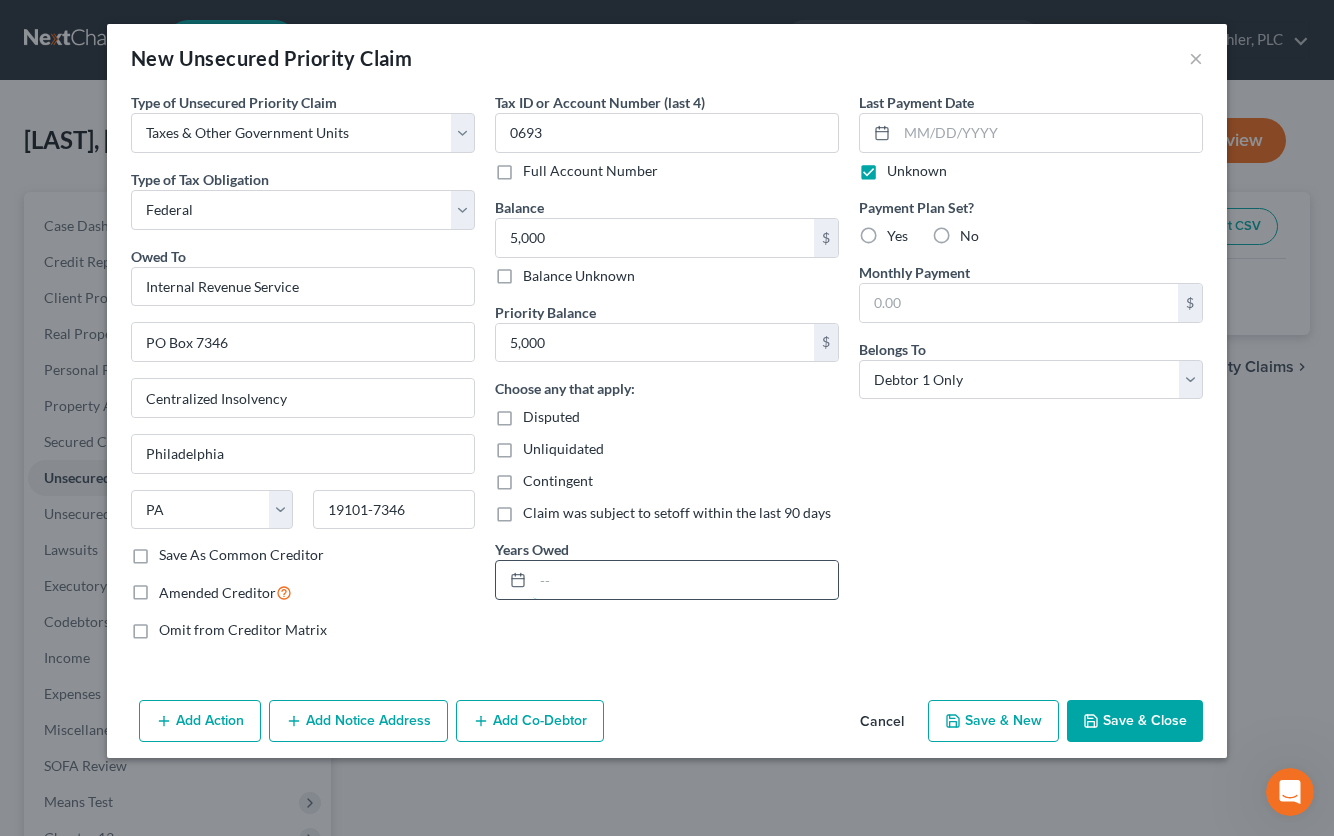 click at bounding box center [685, 580] 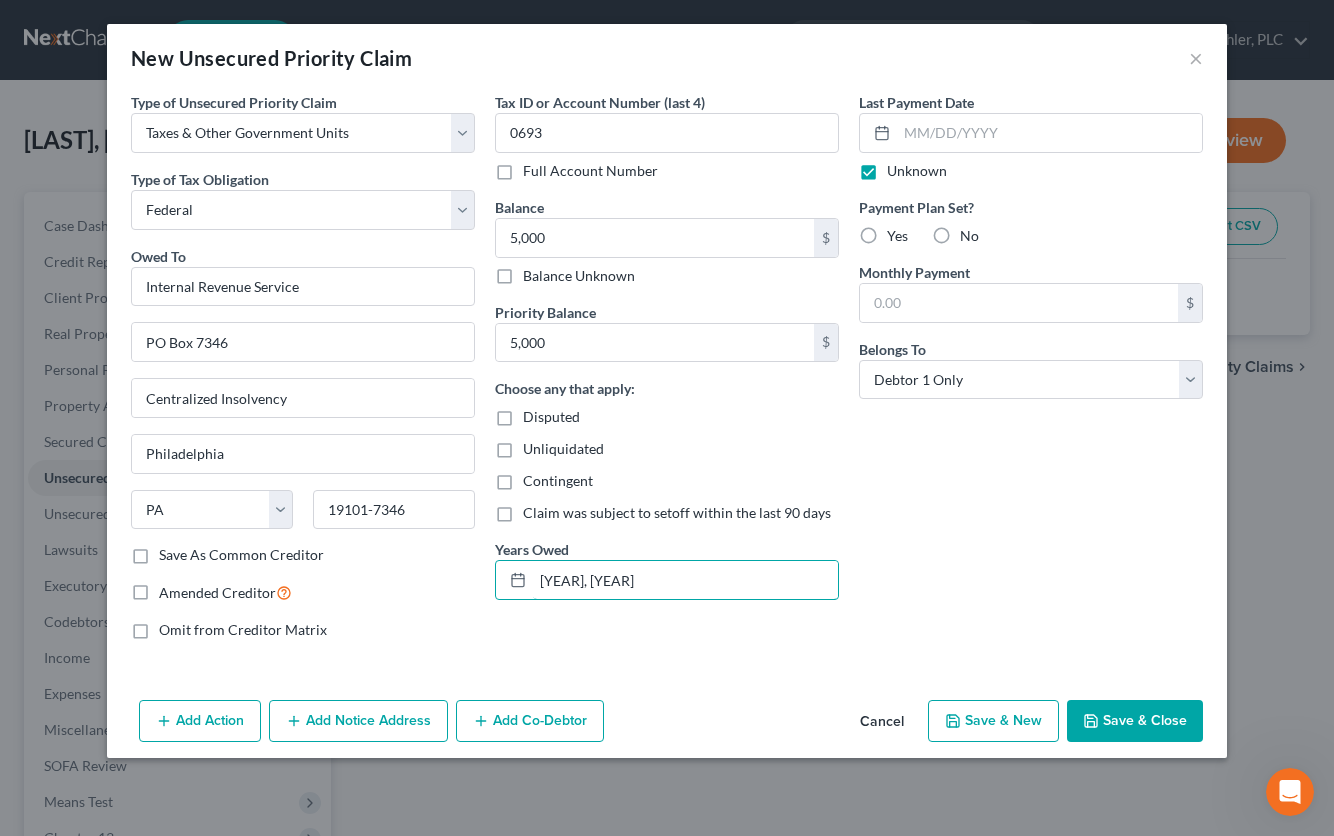 type on "[YEAR], [YEAR]" 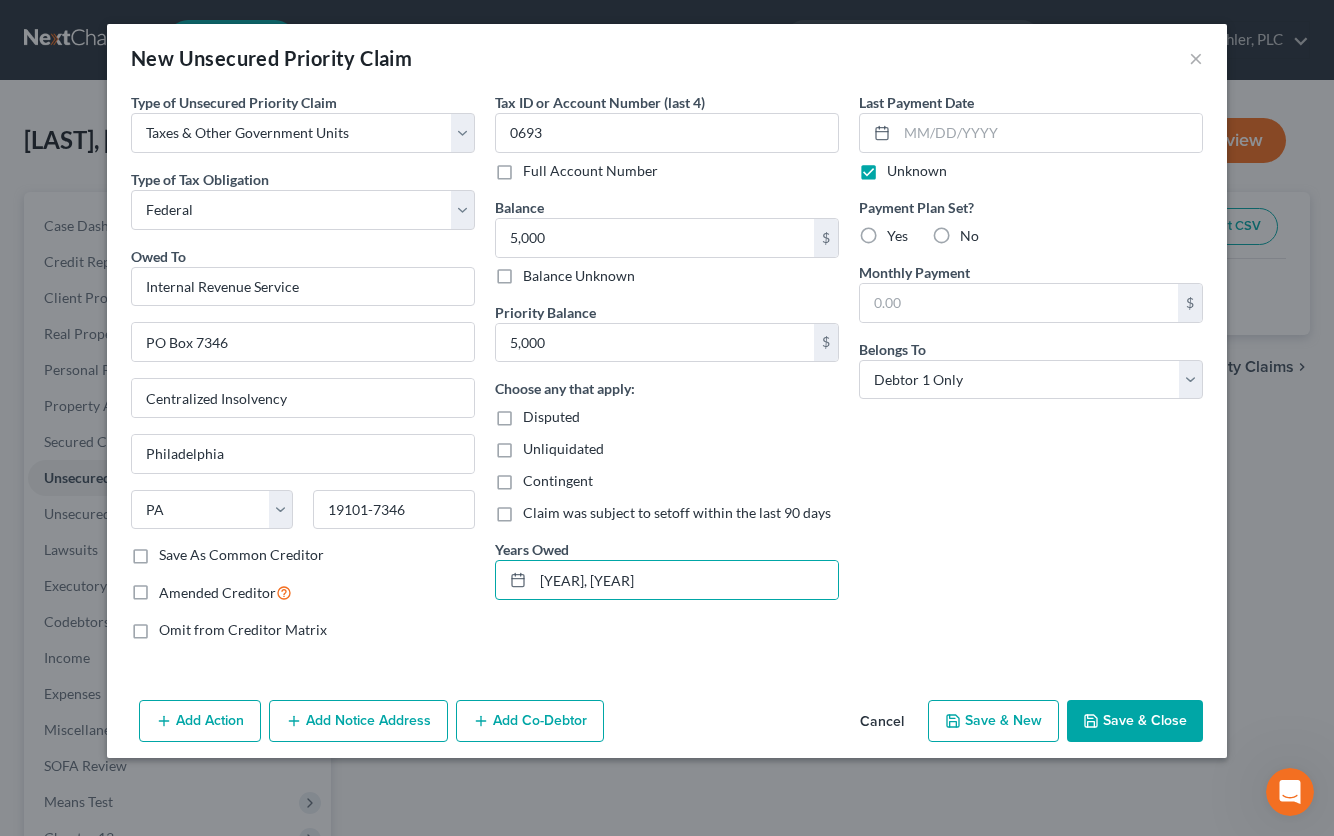 click on "No" at bounding box center (969, 236) 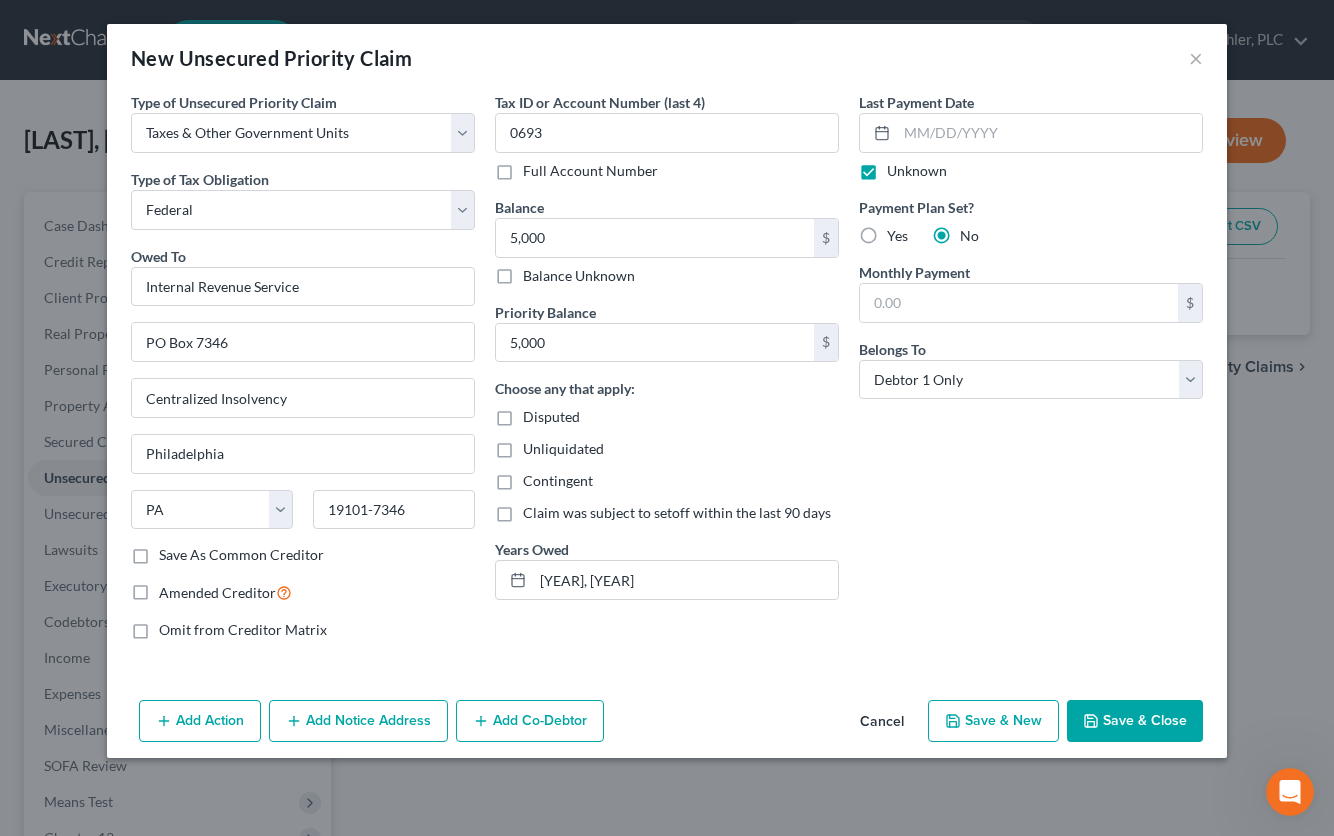 click 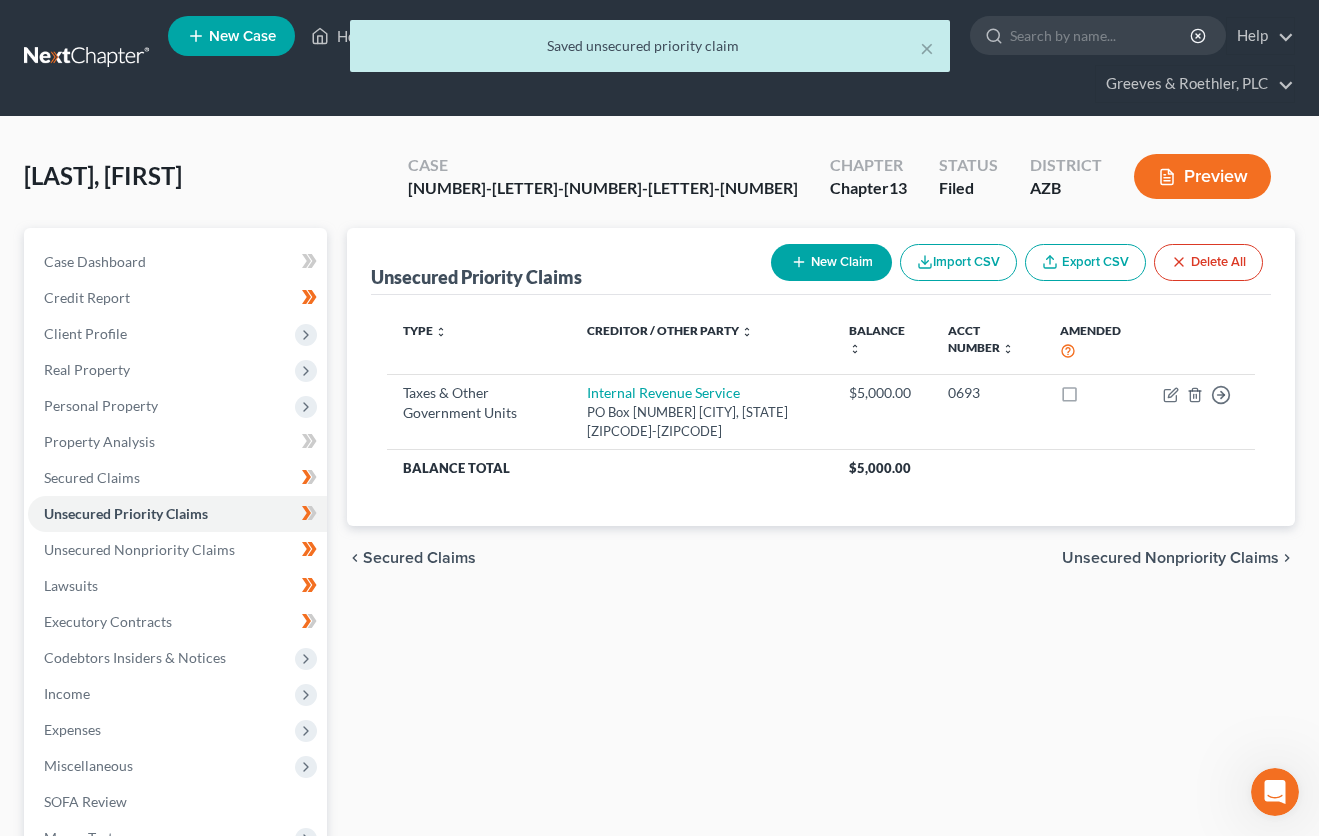 click on "New Claim" at bounding box center (831, 262) 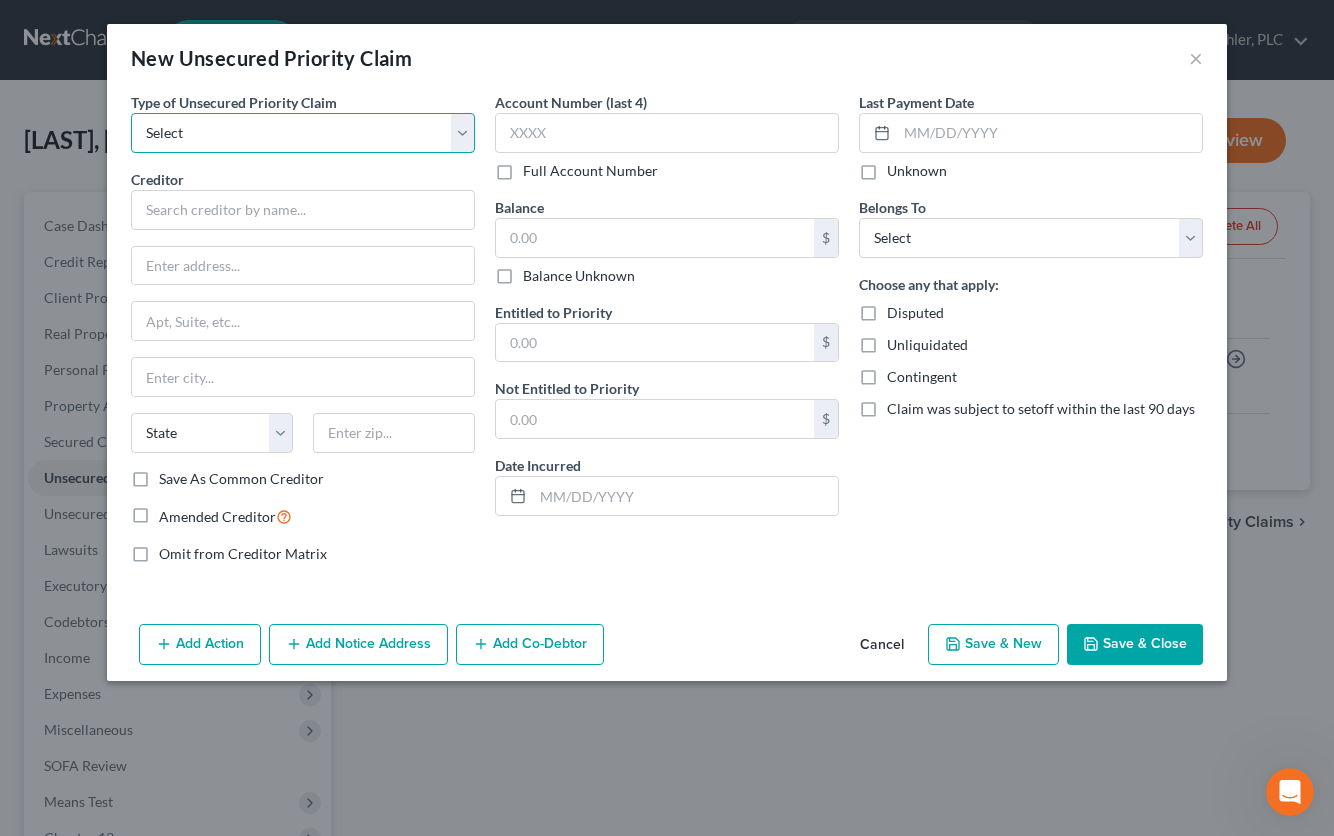 click on "Select Taxes & Other Government Units Domestic Support Obligations Extensions of credit in an involuntary case Wages, Salaries, Commissions Contributions to employee benefits Certain farmers and fisherman Deposits by individuals Commitments to maintain capitals Claims for death or injury while intoxicated Other" at bounding box center [303, 133] 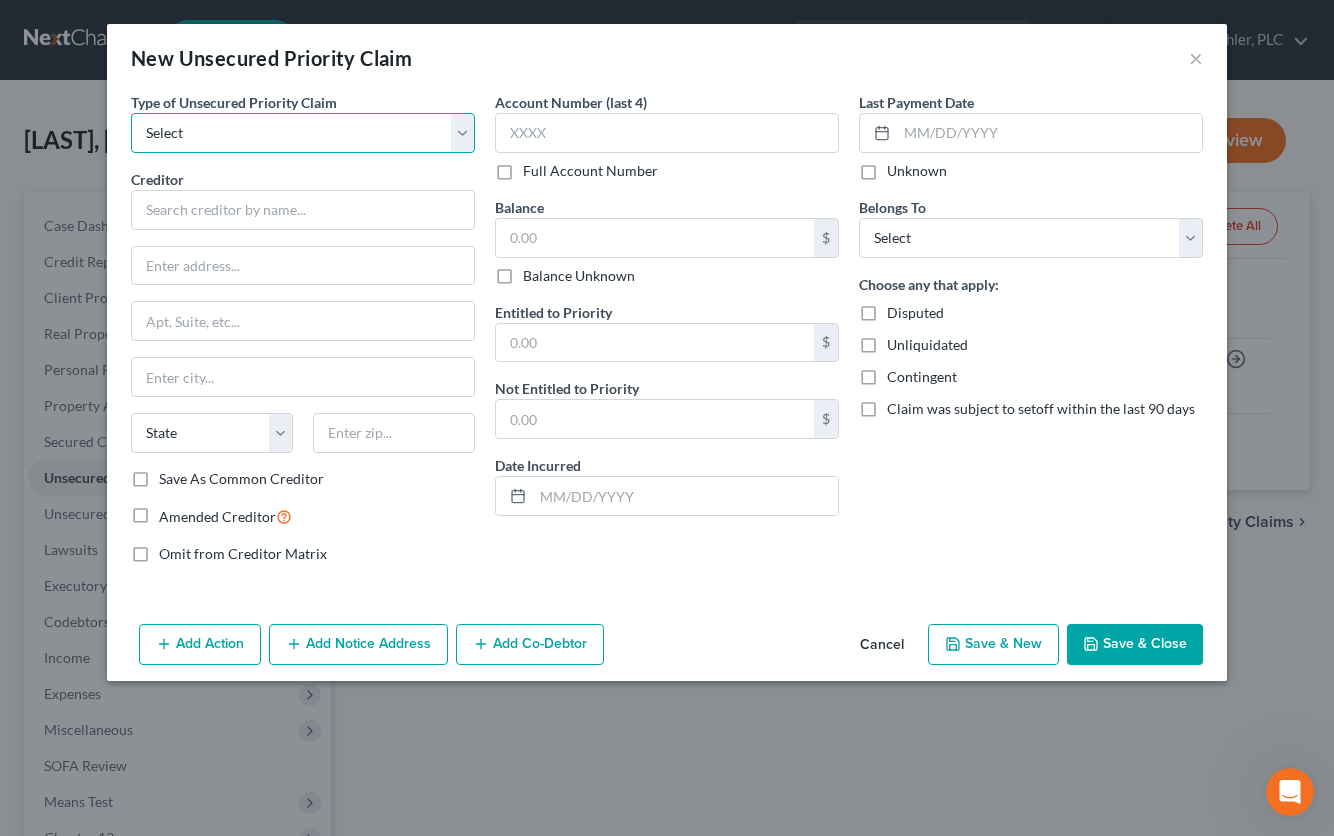 select on "0" 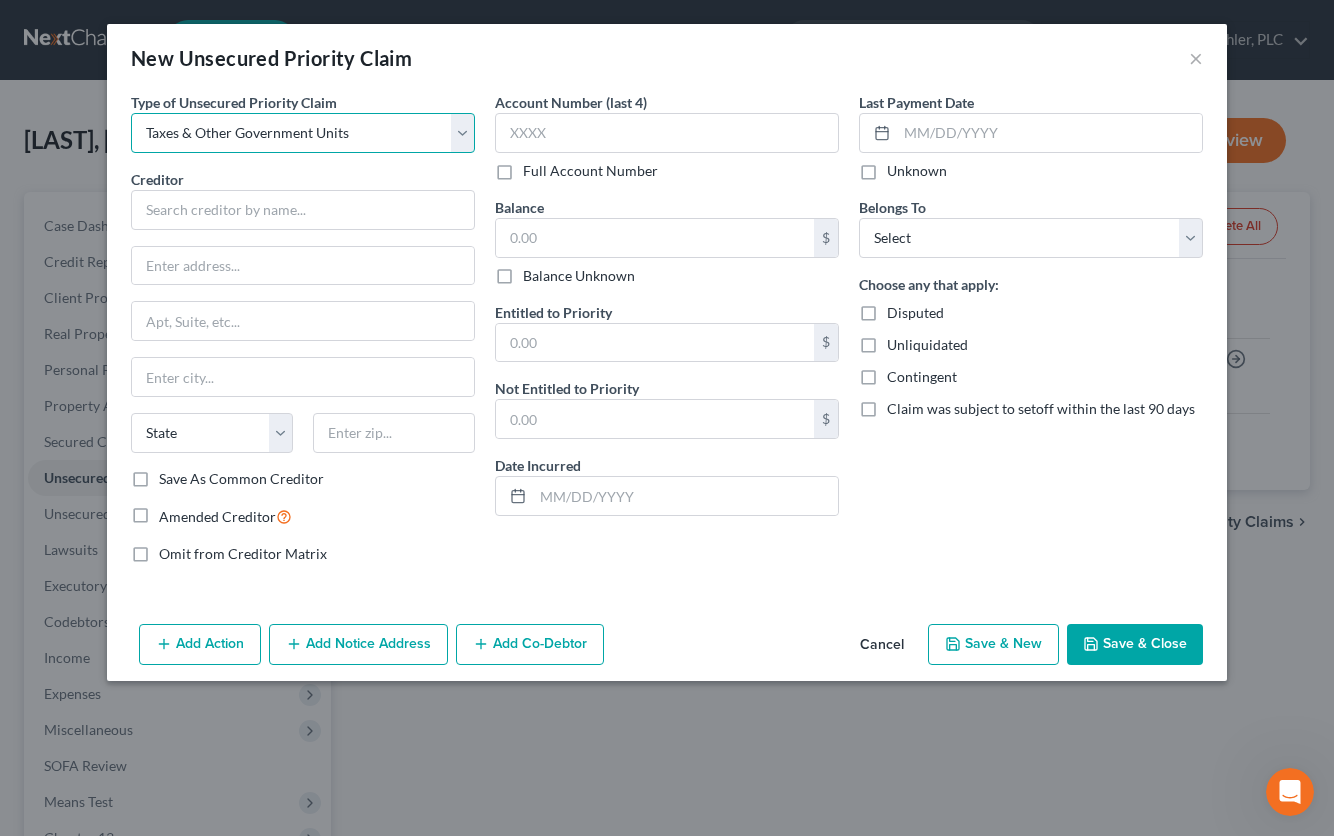 click on "Select Taxes & Other Government Units Domestic Support Obligations Extensions of credit in an involuntary case Wages, Salaries, Commissions Contributions to employee benefits Certain farmers and fisherman Deposits by individuals Commitments to maintain capitals Claims for death or injury while intoxicated Other" at bounding box center (303, 133) 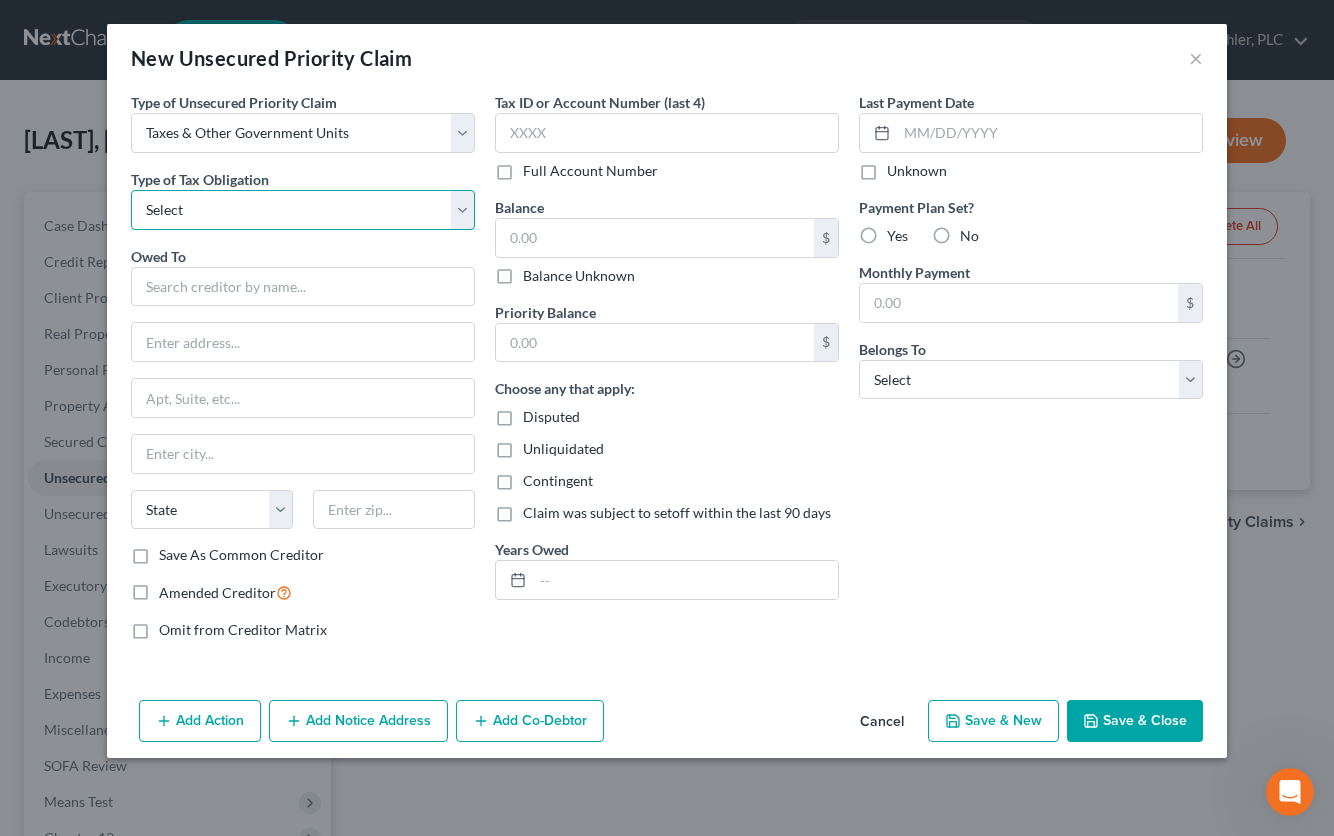 click on "Select Federal City State Franchise Tax Board Other" at bounding box center [303, 210] 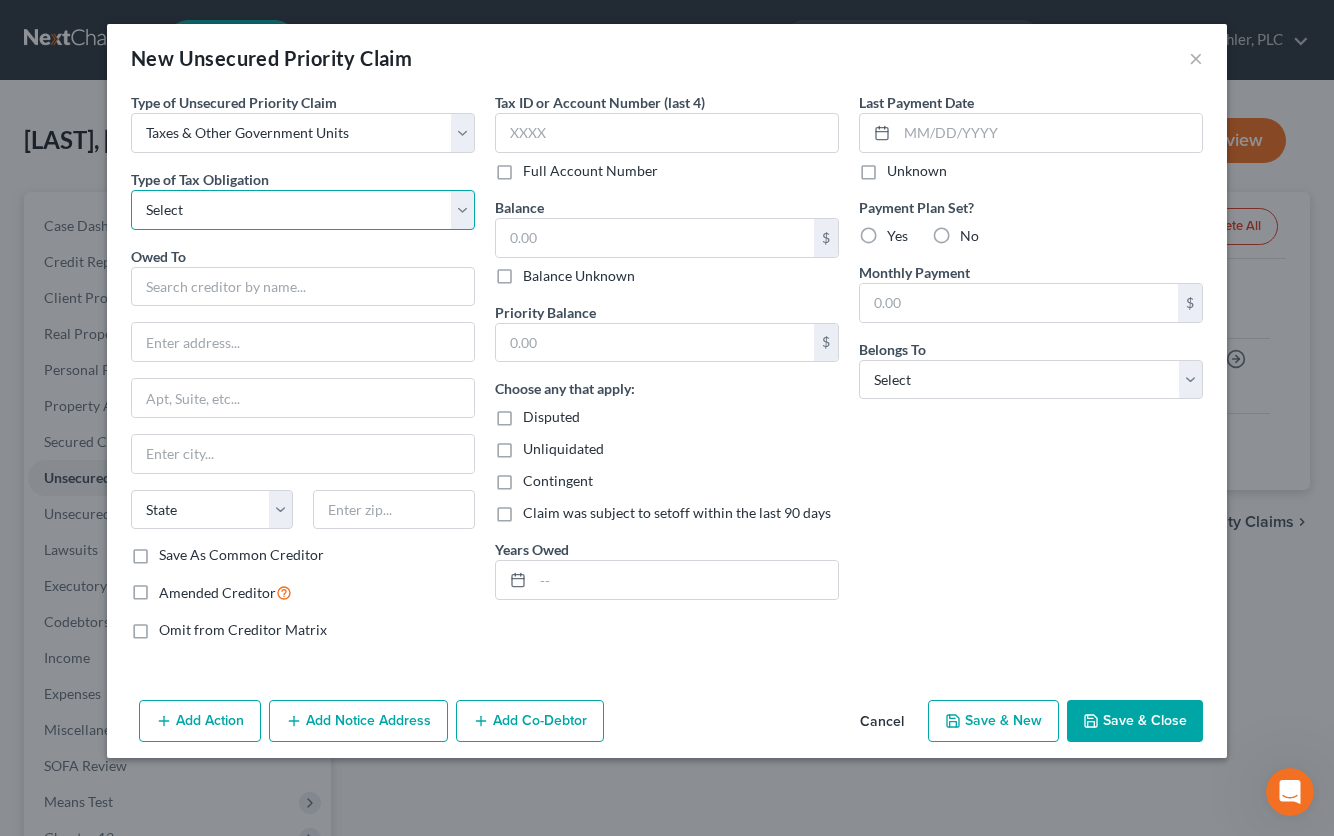 select on "2" 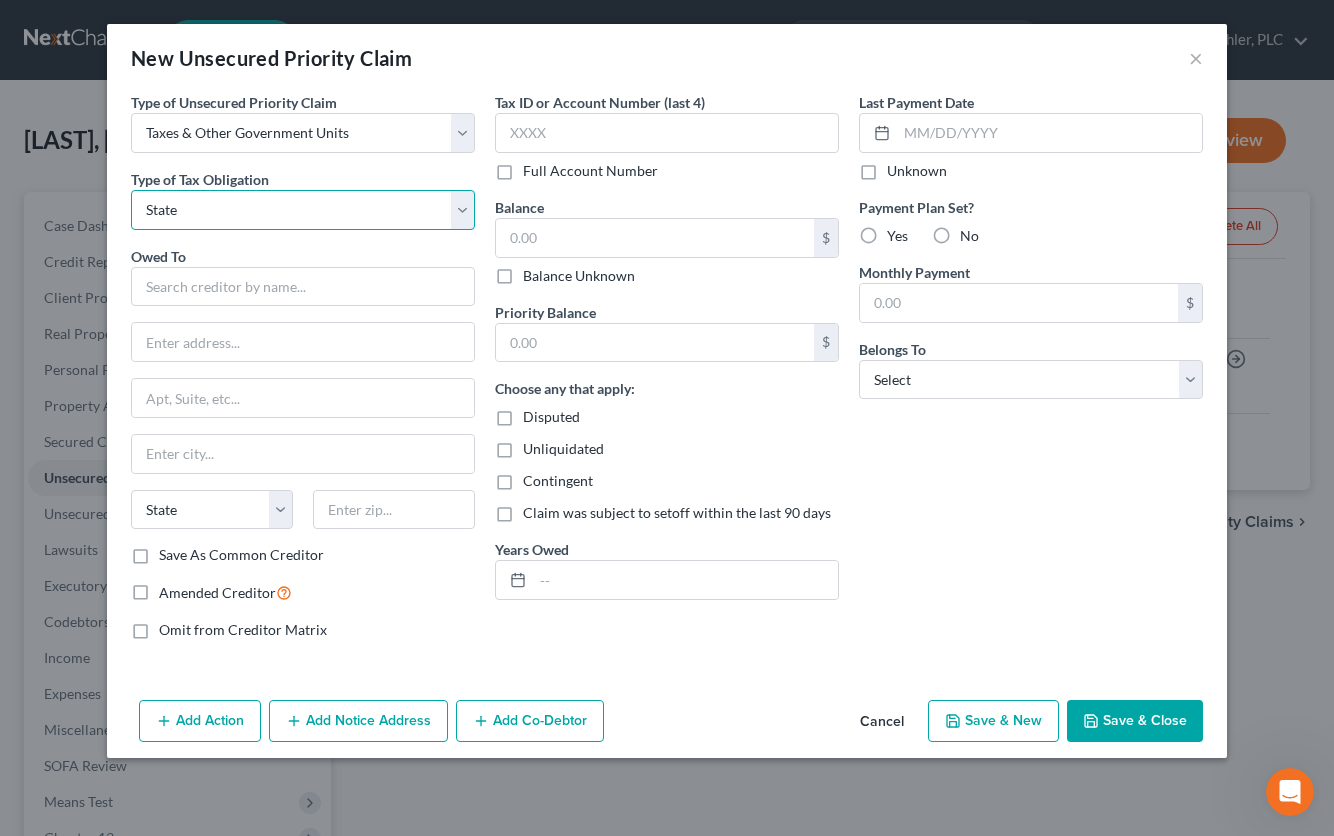 click on "Select Federal City State Franchise Tax Board Other" at bounding box center [303, 210] 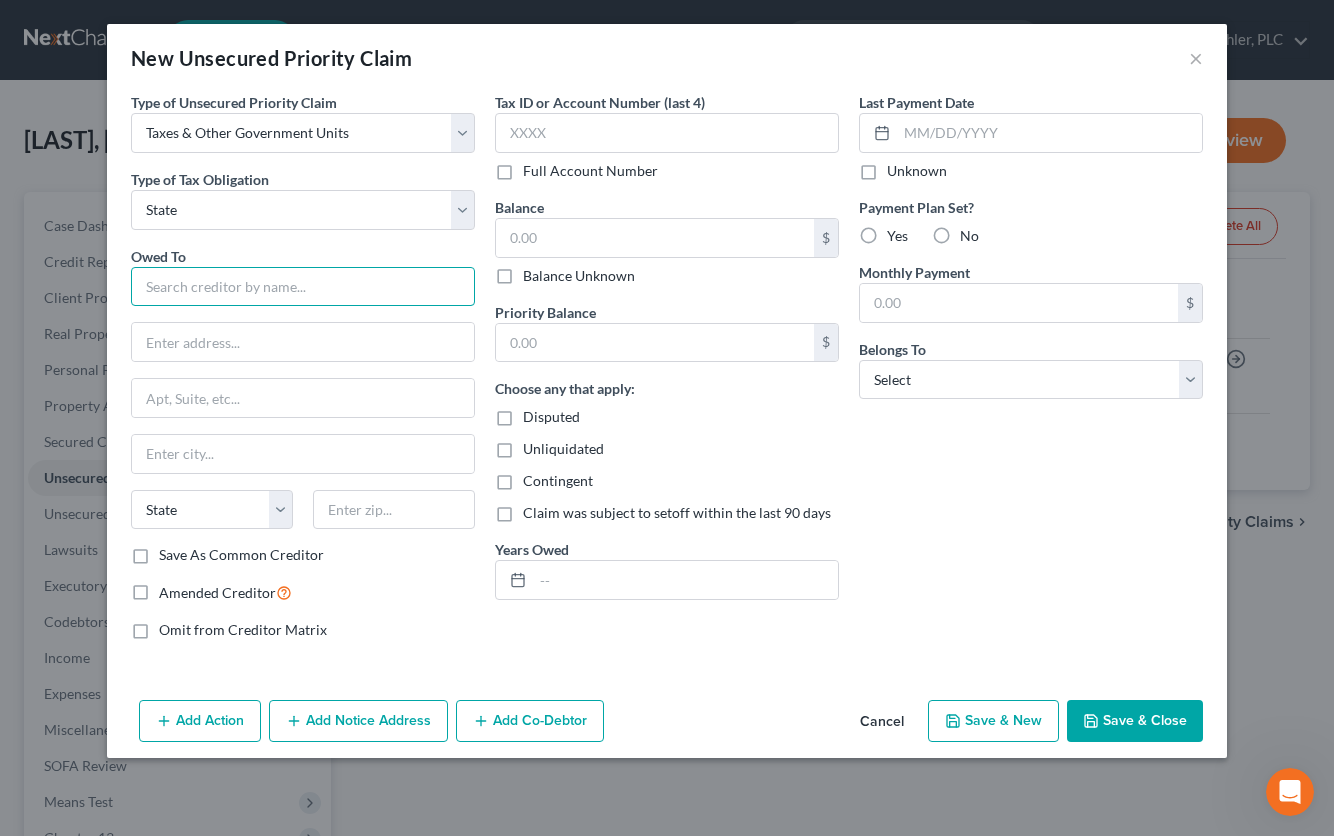 click at bounding box center (303, 287) 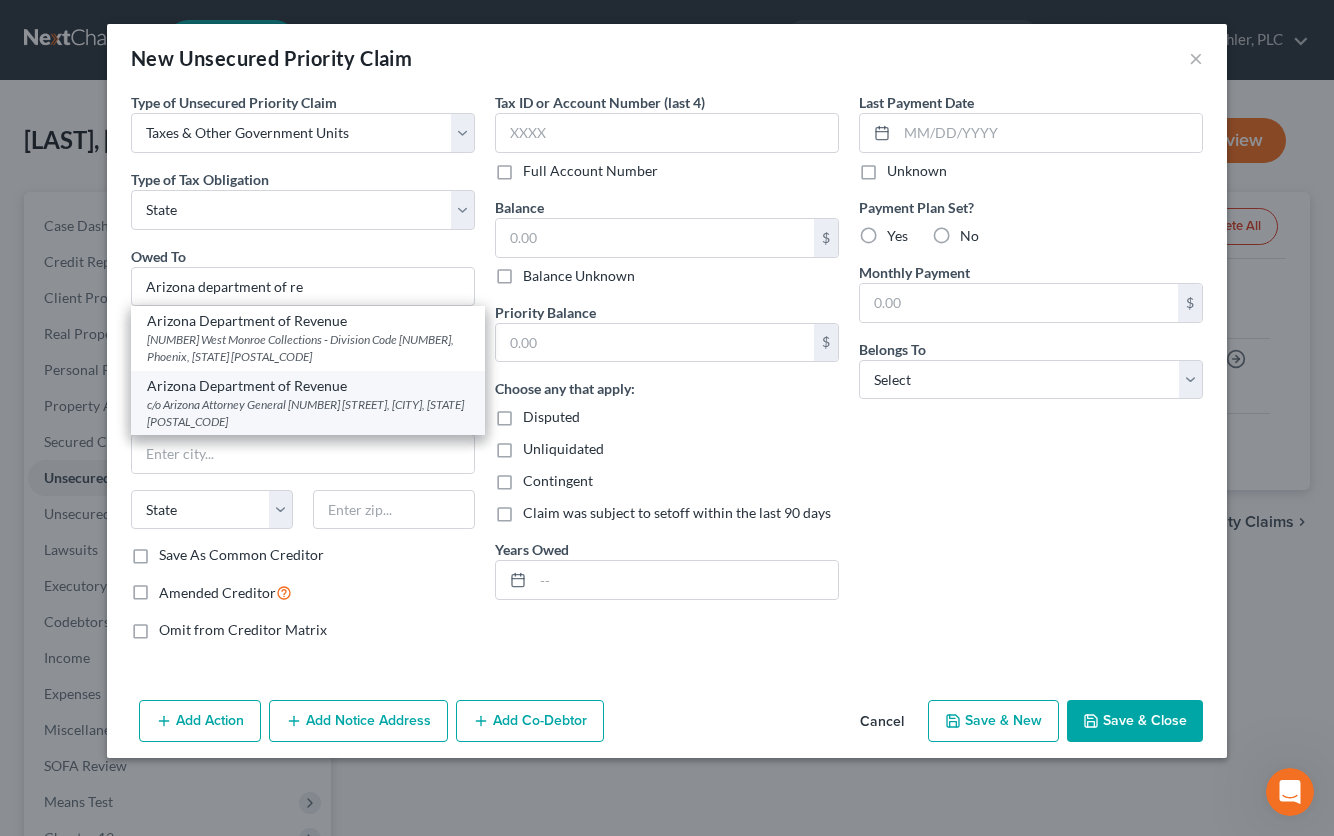 click on "c/o Arizona Attorney General [NUMBER] [STREET], [CITY], [STATE] [POSTAL_CODE]" at bounding box center (308, 413) 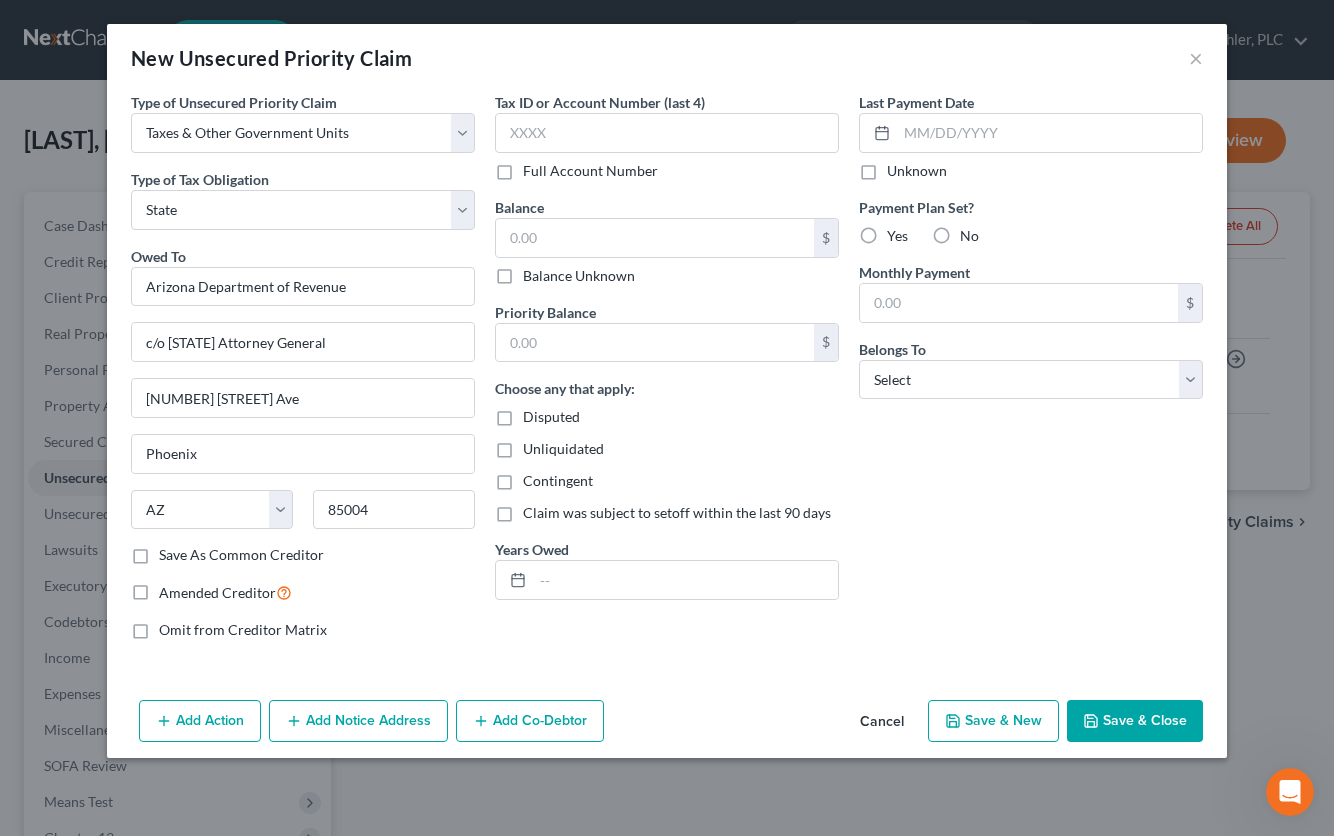 click on "New Unsecured Priority Claim  ×" at bounding box center [667, 58] 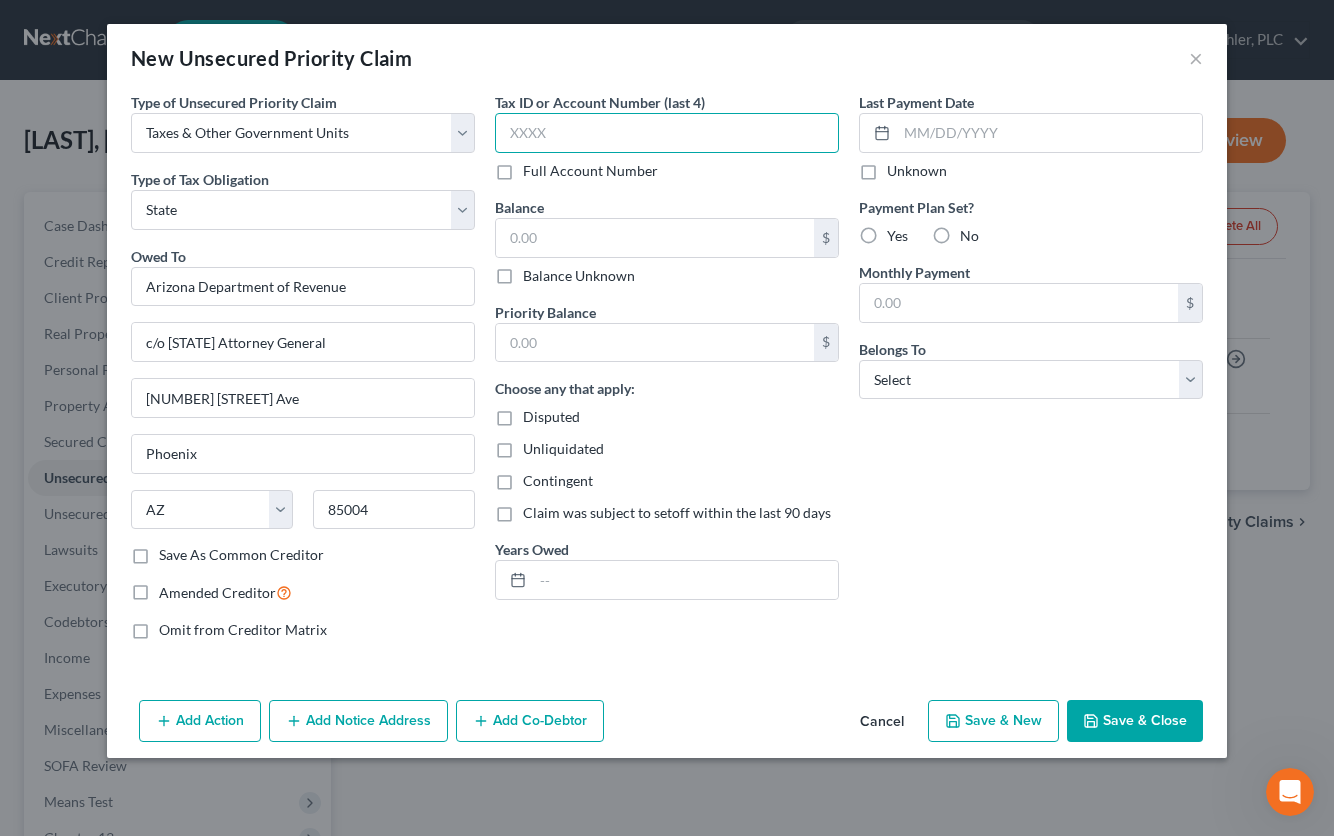 click at bounding box center [667, 133] 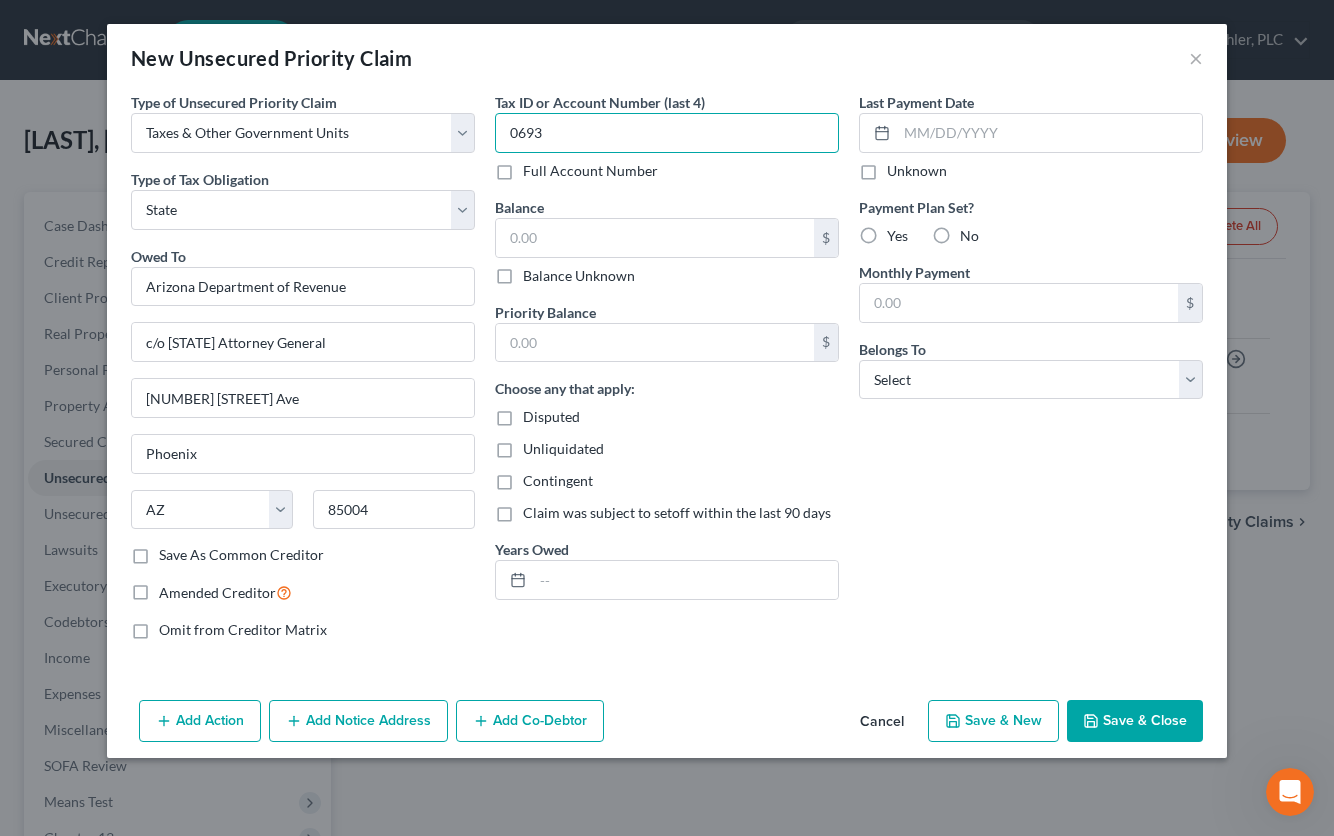 type on "0693" 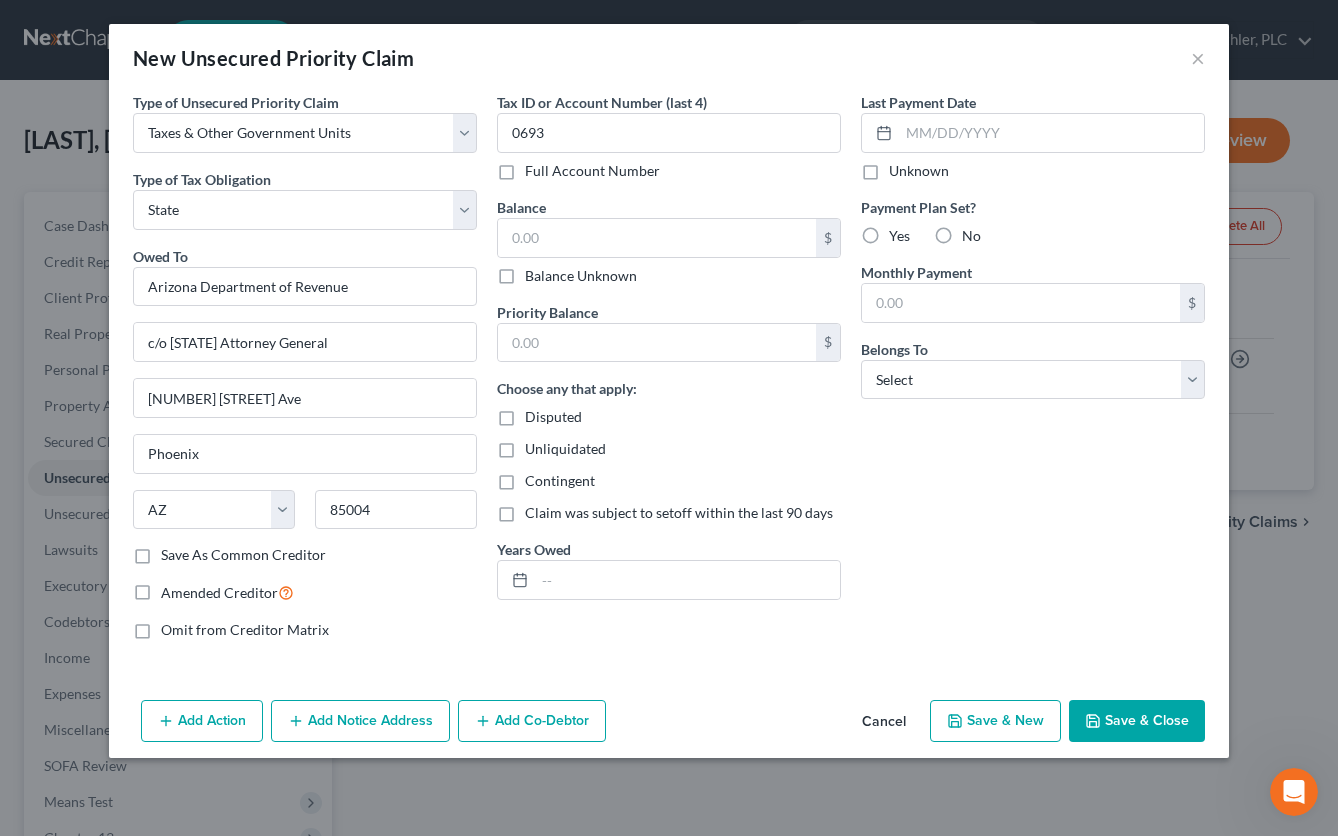click on "Disputed" at bounding box center (553, 417) 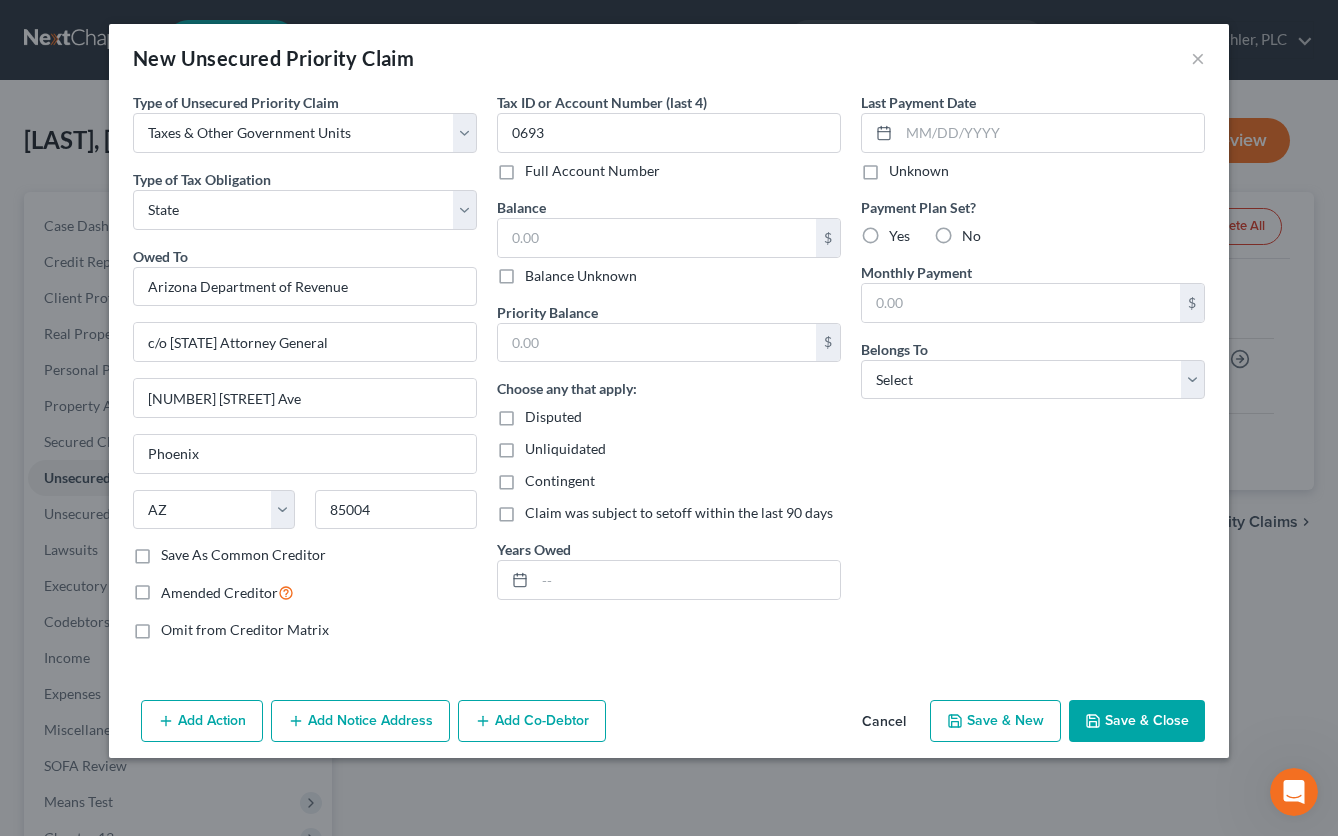 checkbox on "true" 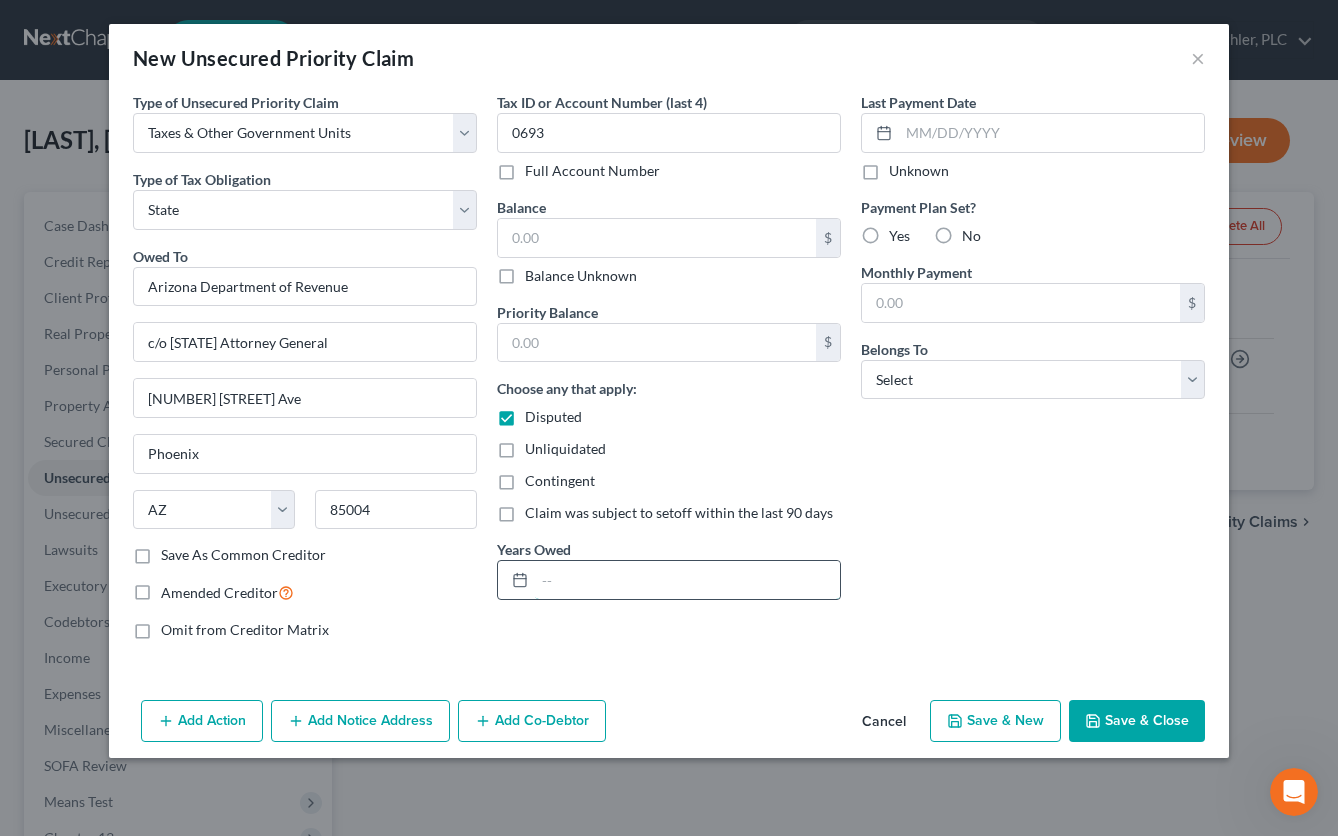 click at bounding box center [687, 580] 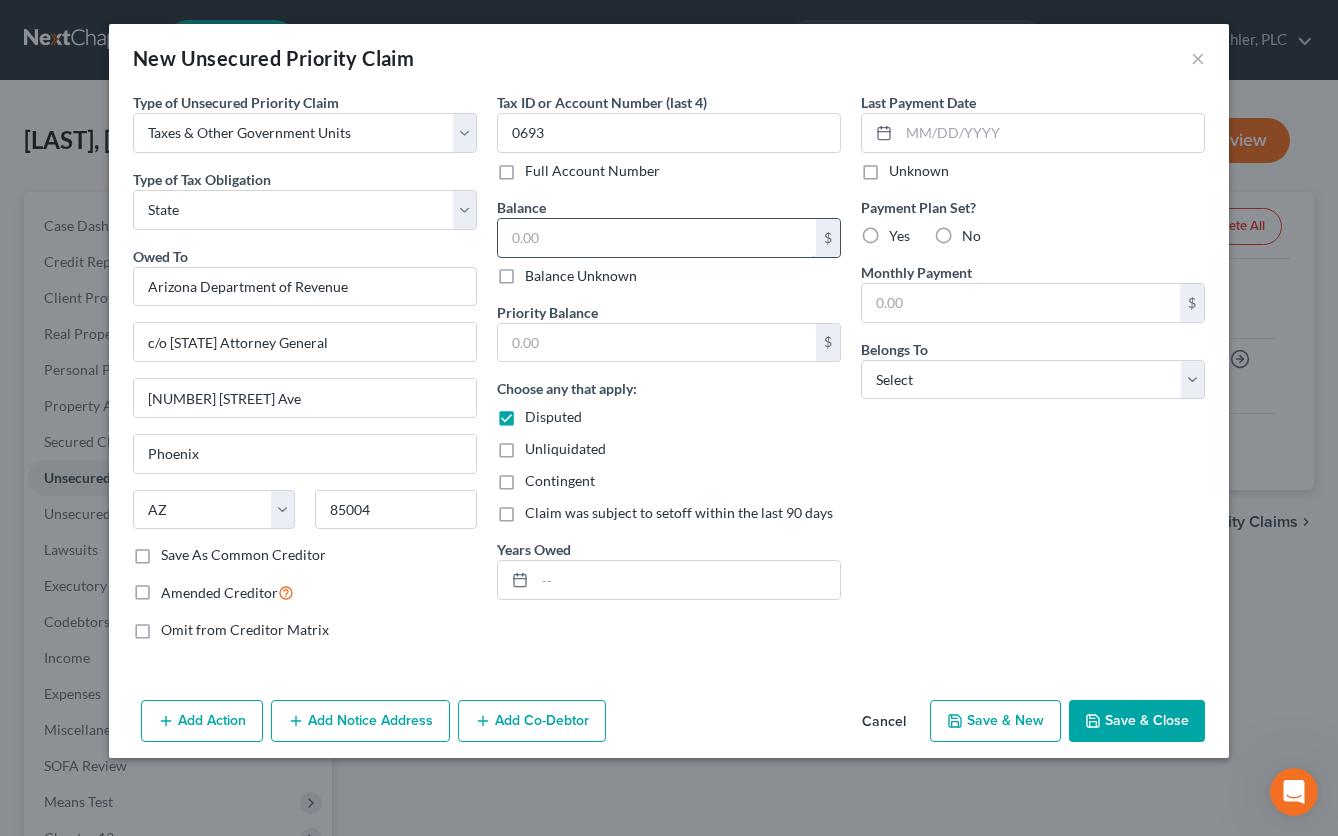 click at bounding box center [657, 238] 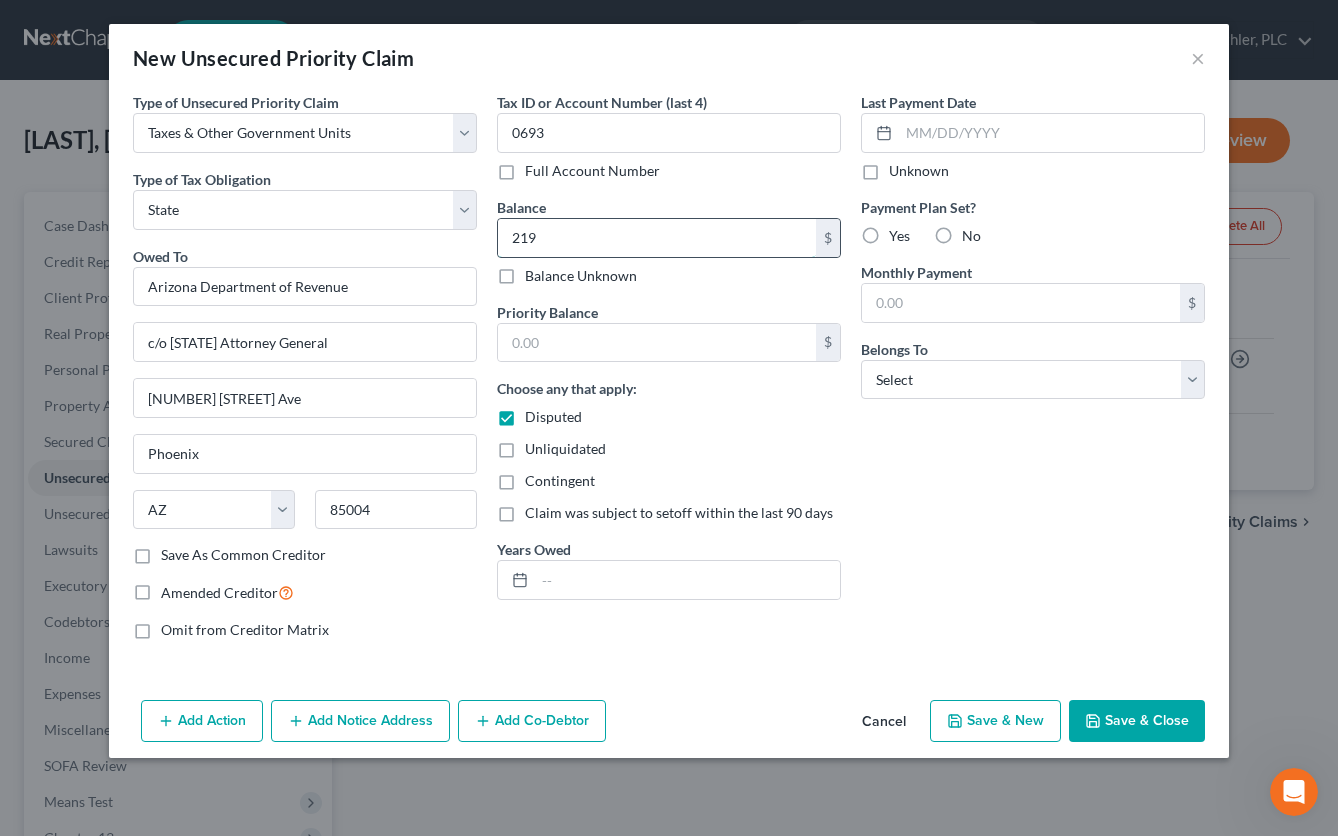 click on "219" at bounding box center [657, 238] 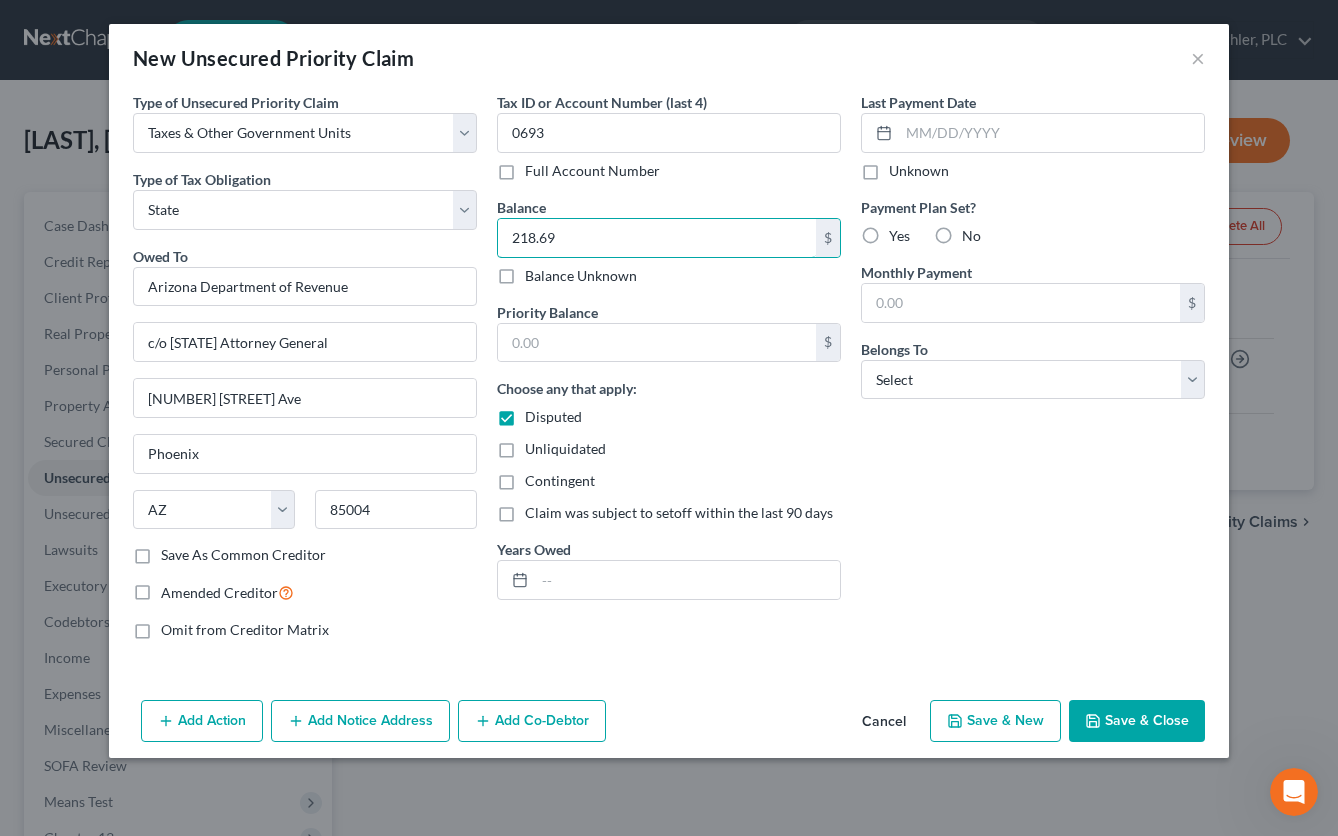 type on "218.69" 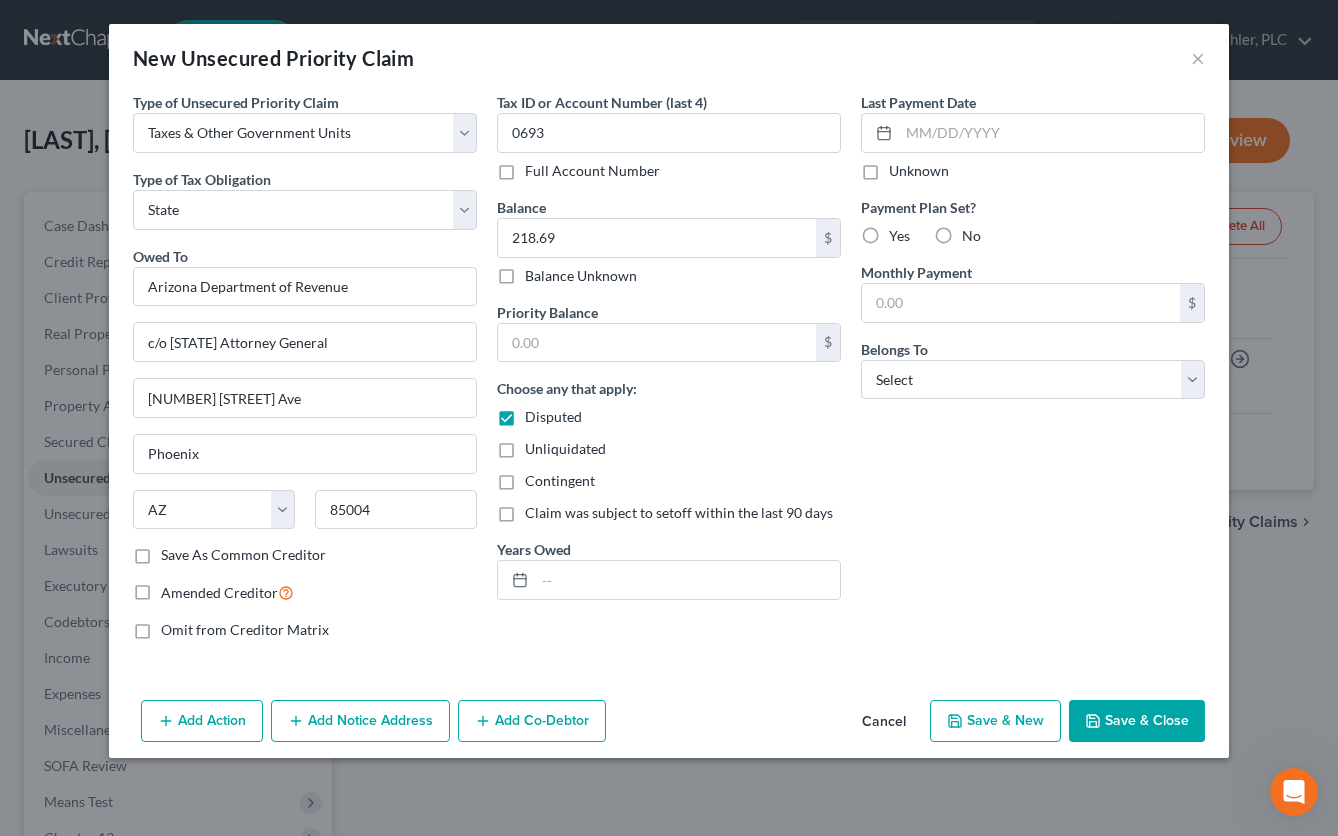 click on "Disputed" at bounding box center (553, 417) 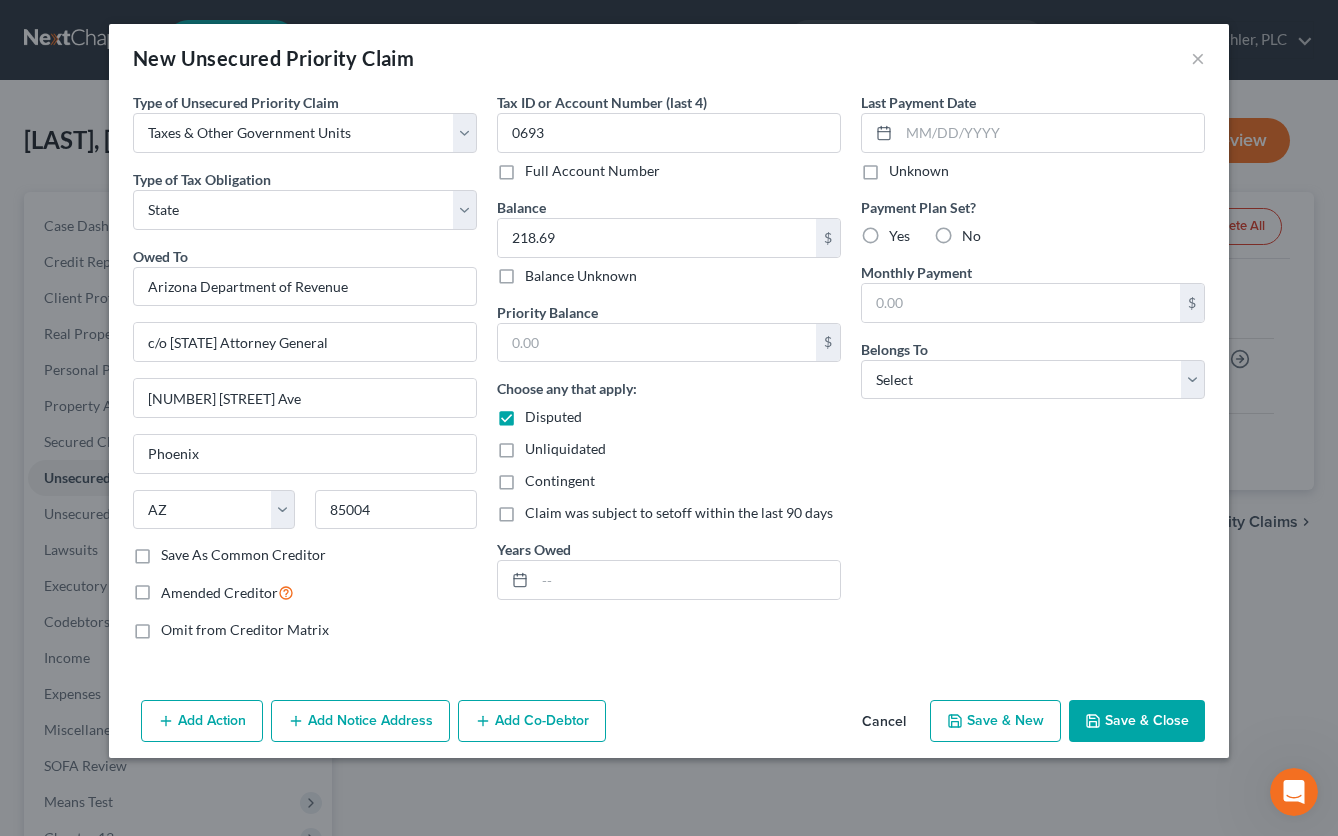 checkbox on "false" 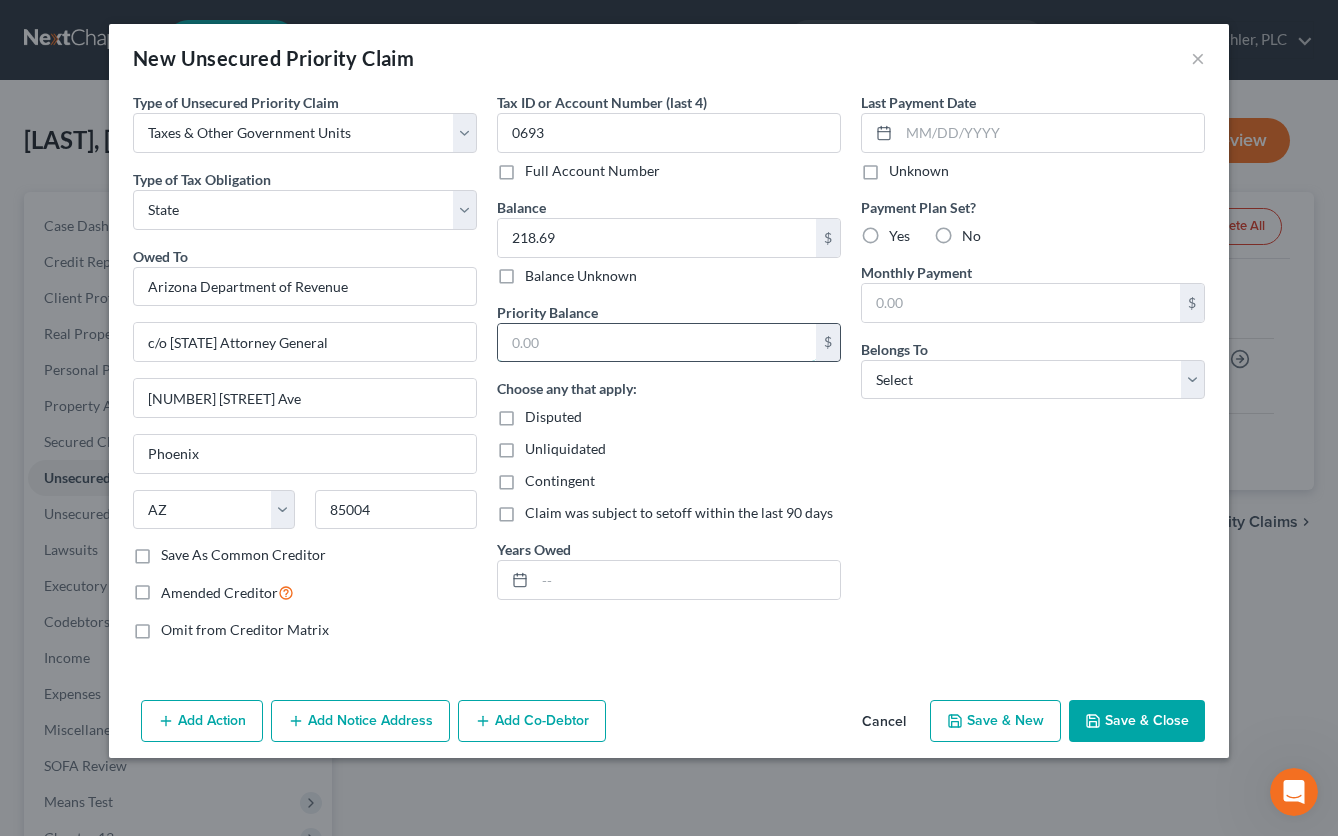click at bounding box center (657, 343) 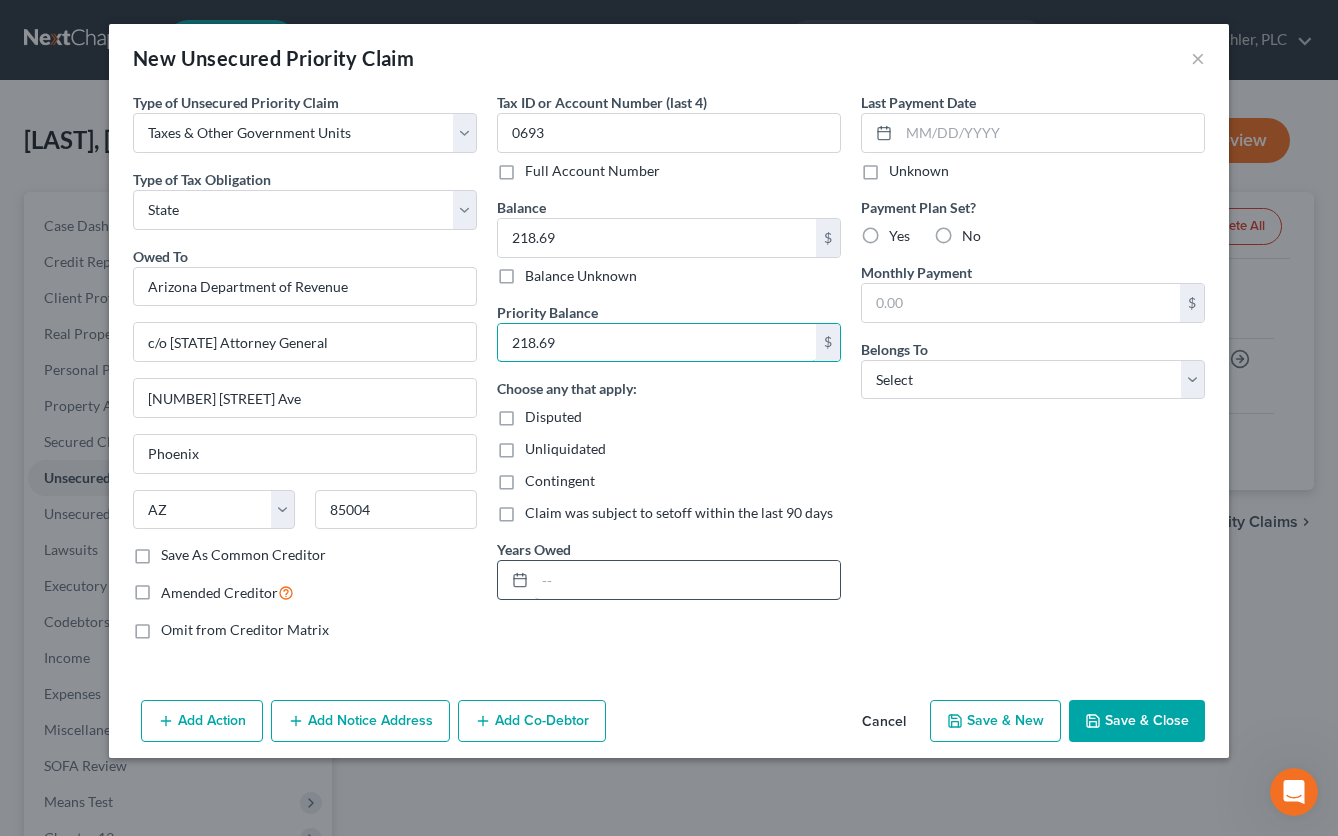 type on "218.69" 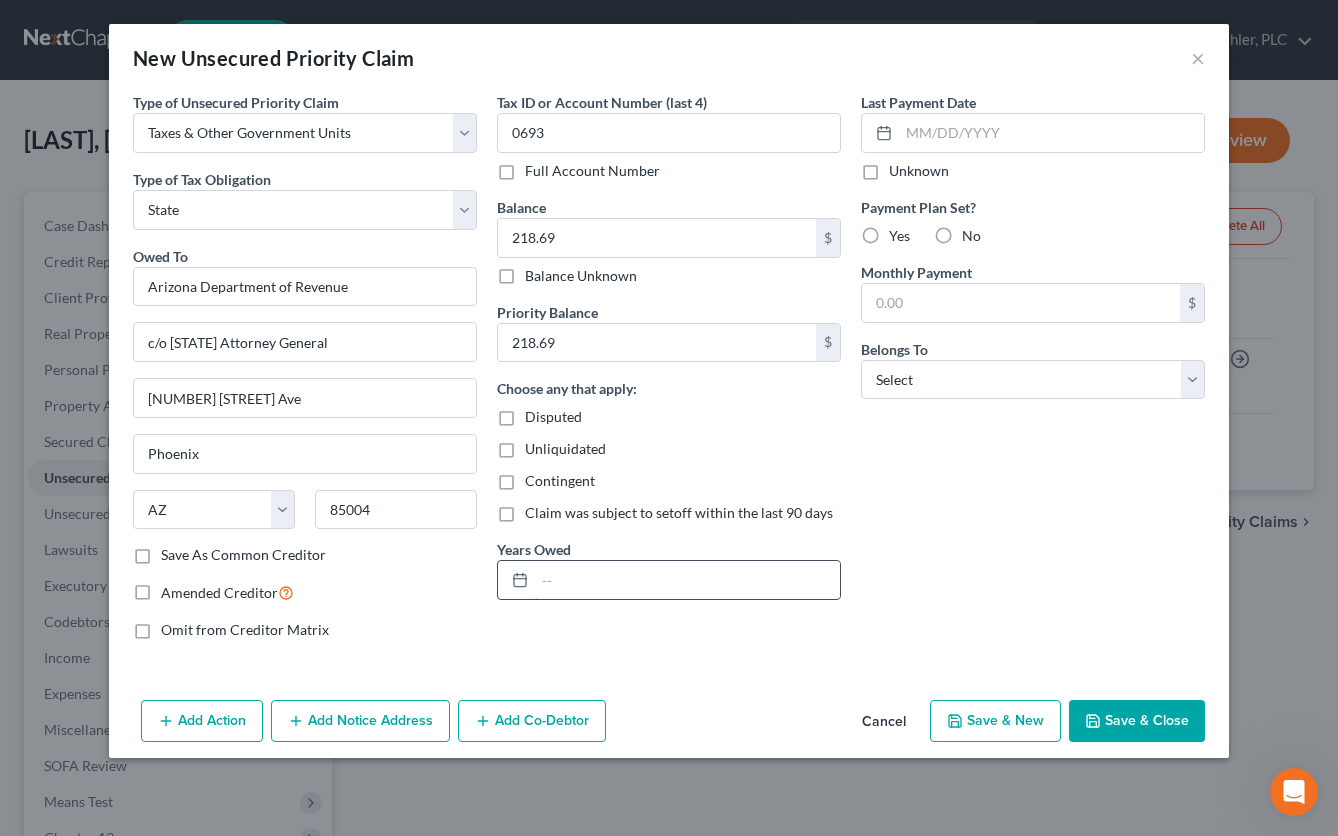 click at bounding box center [687, 580] 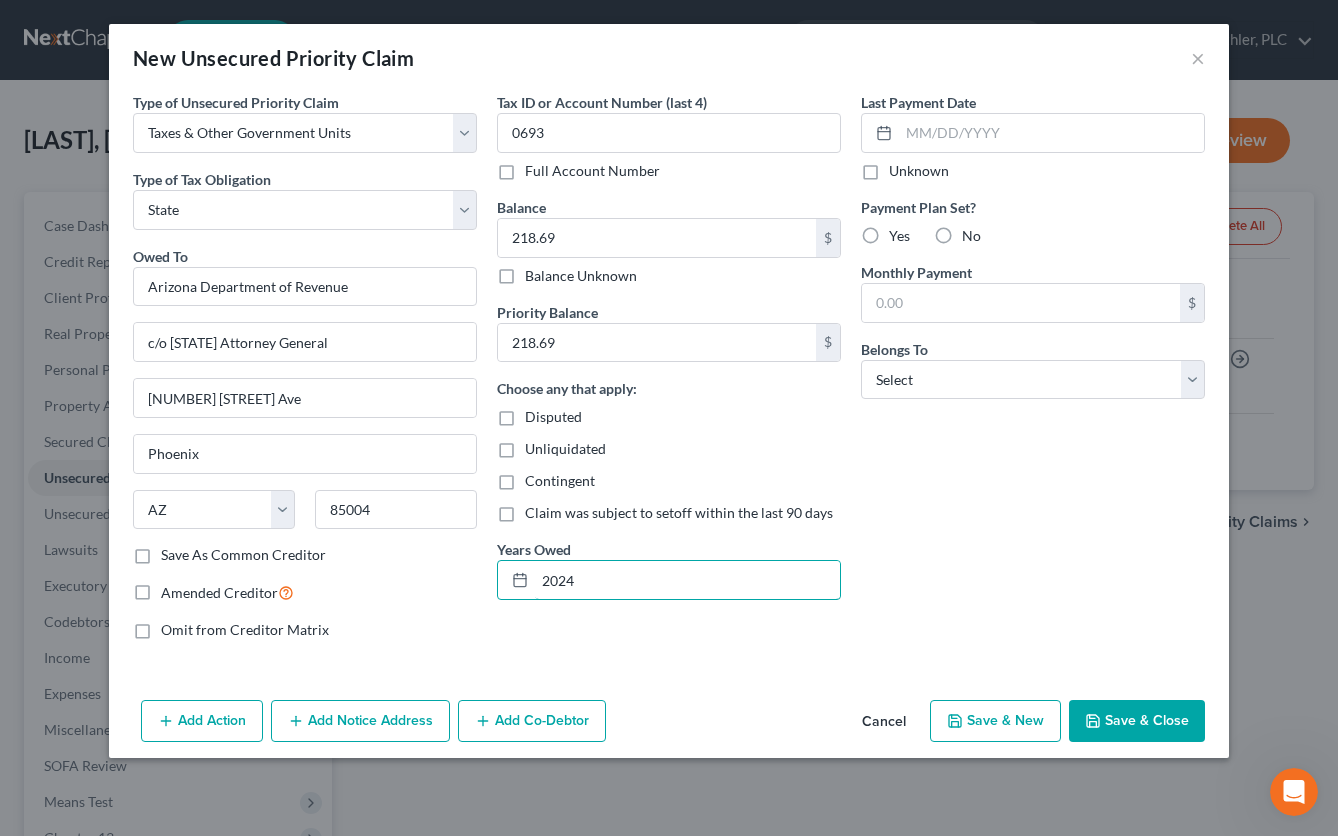 type on "2024" 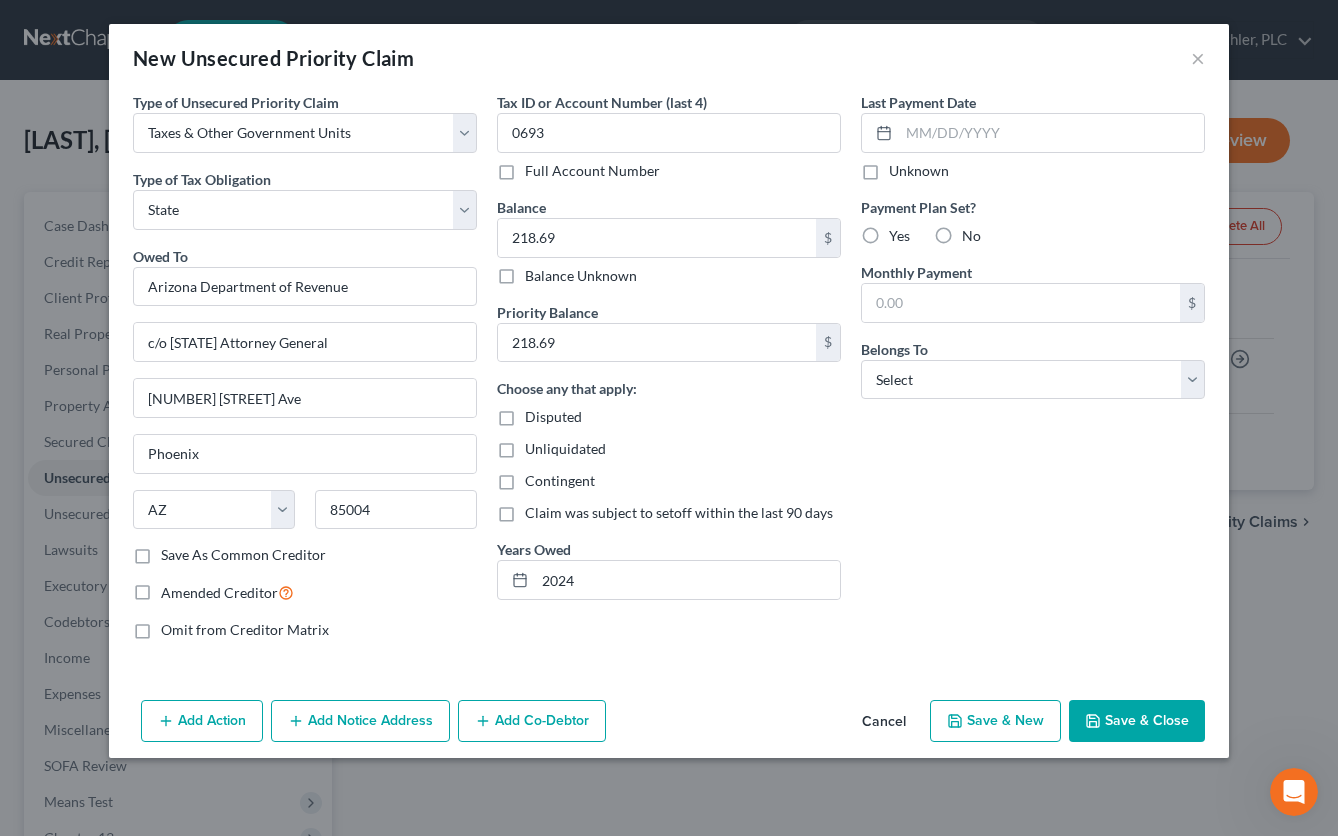 click on "No" at bounding box center [971, 236] 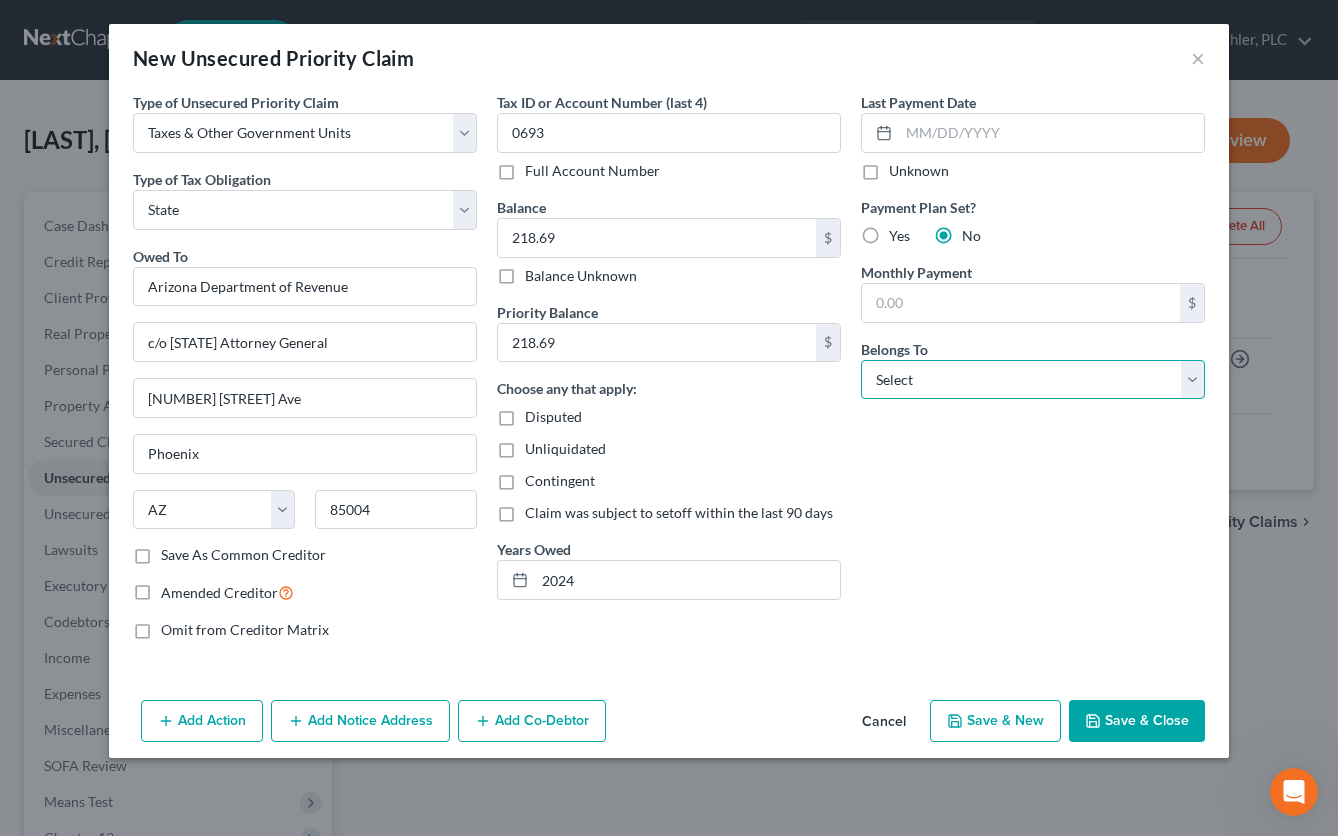 click on "Select Debtor 1 Only Debtor 2 Only Debtor 1 And Debtor 2 Only At Least One Of The Debtors And Another Community Property" at bounding box center [1033, 380] 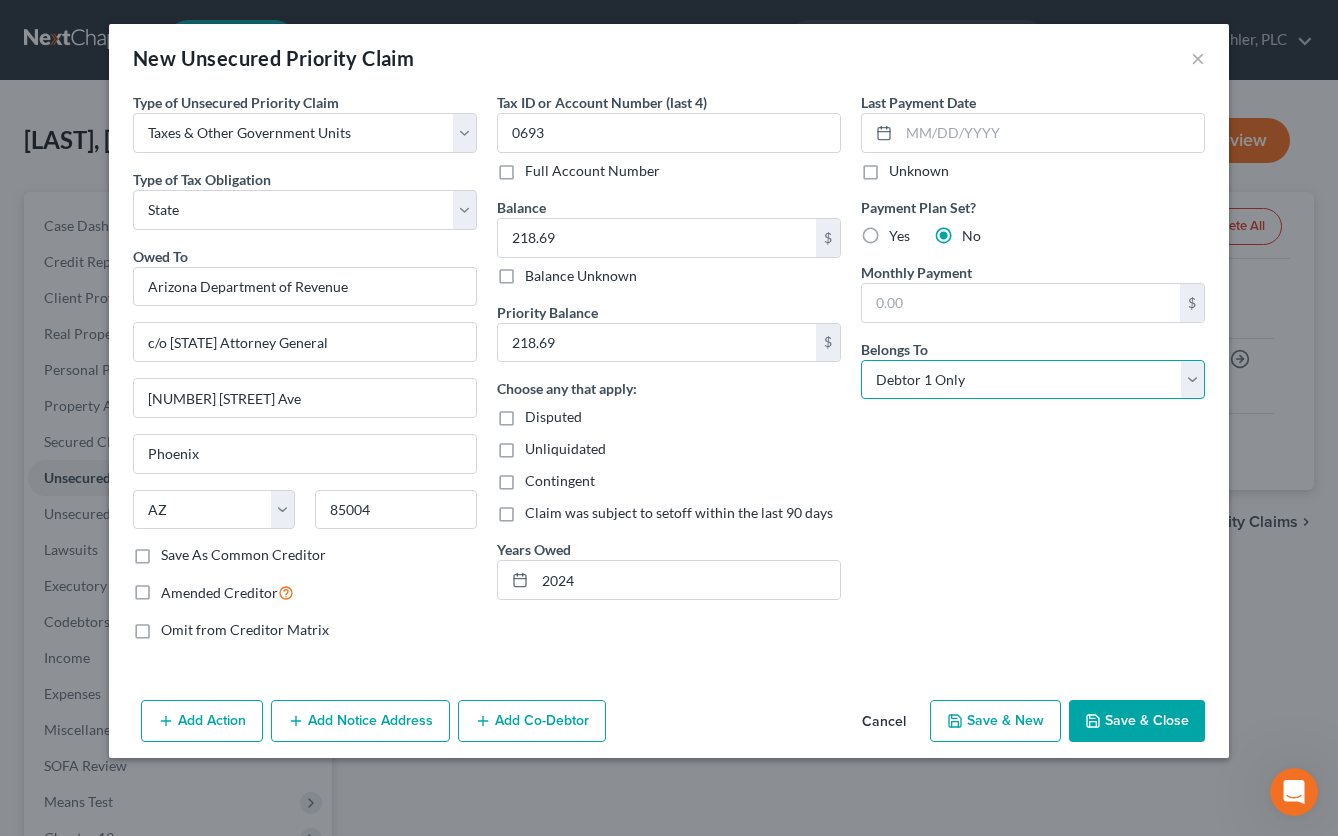 click on "Select Debtor 1 Only Debtor 2 Only Debtor 1 And Debtor 2 Only At Least One Of The Debtors And Another Community Property" at bounding box center [1033, 380] 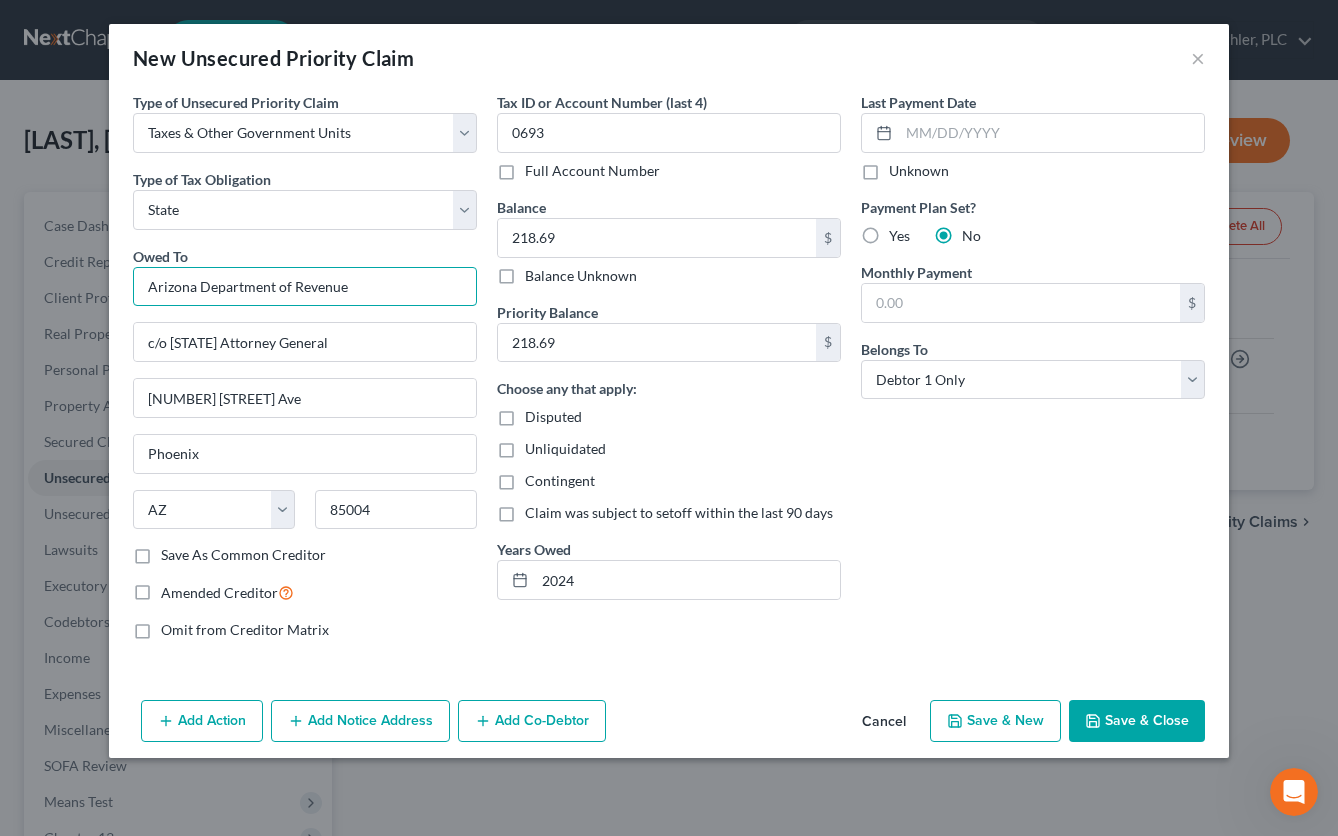 click on "Arizona Department of Revenue" at bounding box center [305, 287] 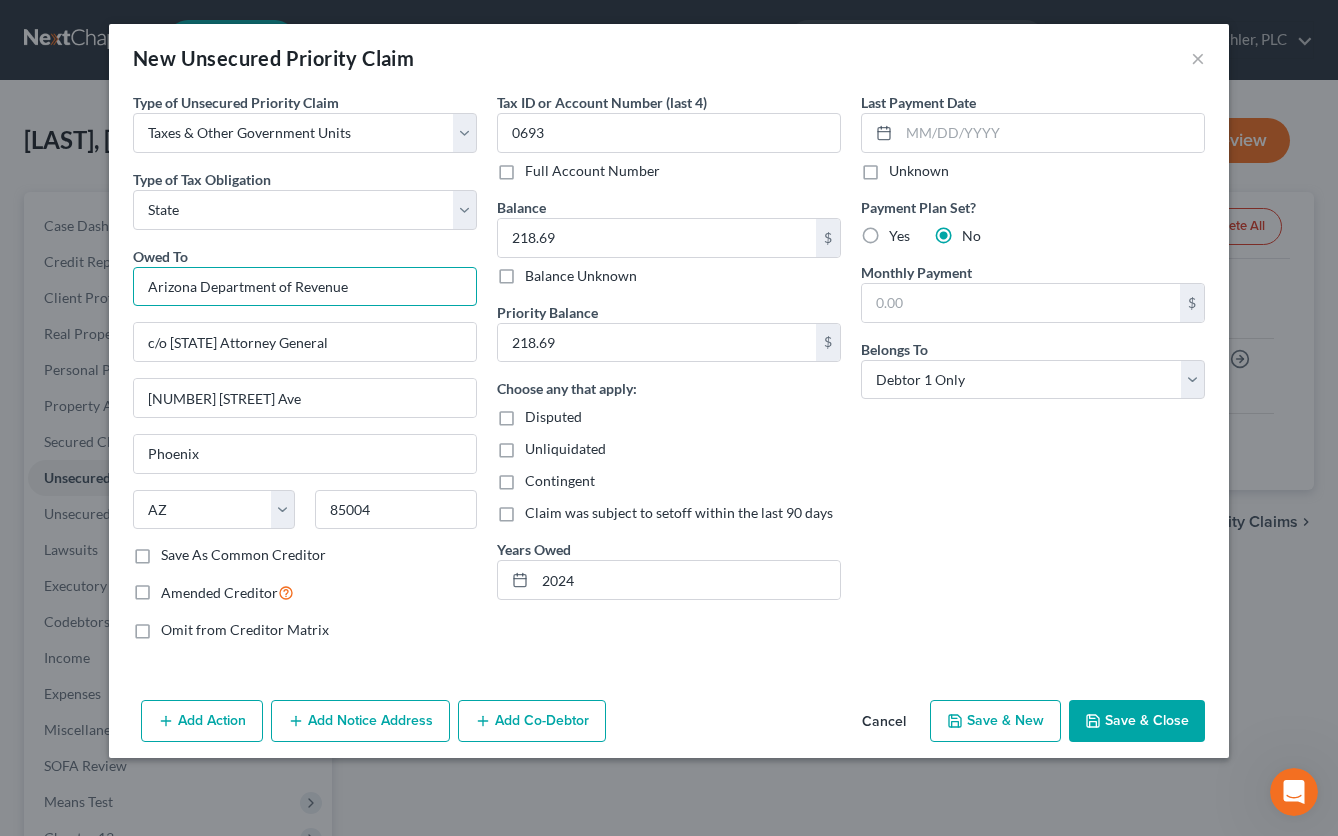 click on "Arizona Department of Revenue" at bounding box center [305, 287] 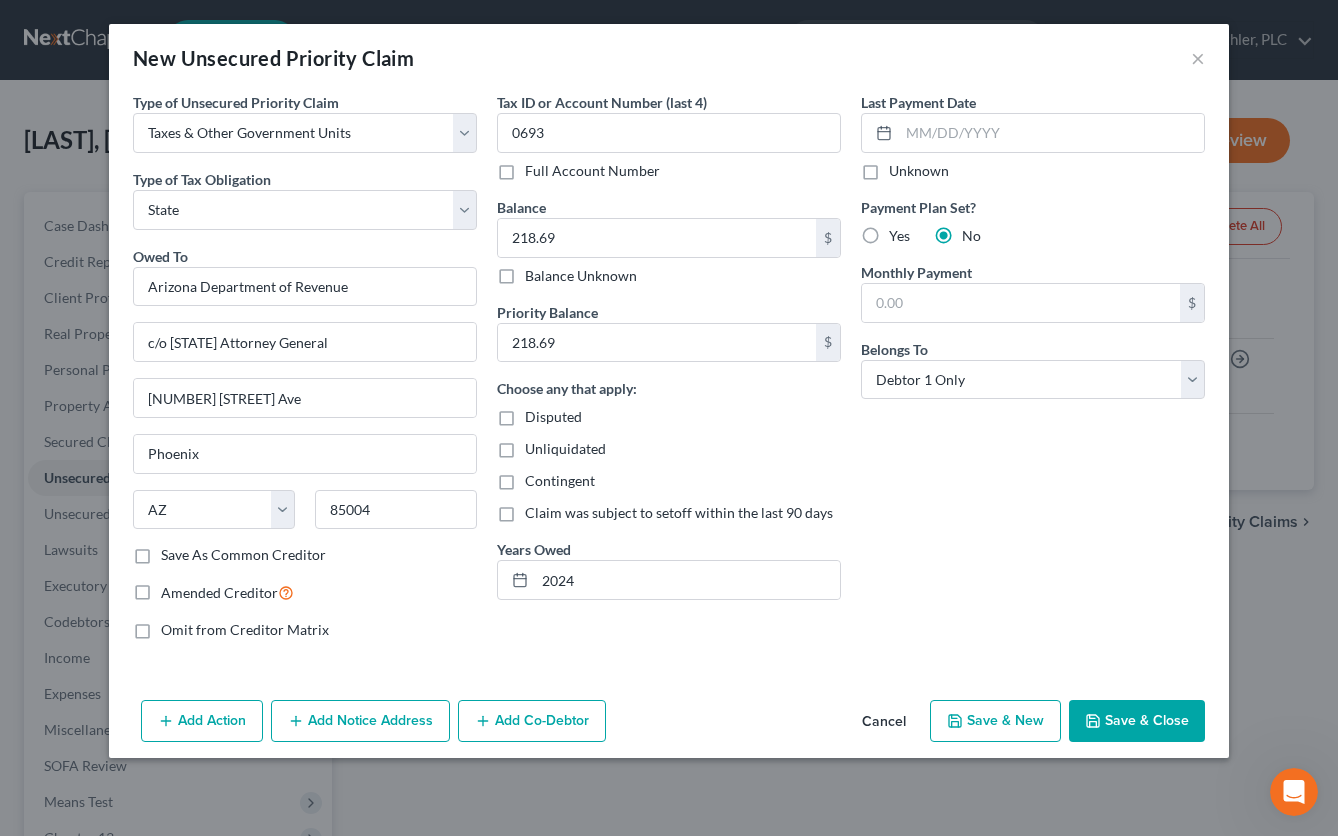 click on "Last Payment Date         Unknown Payment Plan Set? Yes No Monthly Payment $
Belongs To
*
Select Debtor 1 Only Debtor 2 Only Debtor 1 And Debtor 2 Only At Least One Of The Debtors And Another Community Property" at bounding box center (1033, 374) 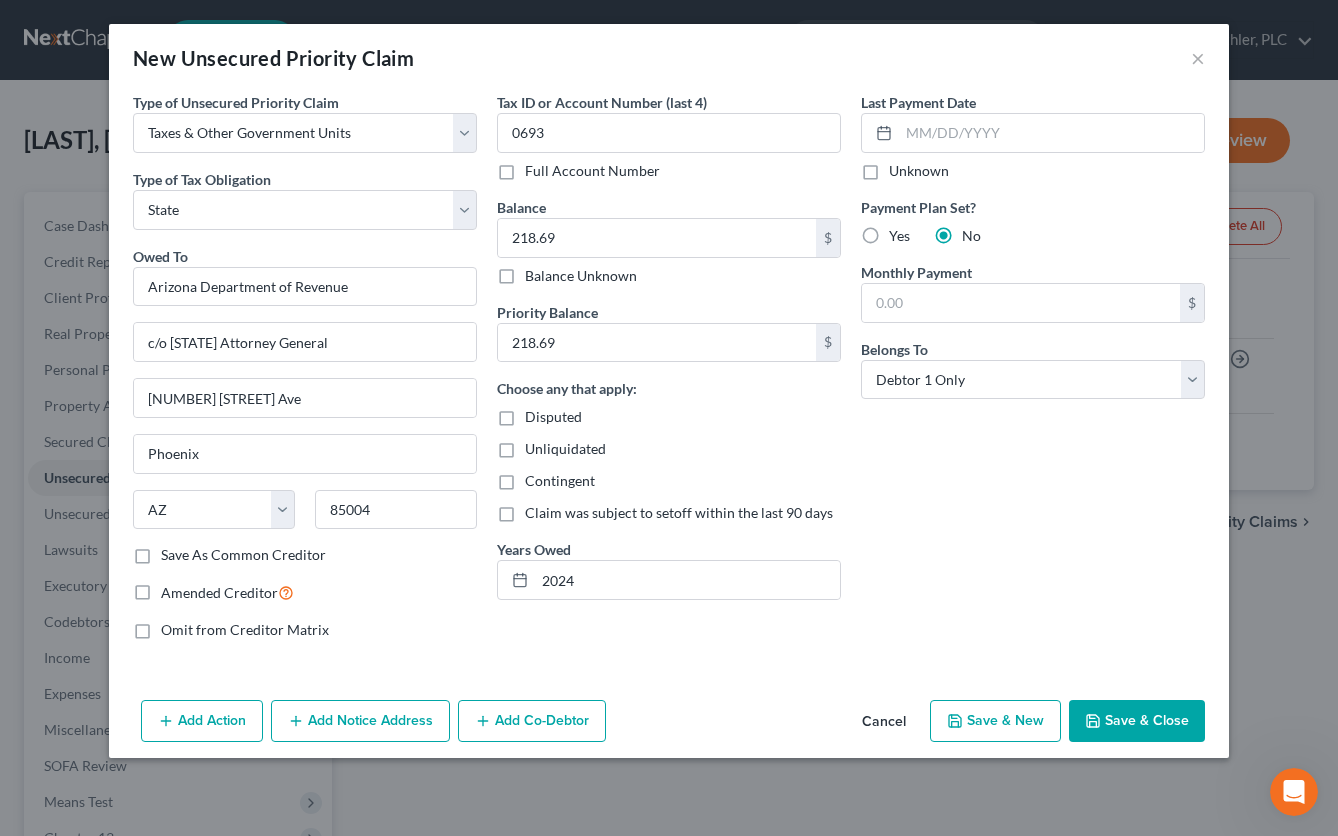 click on "Save & Close" at bounding box center [1137, 721] 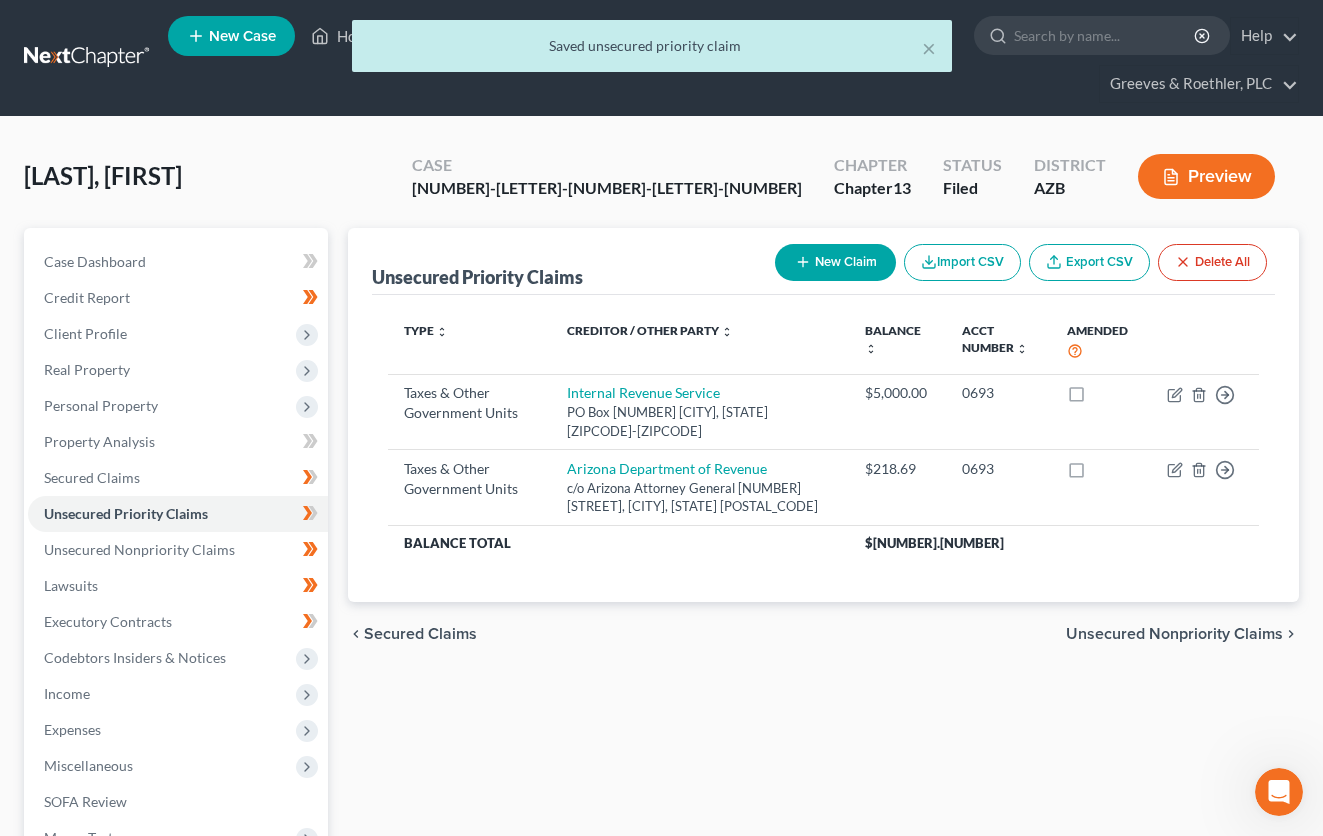 click on "New Claim" at bounding box center (835, 262) 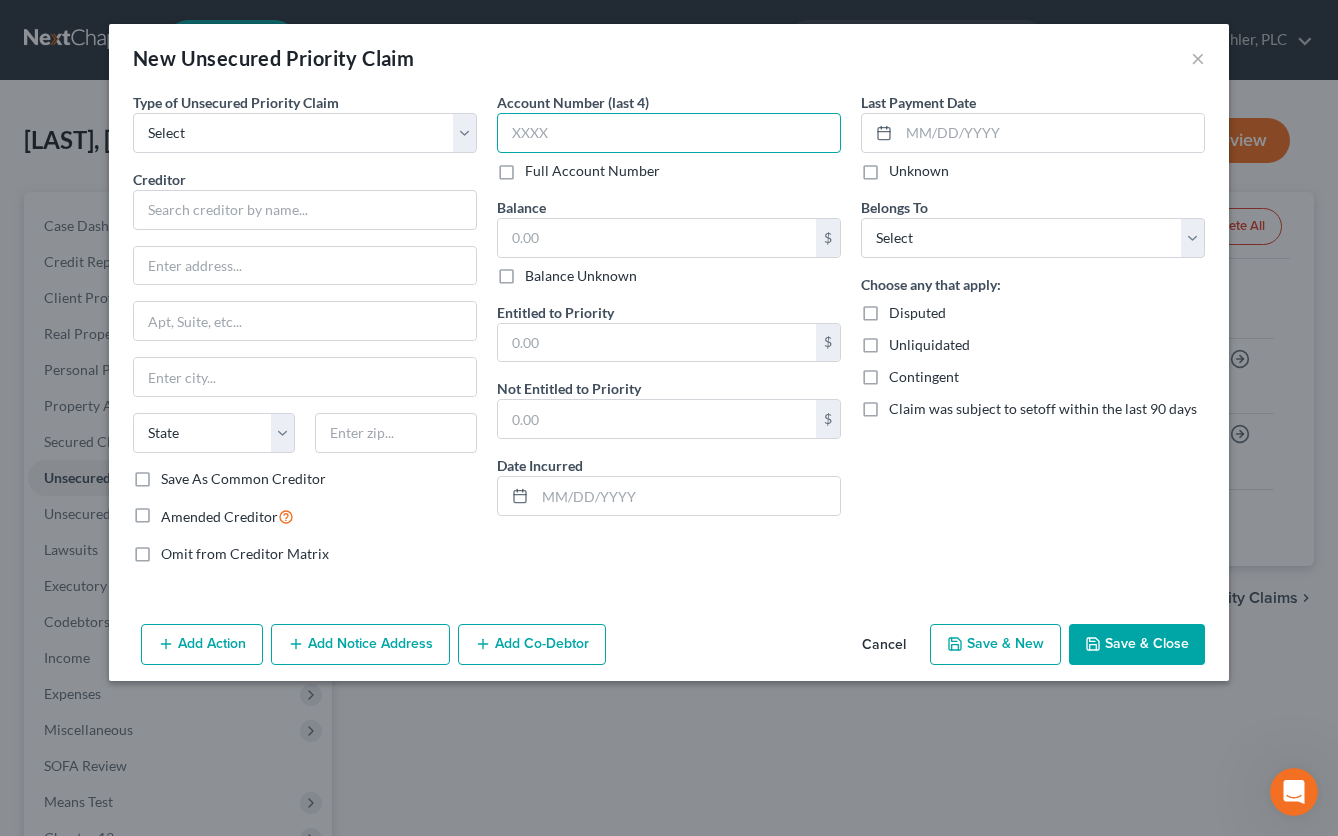 click at bounding box center (669, 133) 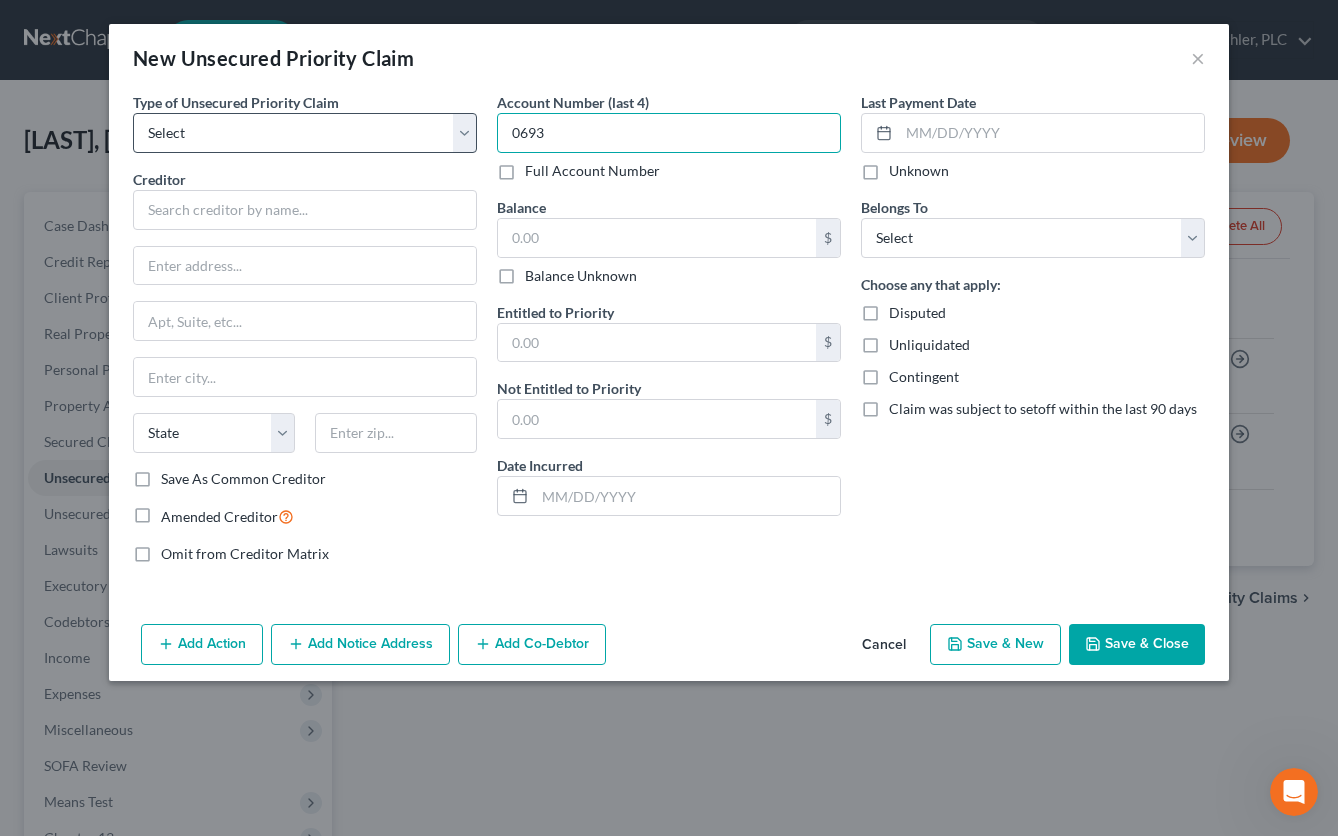 type on "0693" 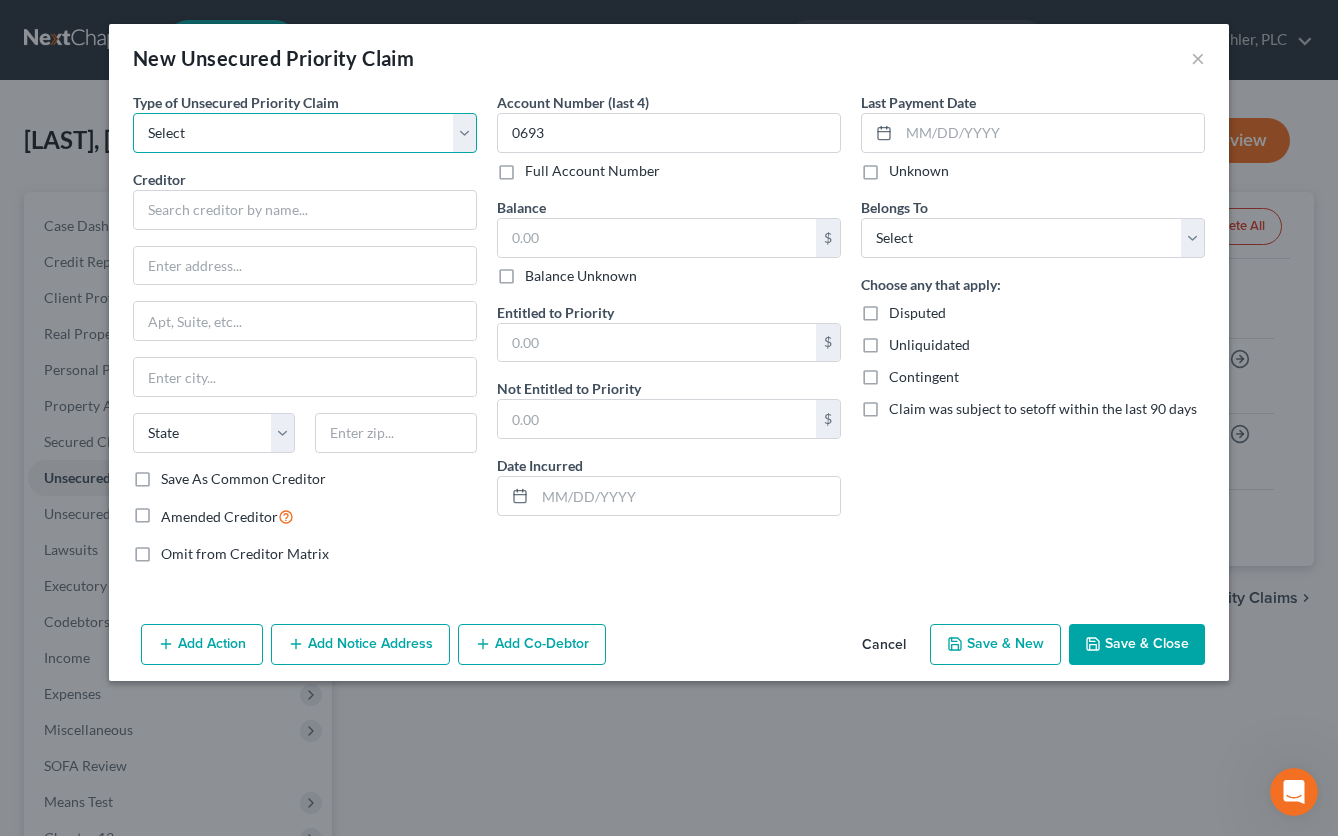 click on "Select Taxes & Other Government Units Domestic Support Obligations Extensions of credit in an involuntary case Wages, Salaries, Commissions Contributions to employee benefits Certain farmers and fisherman Deposits by individuals Commitments to maintain capitals Claims for death or injury while intoxicated Other" at bounding box center [305, 133] 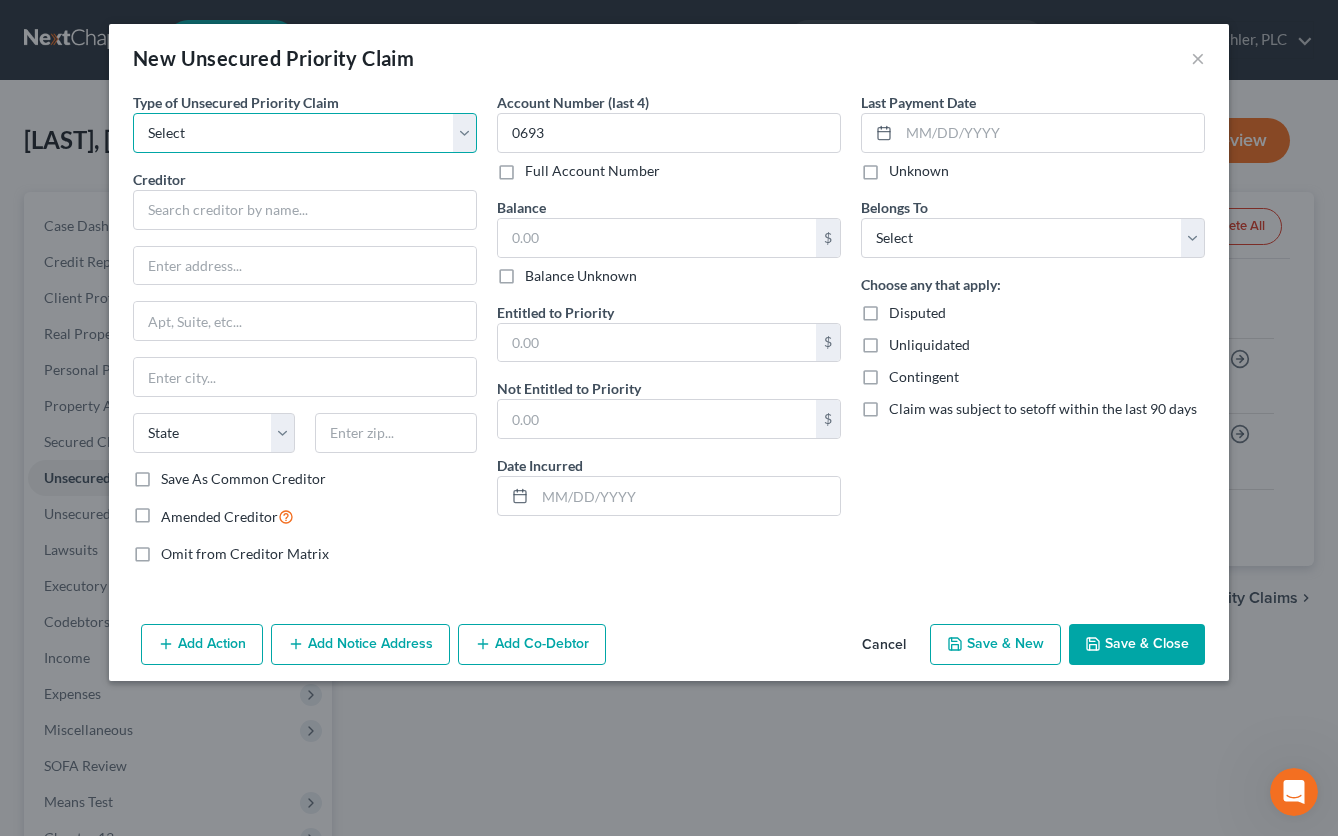 select on "0" 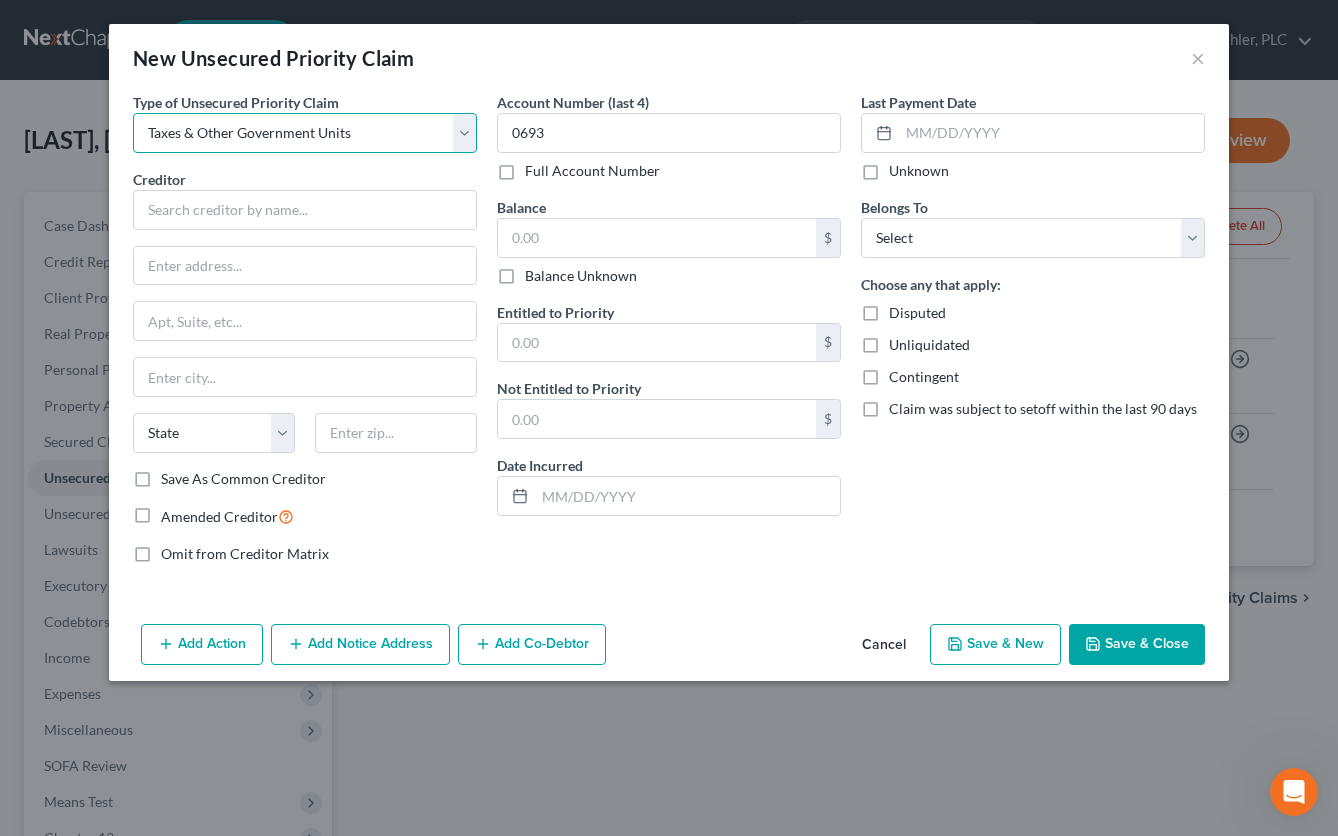 click on "Select Taxes & Other Government Units Domestic Support Obligations Extensions of credit in an involuntary case Wages, Salaries, Commissions Contributions to employee benefits Certain farmers and fisherman Deposits by individuals Commitments to maintain capitals Claims for death or injury while intoxicated Other" at bounding box center [305, 133] 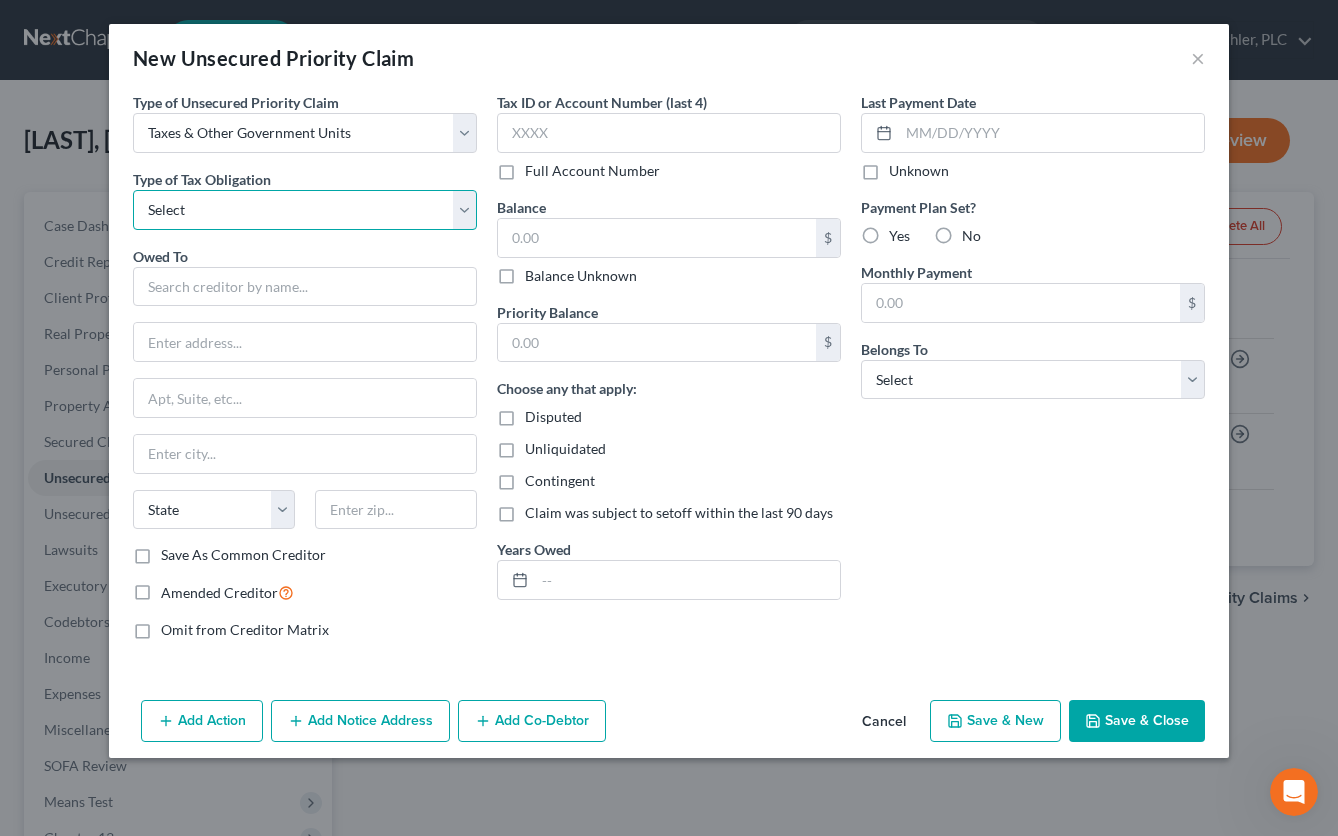 click on "Select Federal City State Franchise Tax Board Other" at bounding box center [305, 210] 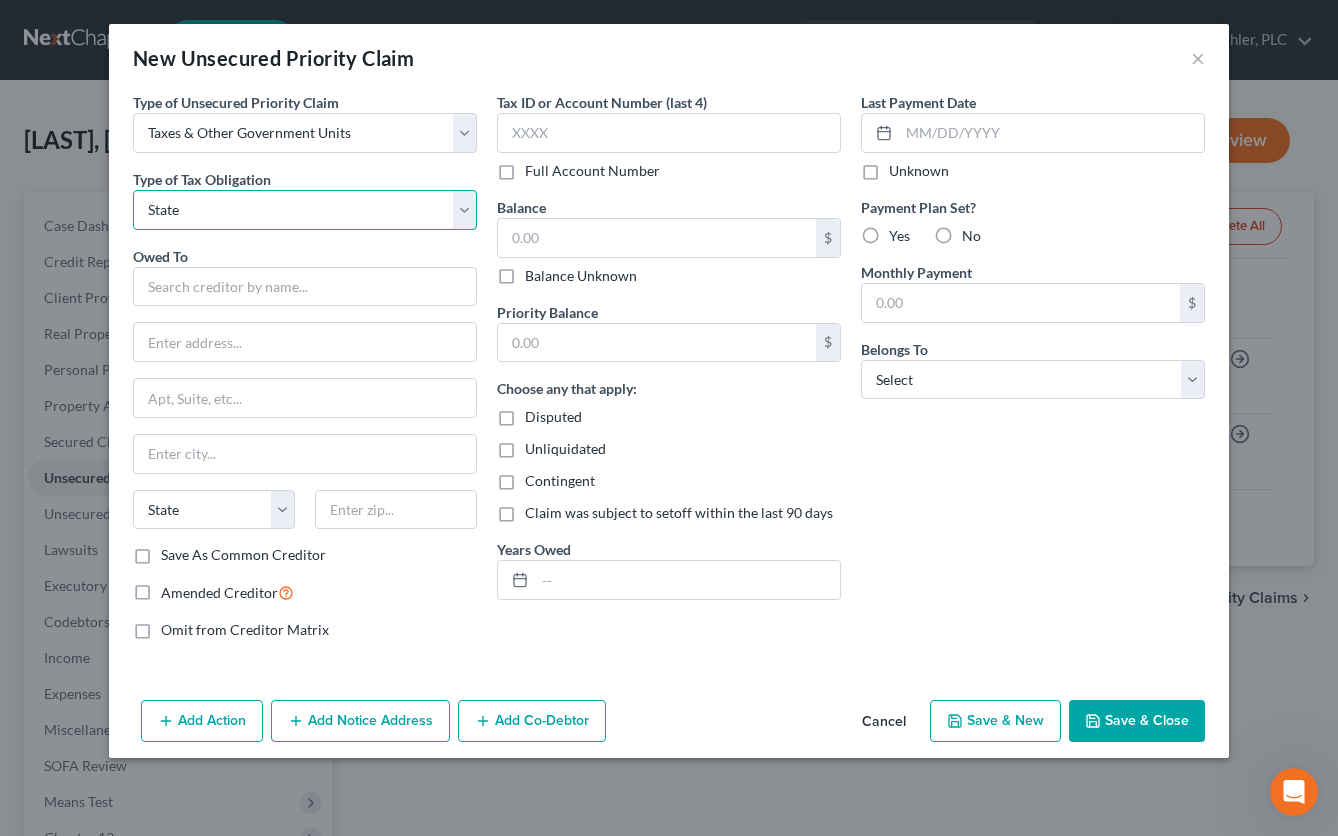 click on "Select Federal City State Franchise Tax Board Other" at bounding box center [305, 210] 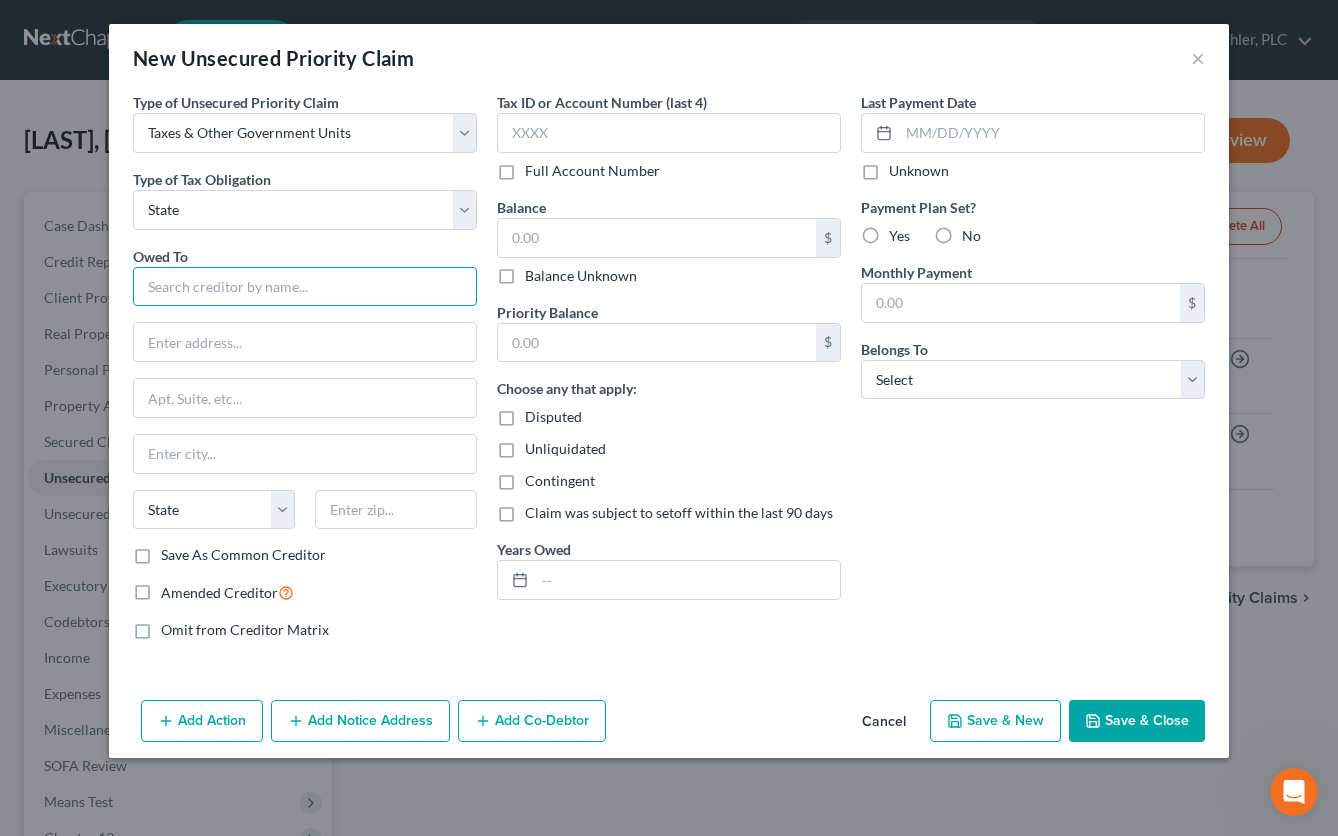 click at bounding box center (305, 287) 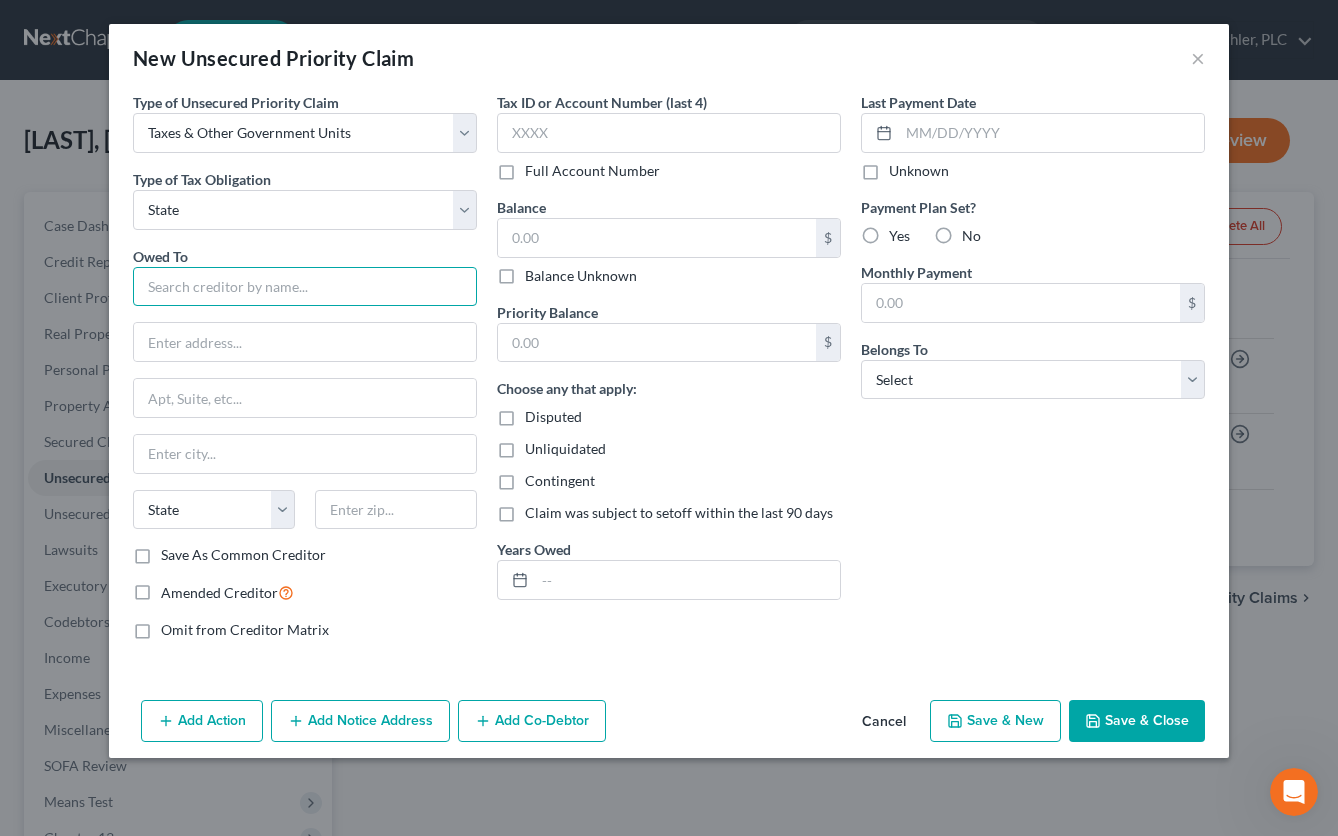 paste on "Arizona Department of Revenue" 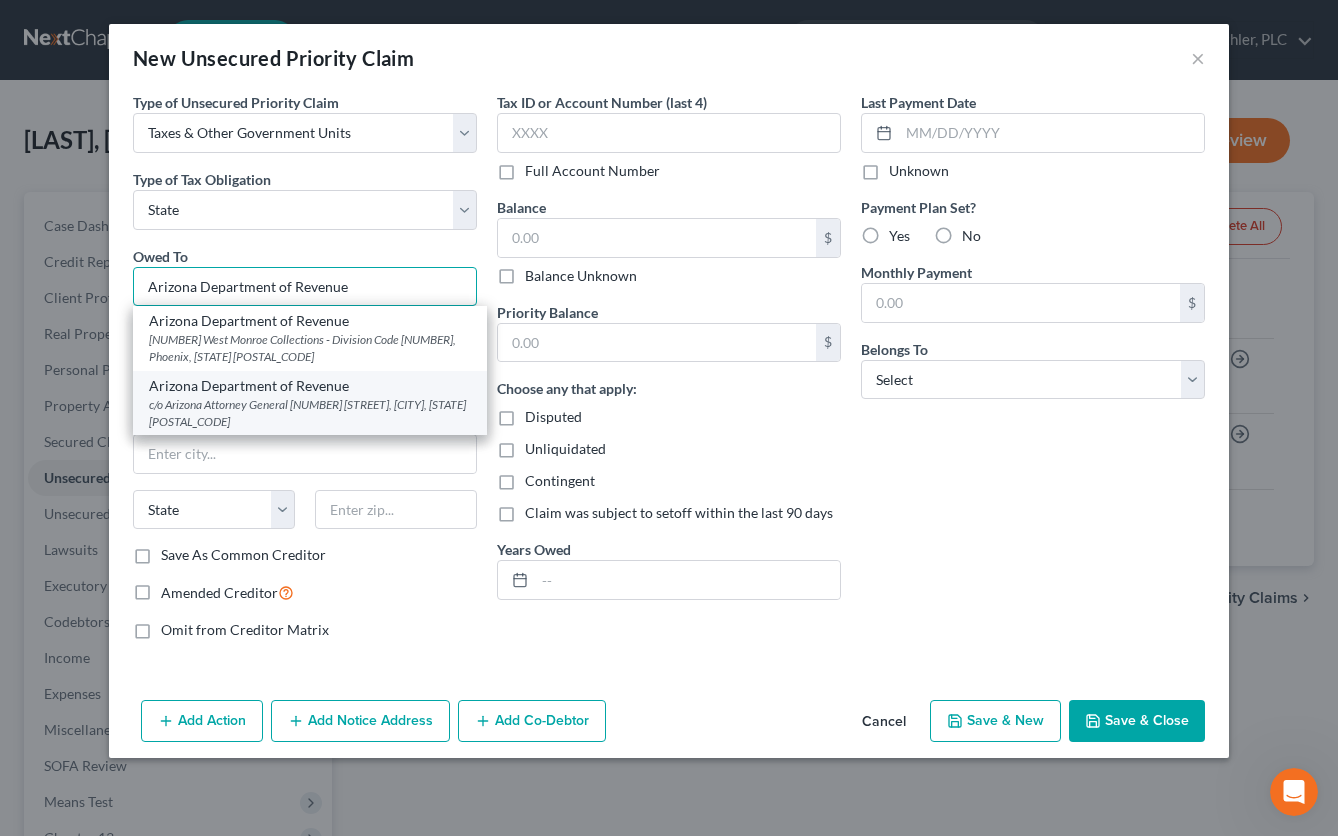 type on "Arizona Department of Revenue" 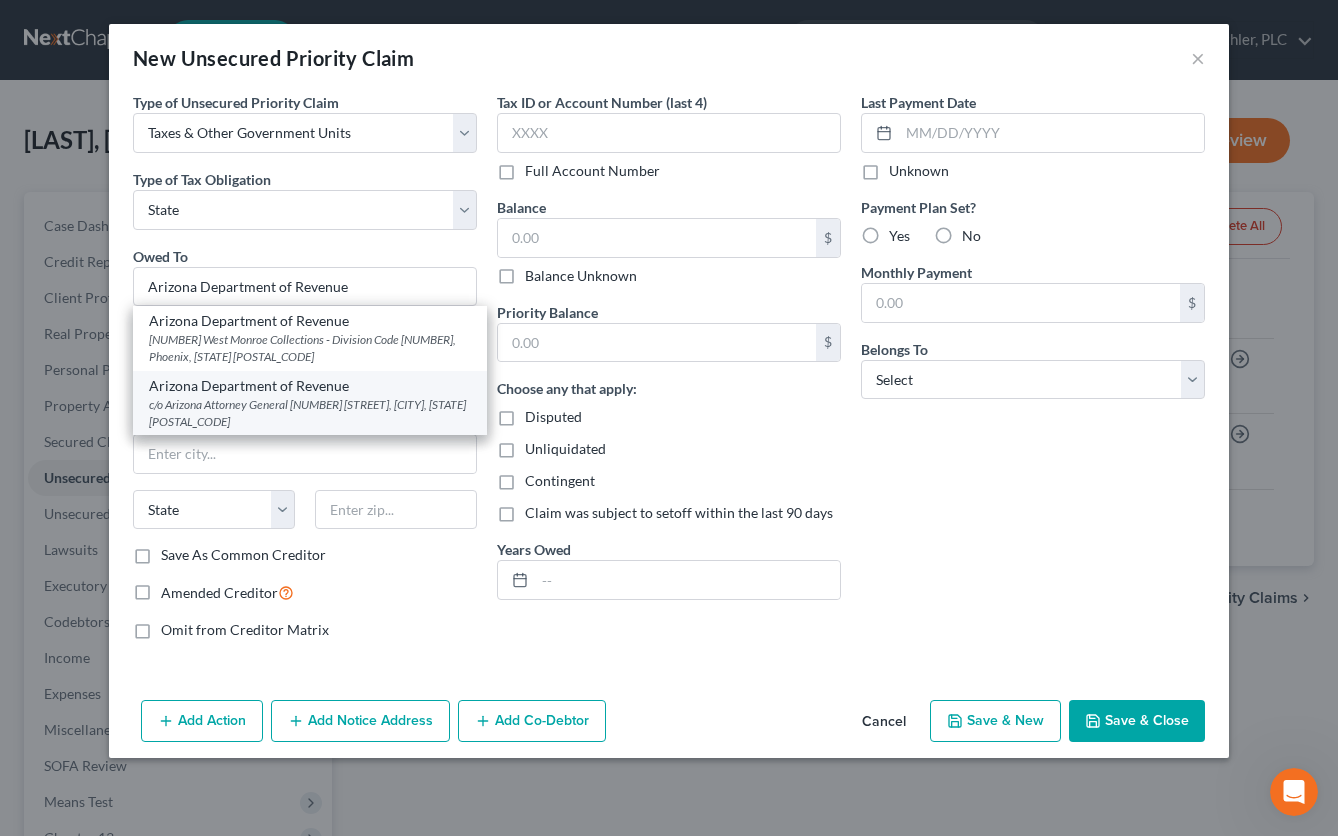 click on "Arizona Department of Revenue" at bounding box center (310, 386) 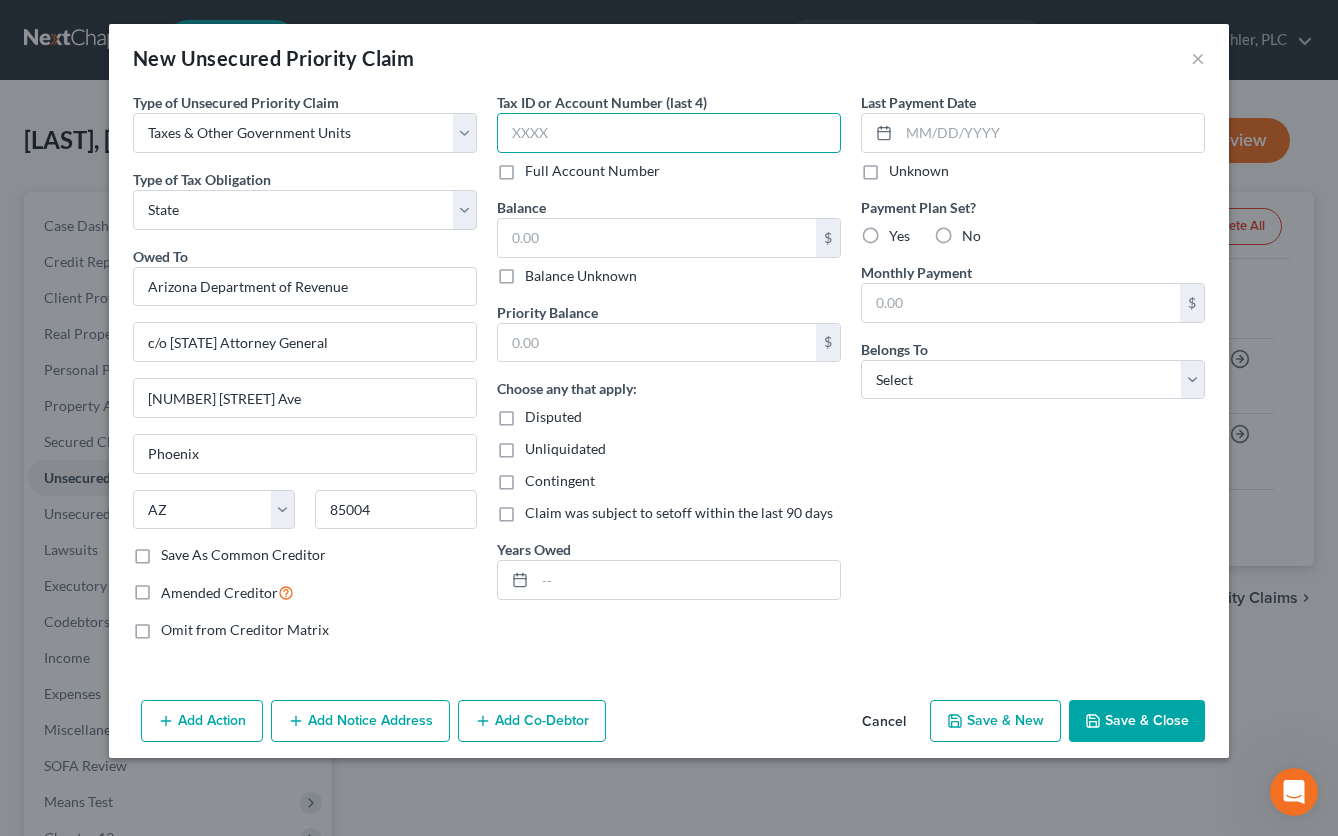 click at bounding box center (669, 133) 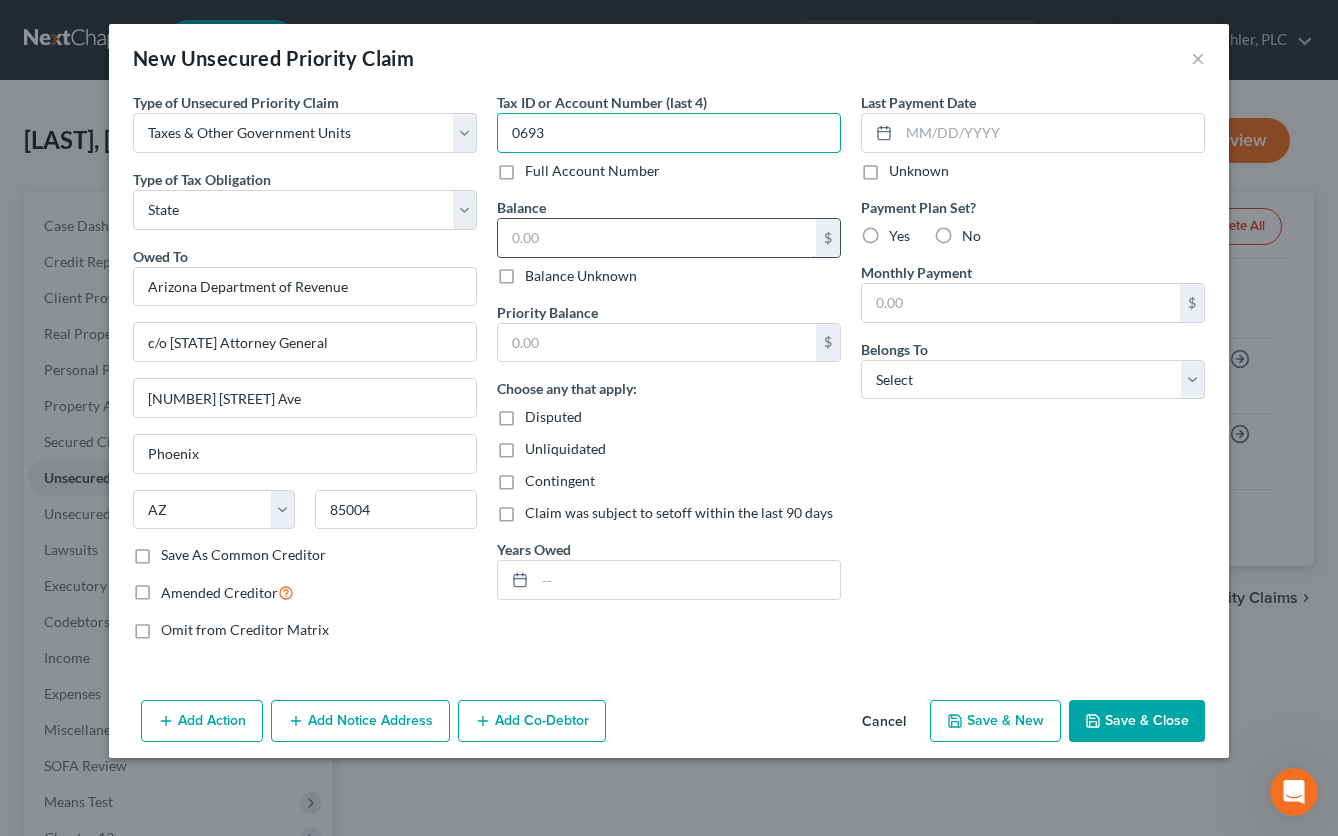type on "0693" 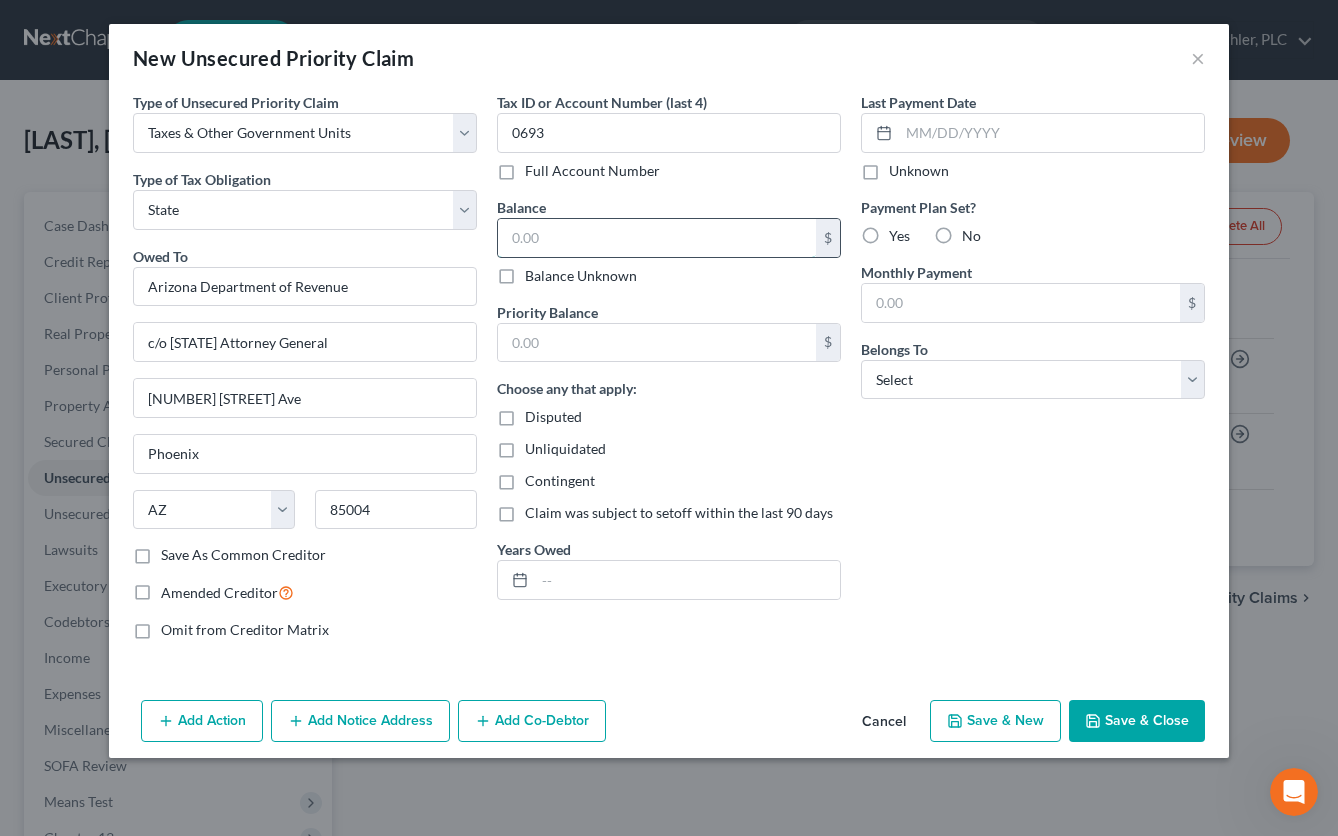 click at bounding box center (657, 238) 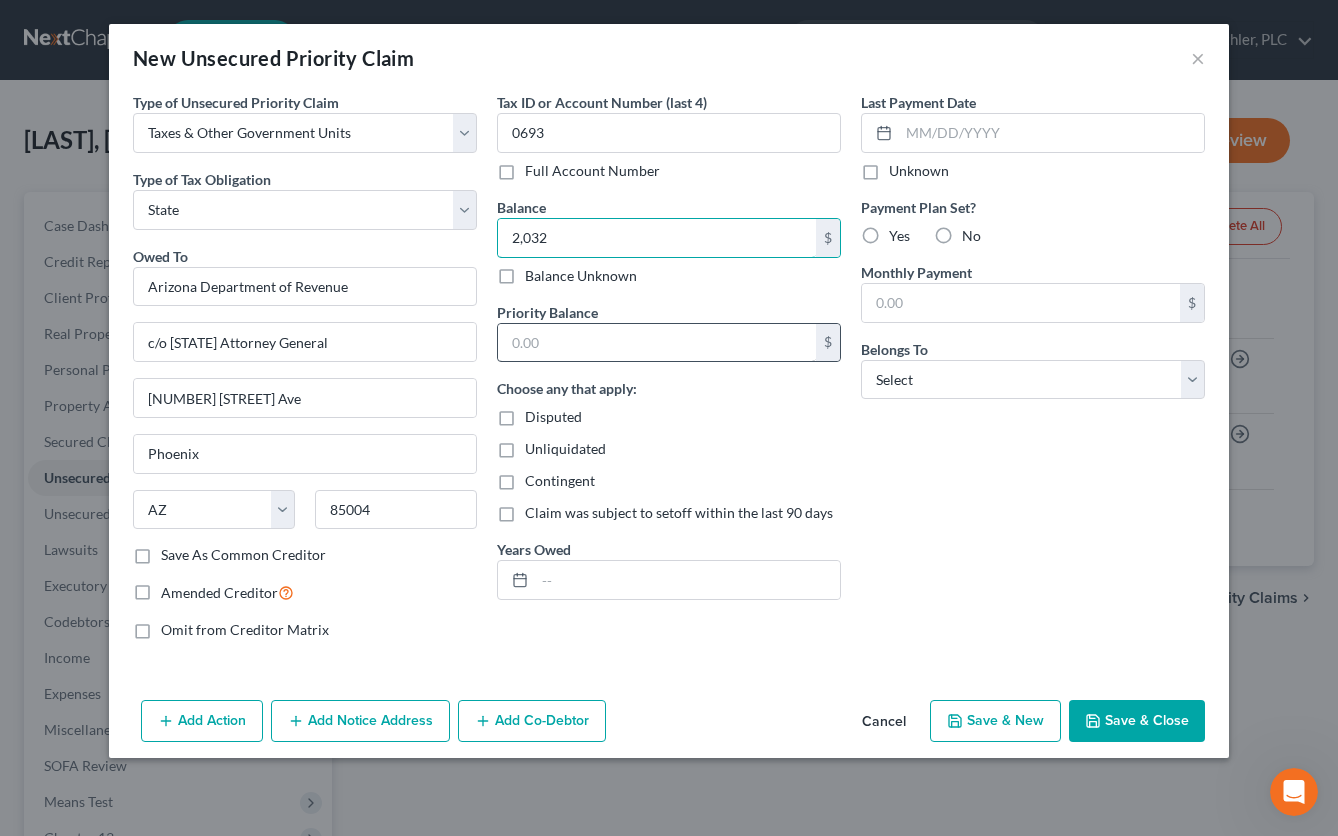 type on "2,032" 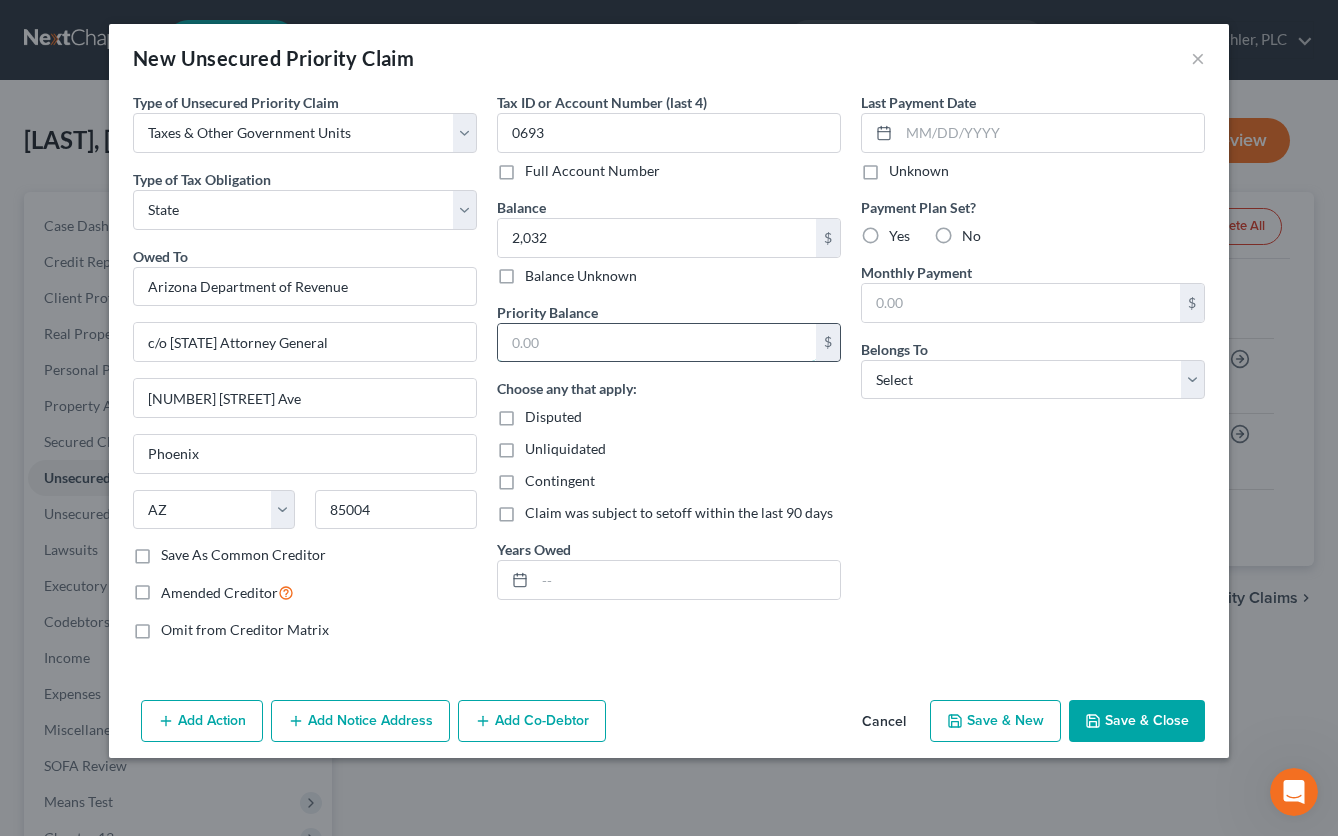 click at bounding box center [657, 343] 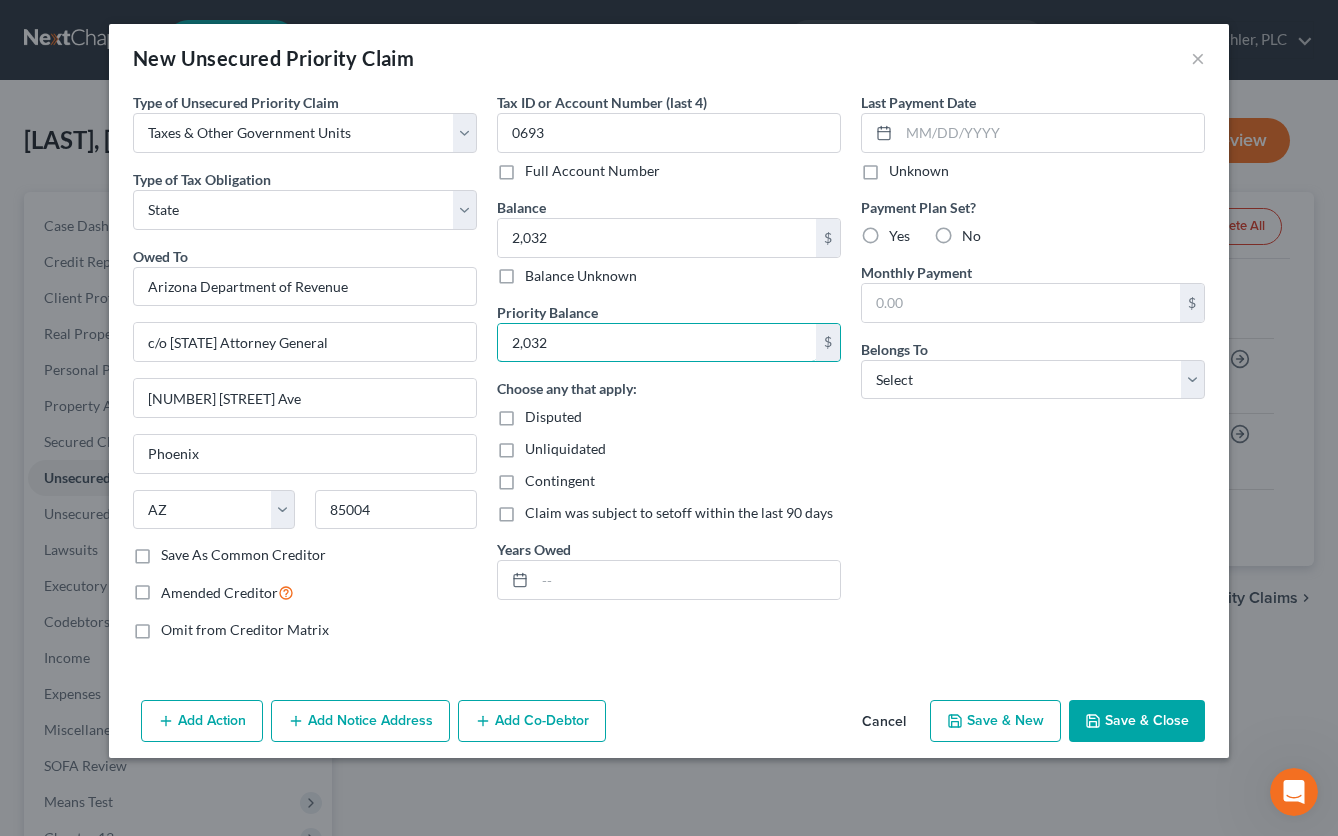 type on "2,032" 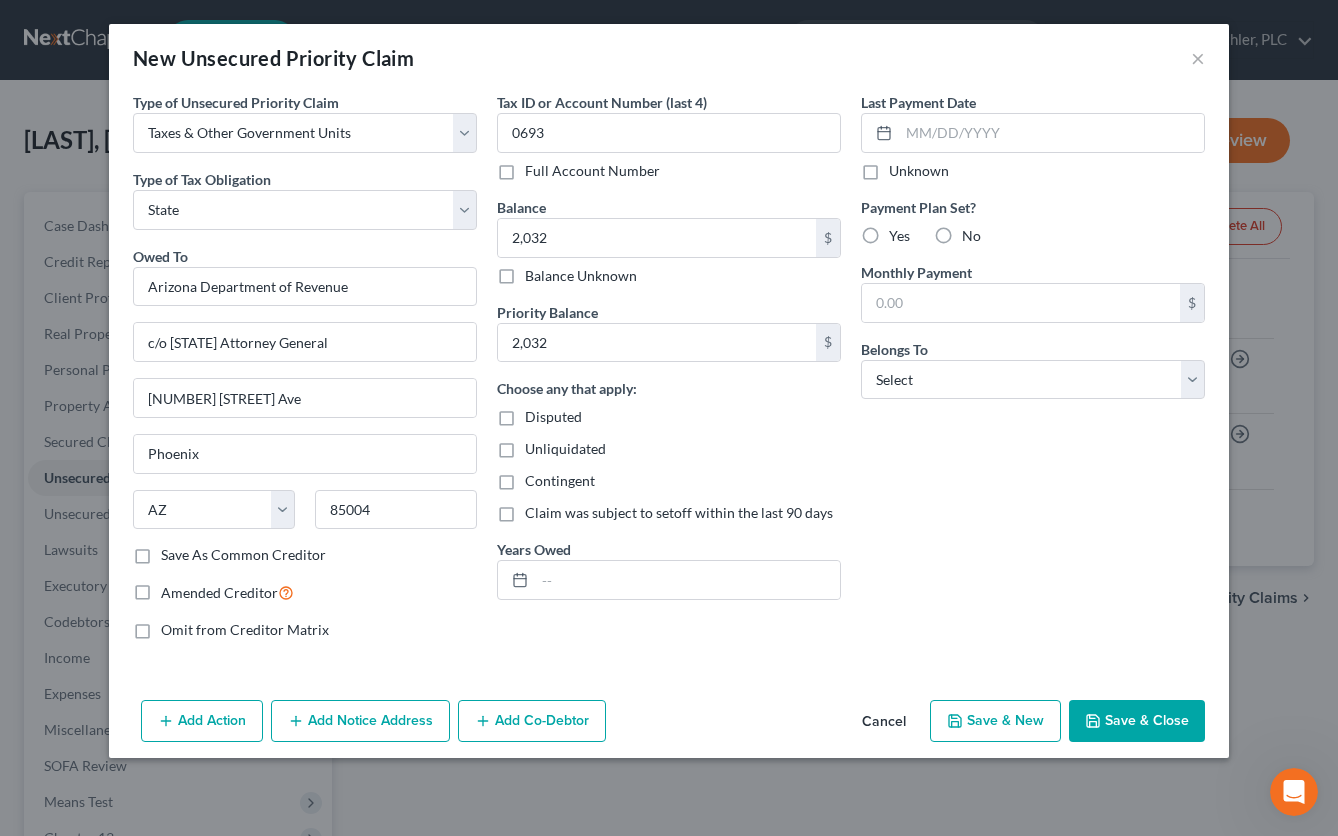 click on "Disputed" at bounding box center (553, 417) 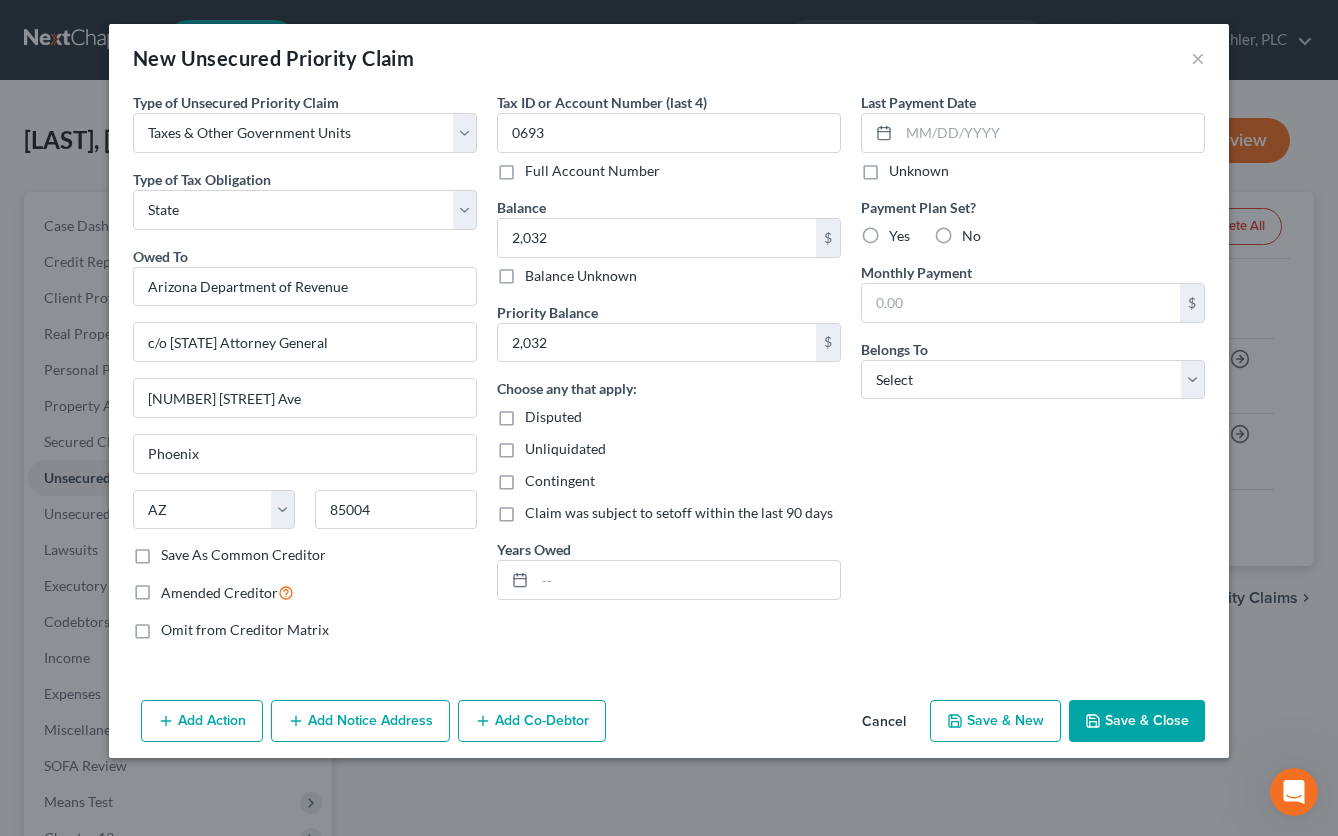 click on "Disputed" at bounding box center (539, 413) 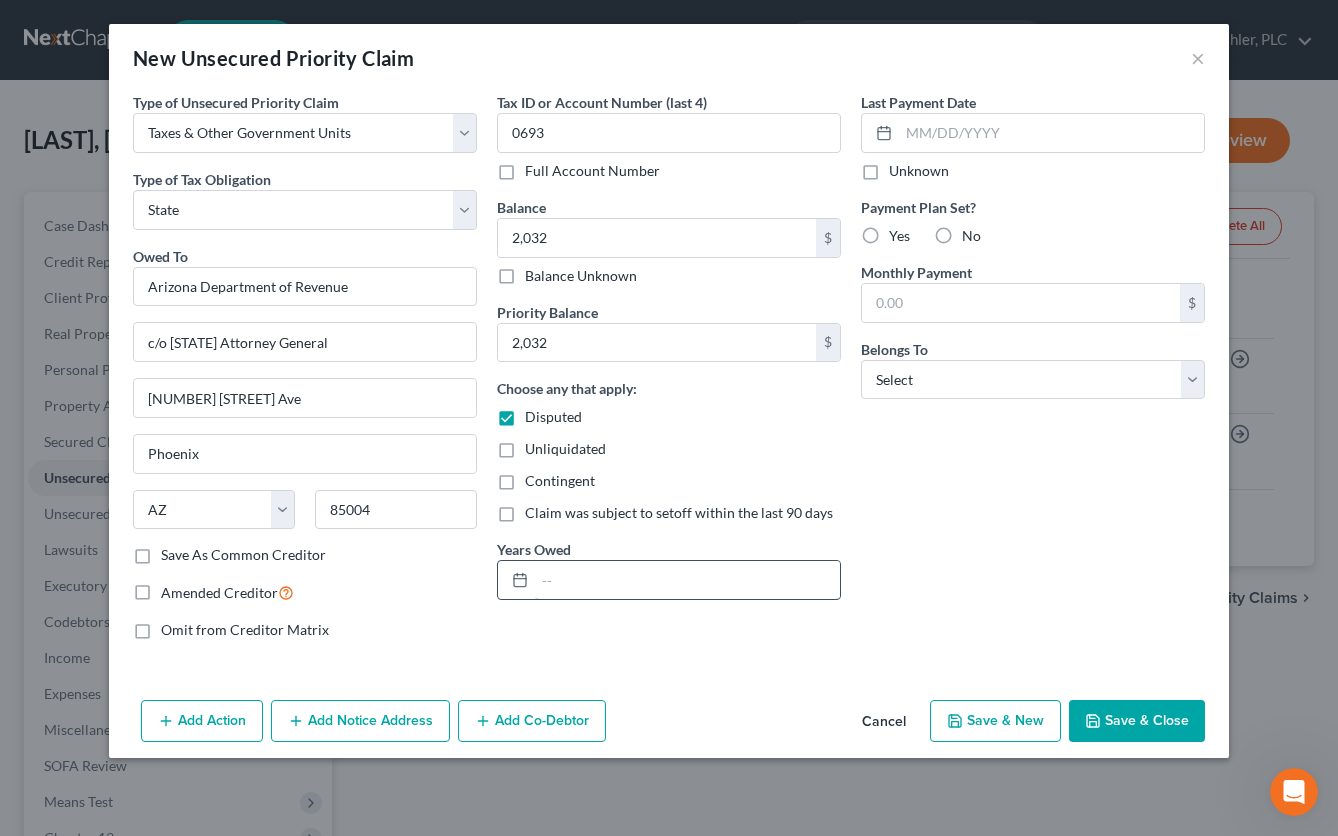 click at bounding box center (687, 580) 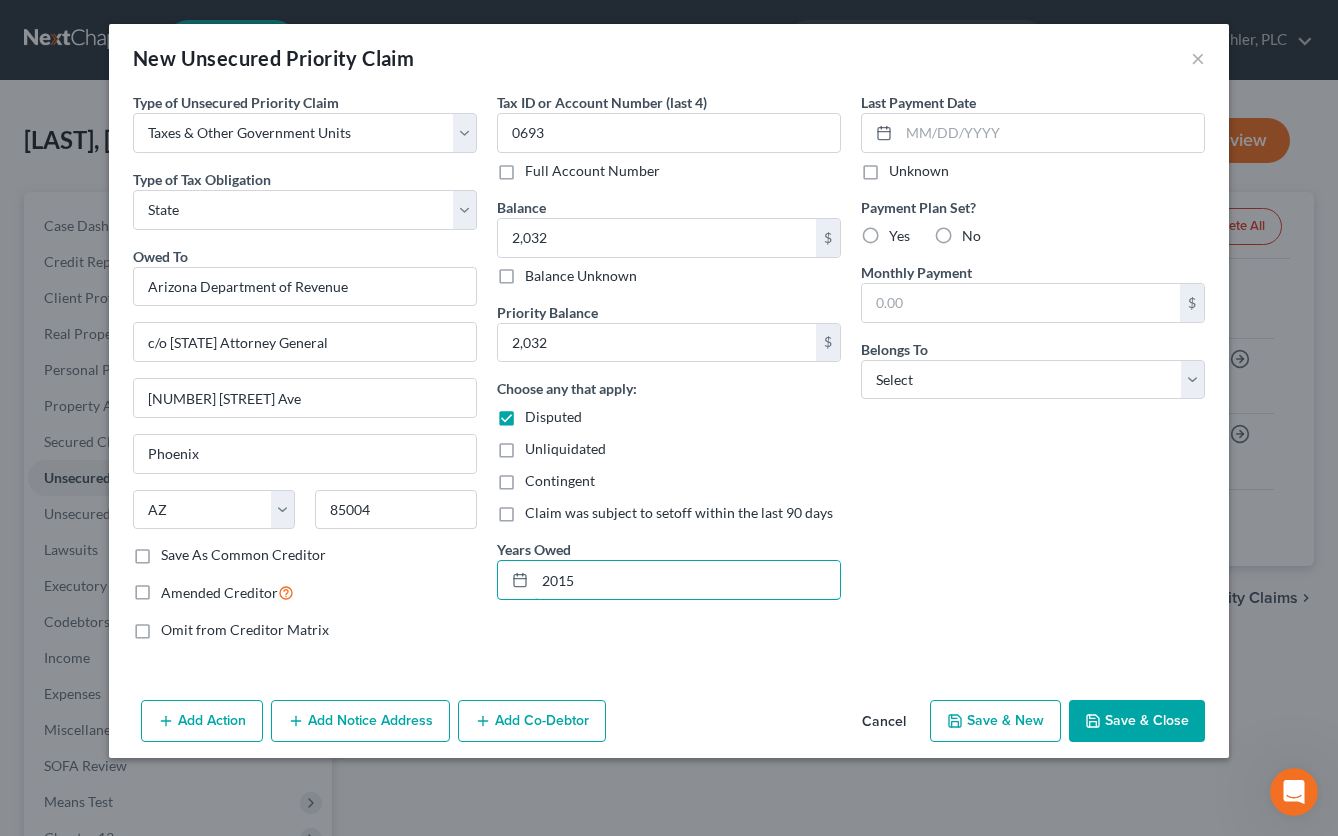 type on "2015" 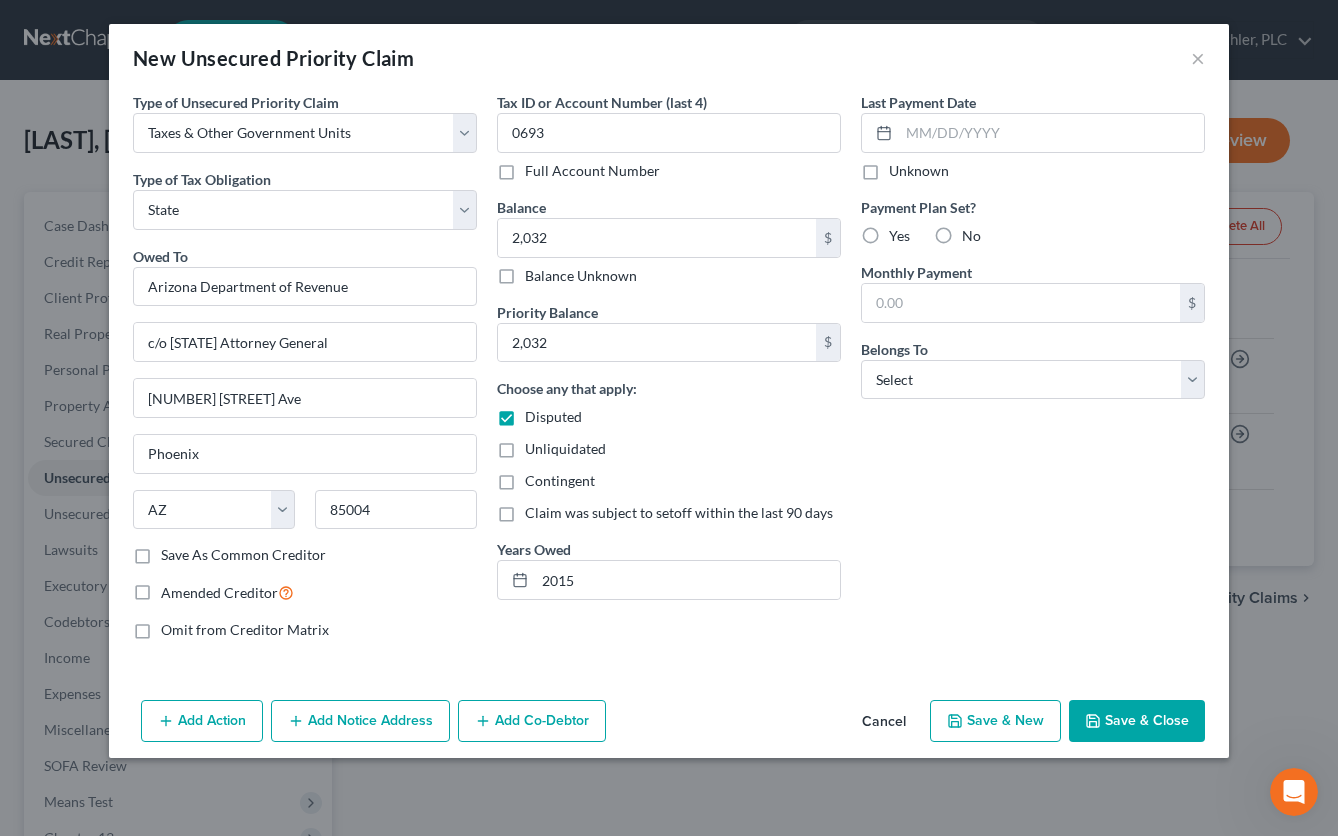 click on "No" at bounding box center (971, 236) 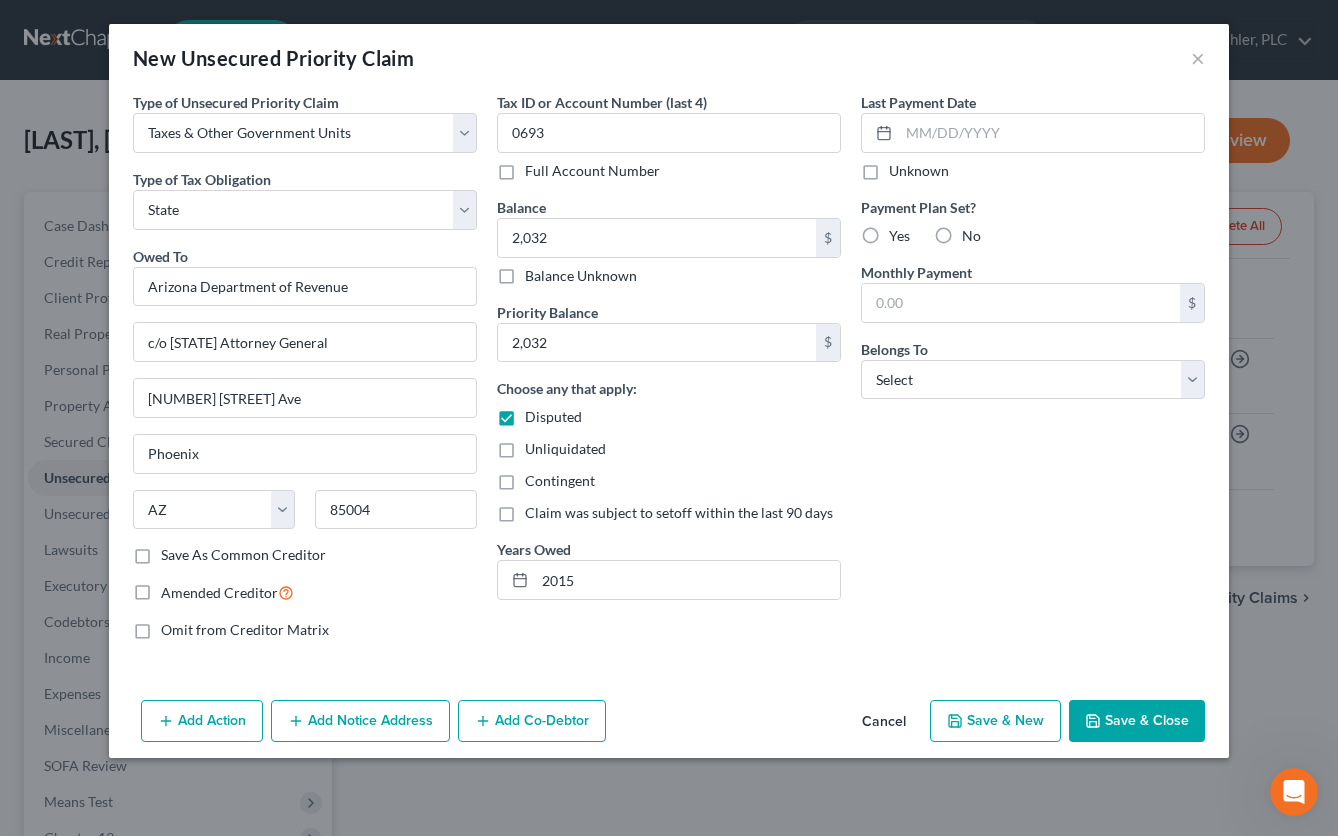 radio on "true" 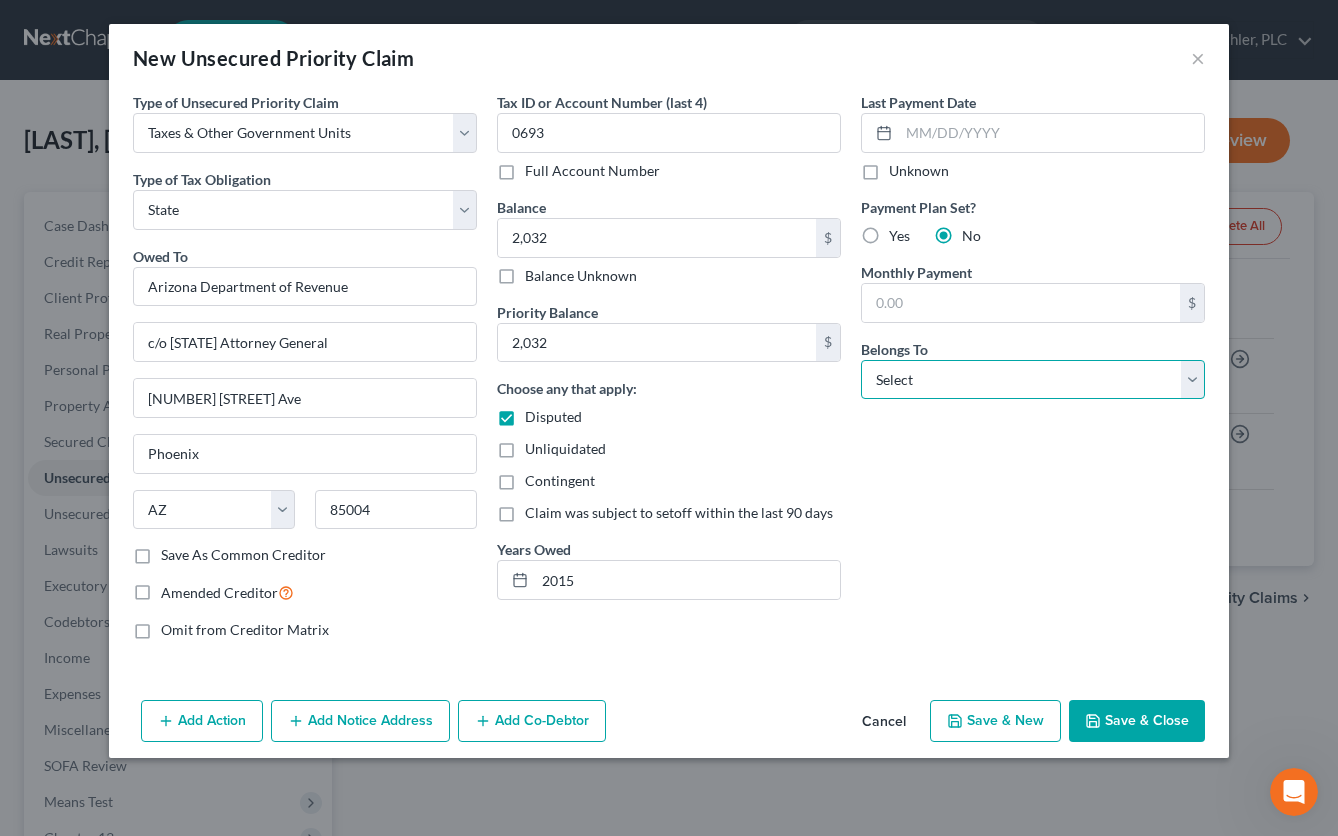 click on "Select Debtor 1 Only Debtor 2 Only Debtor 1 And Debtor 2 Only At Least One Of The Debtors And Another Community Property" at bounding box center [1033, 380] 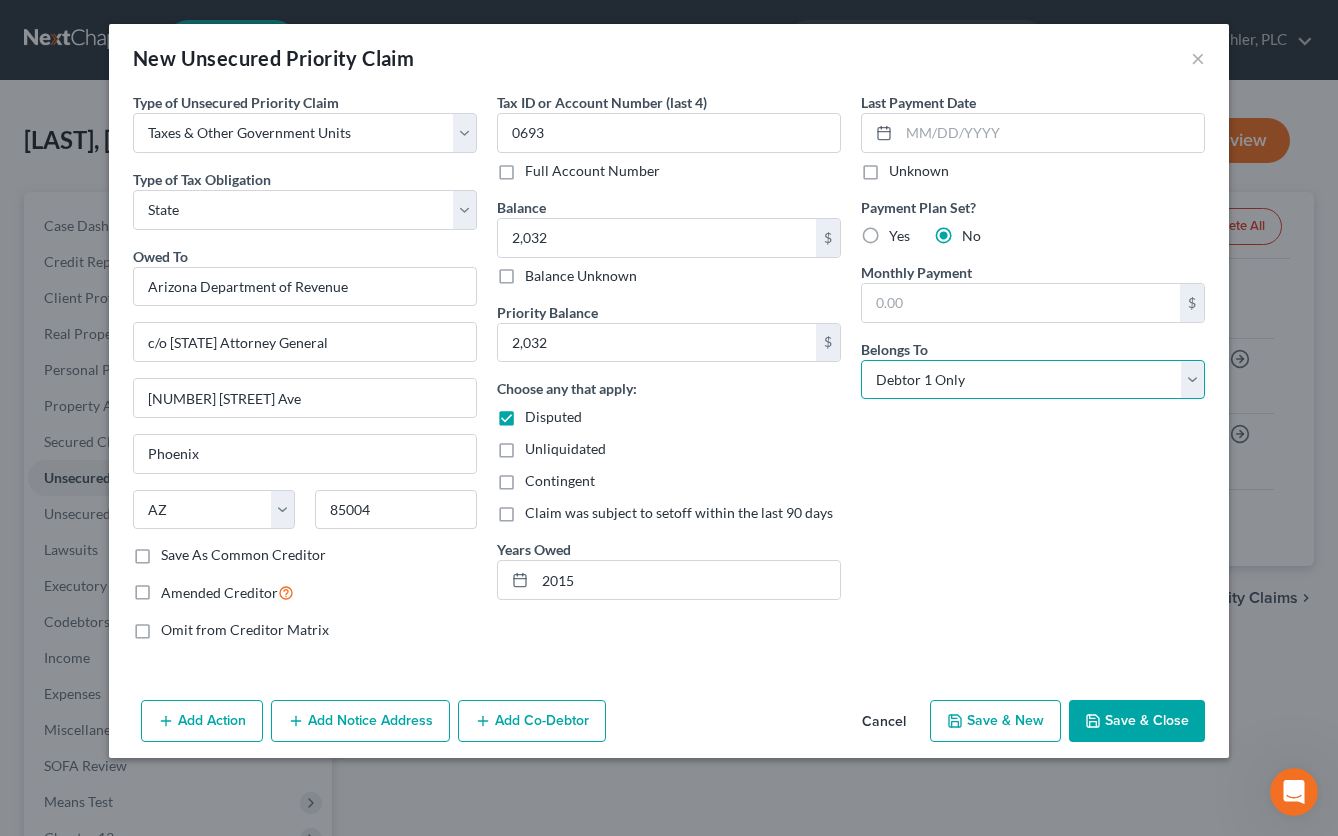 click on "Select Debtor 1 Only Debtor 2 Only Debtor 1 And Debtor 2 Only At Least One Of The Debtors And Another Community Property" at bounding box center [1033, 380] 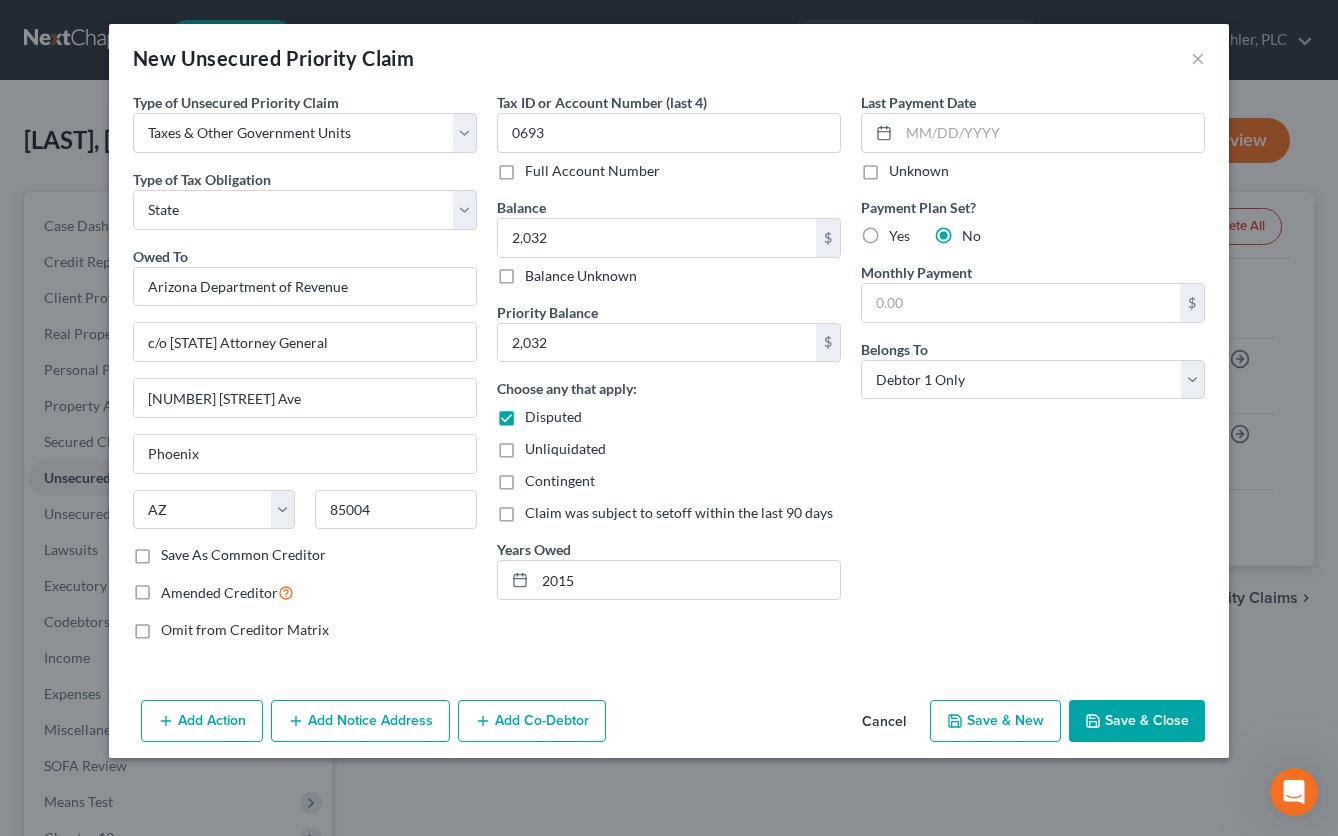 click on "Save & Close" at bounding box center [1137, 721] 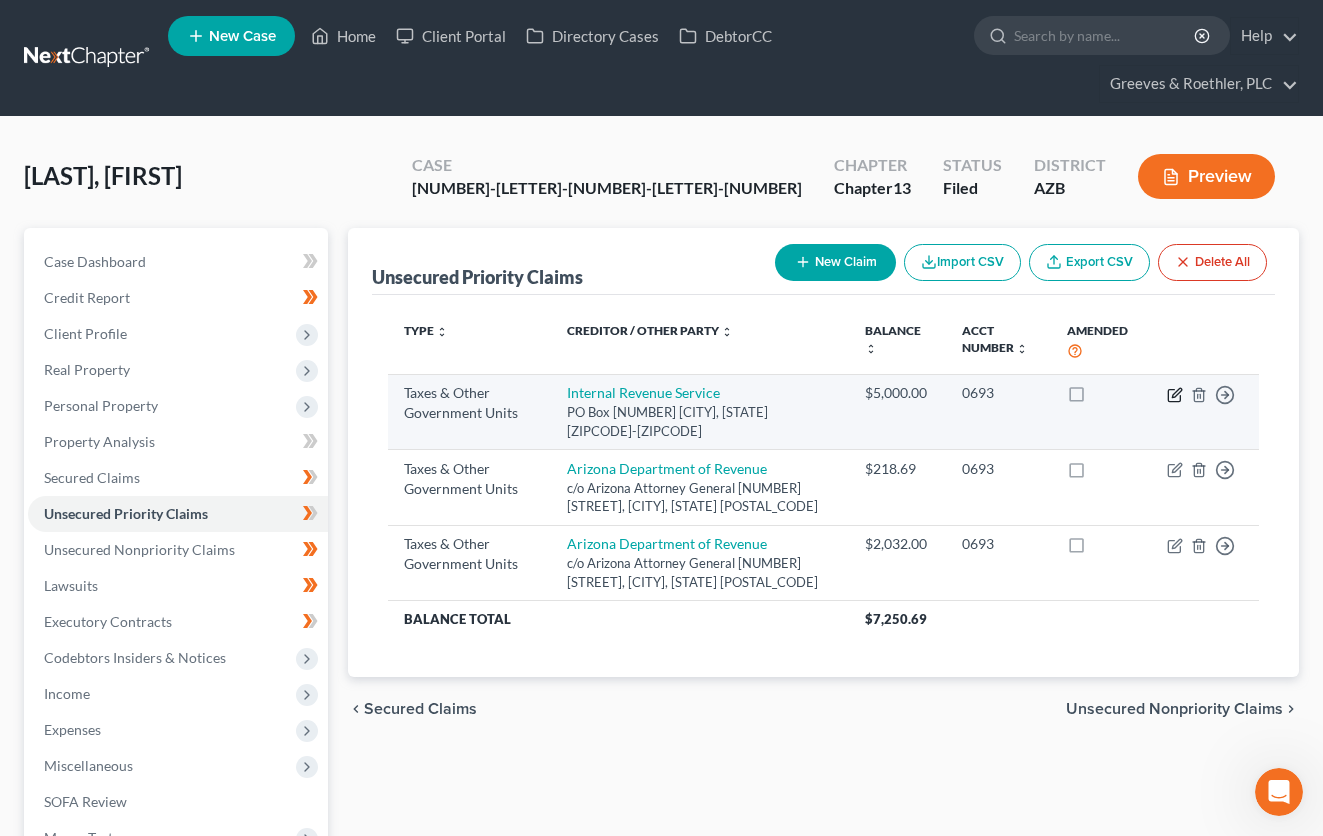 click 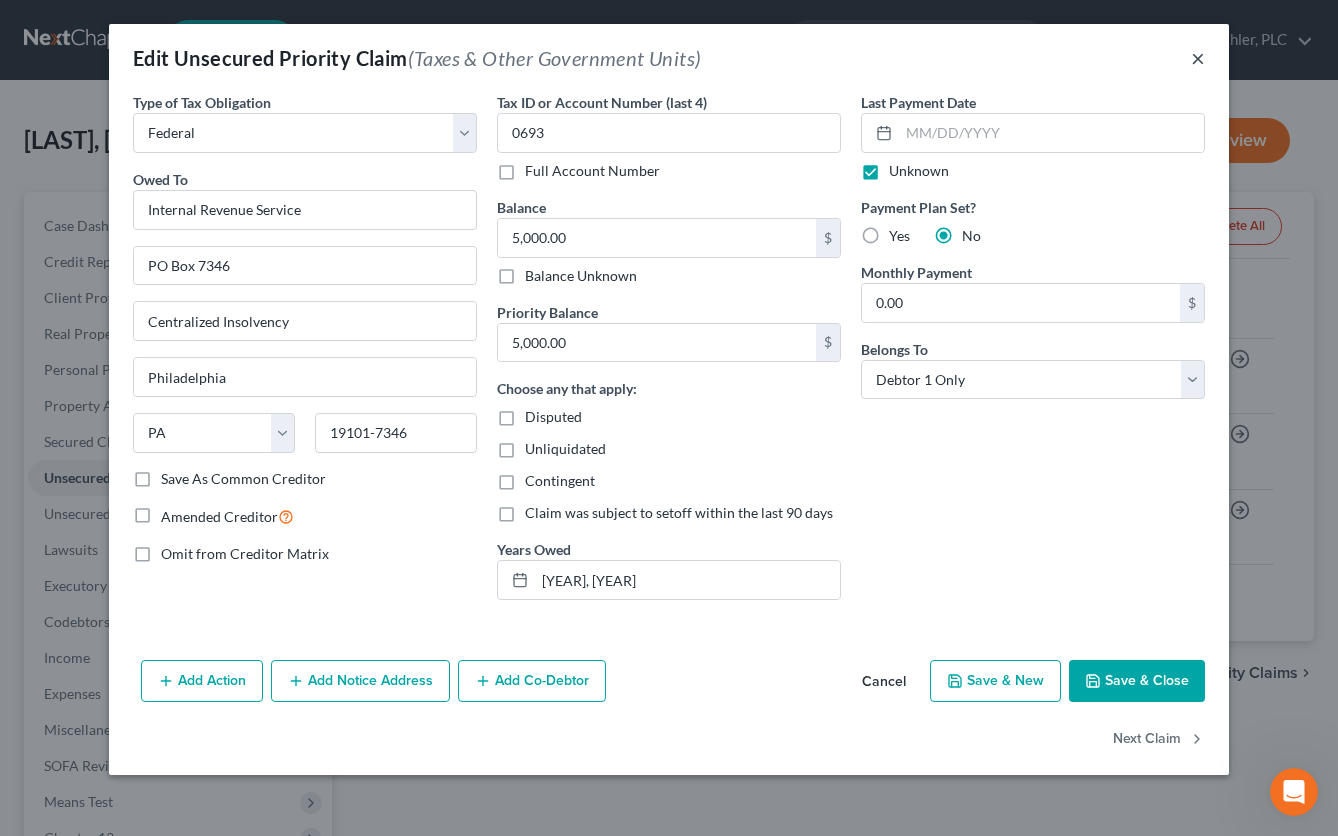 drag, startPoint x: 1199, startPoint y: 56, endPoint x: 1101, endPoint y: 192, distance: 167.63054 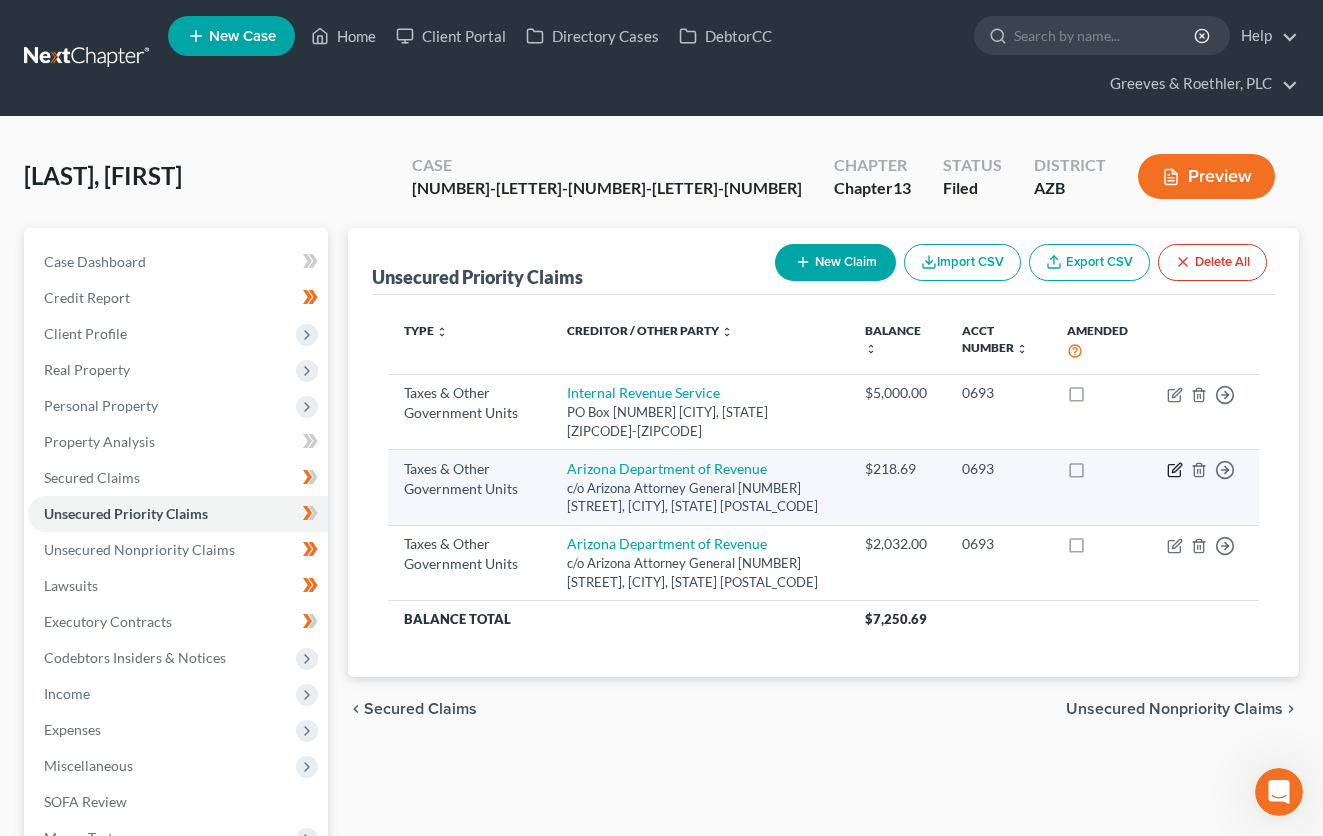 click 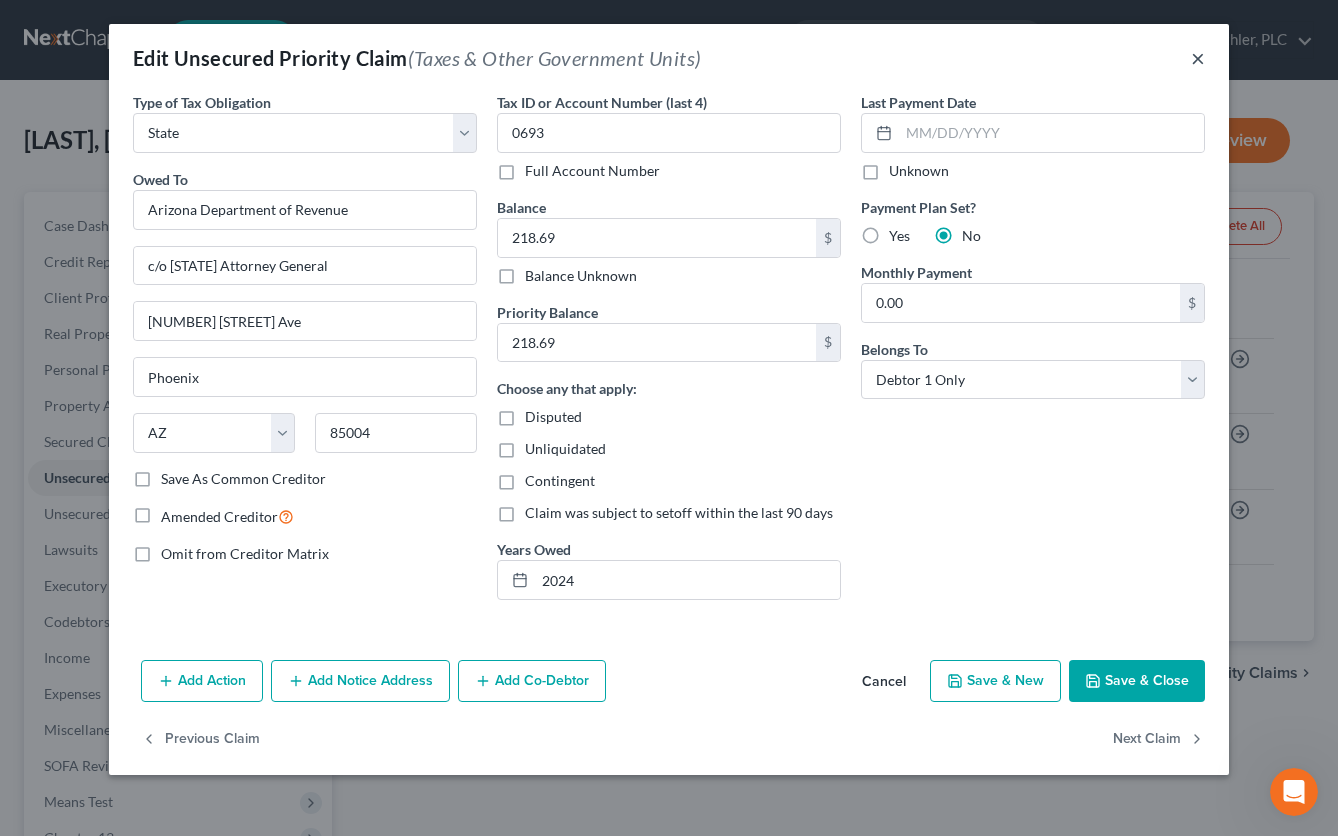 click on "×" at bounding box center [1198, 58] 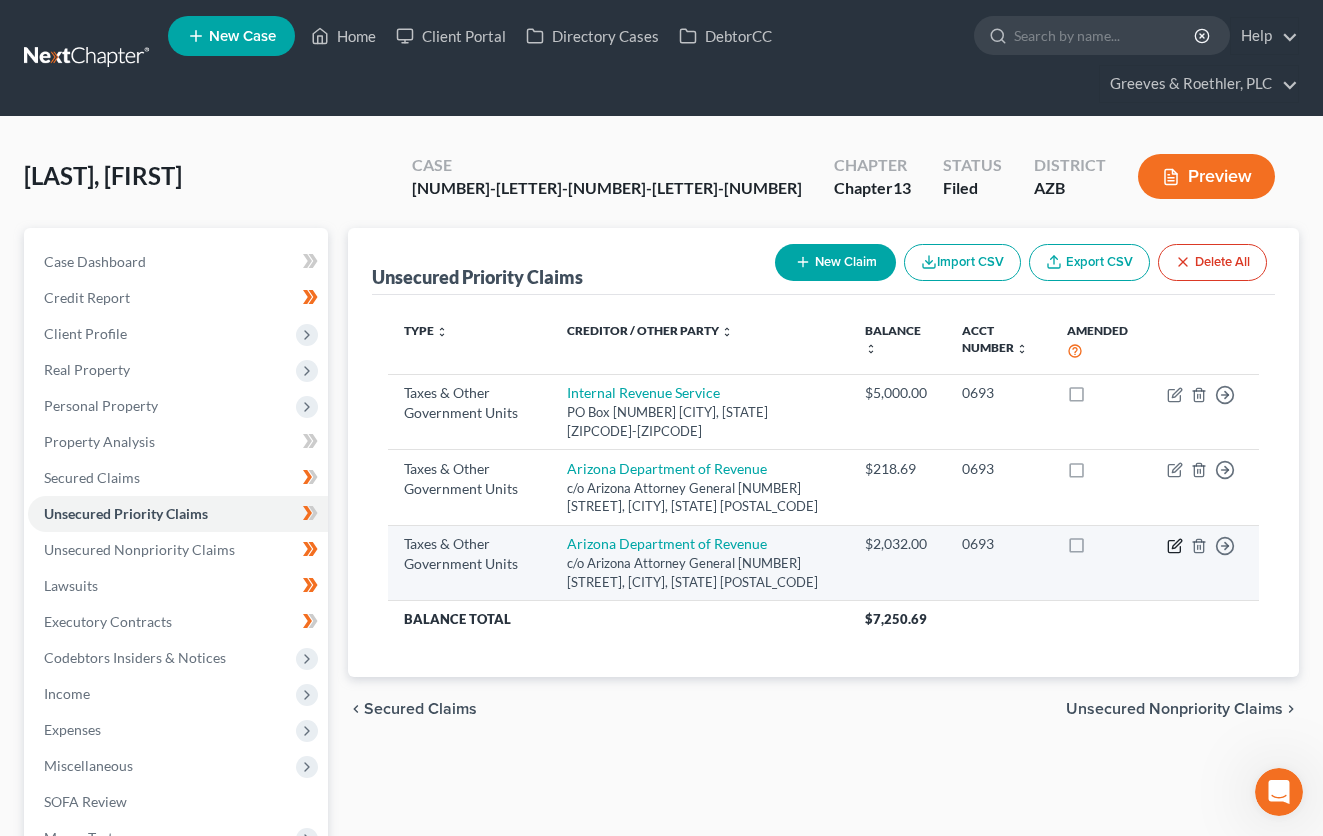 click 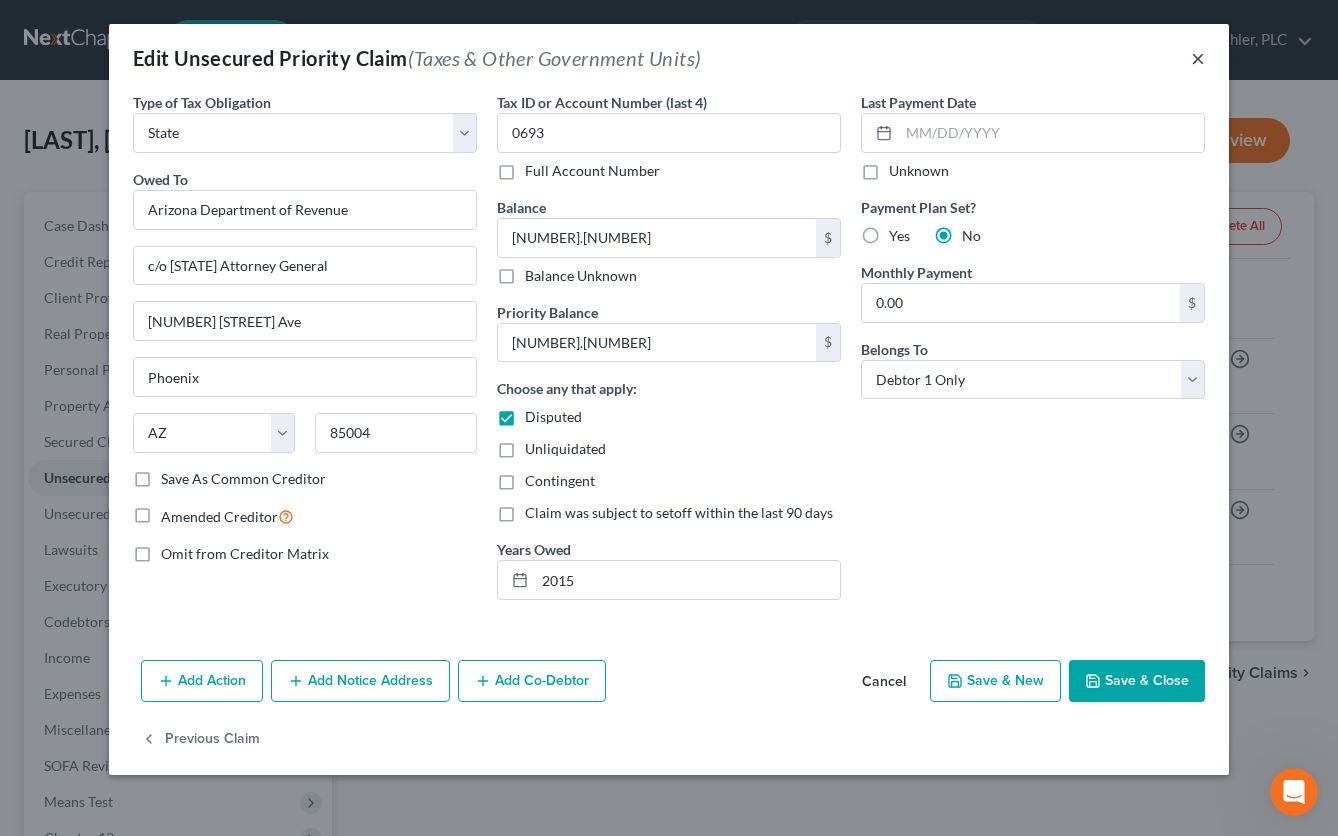 click on "×" at bounding box center [1198, 58] 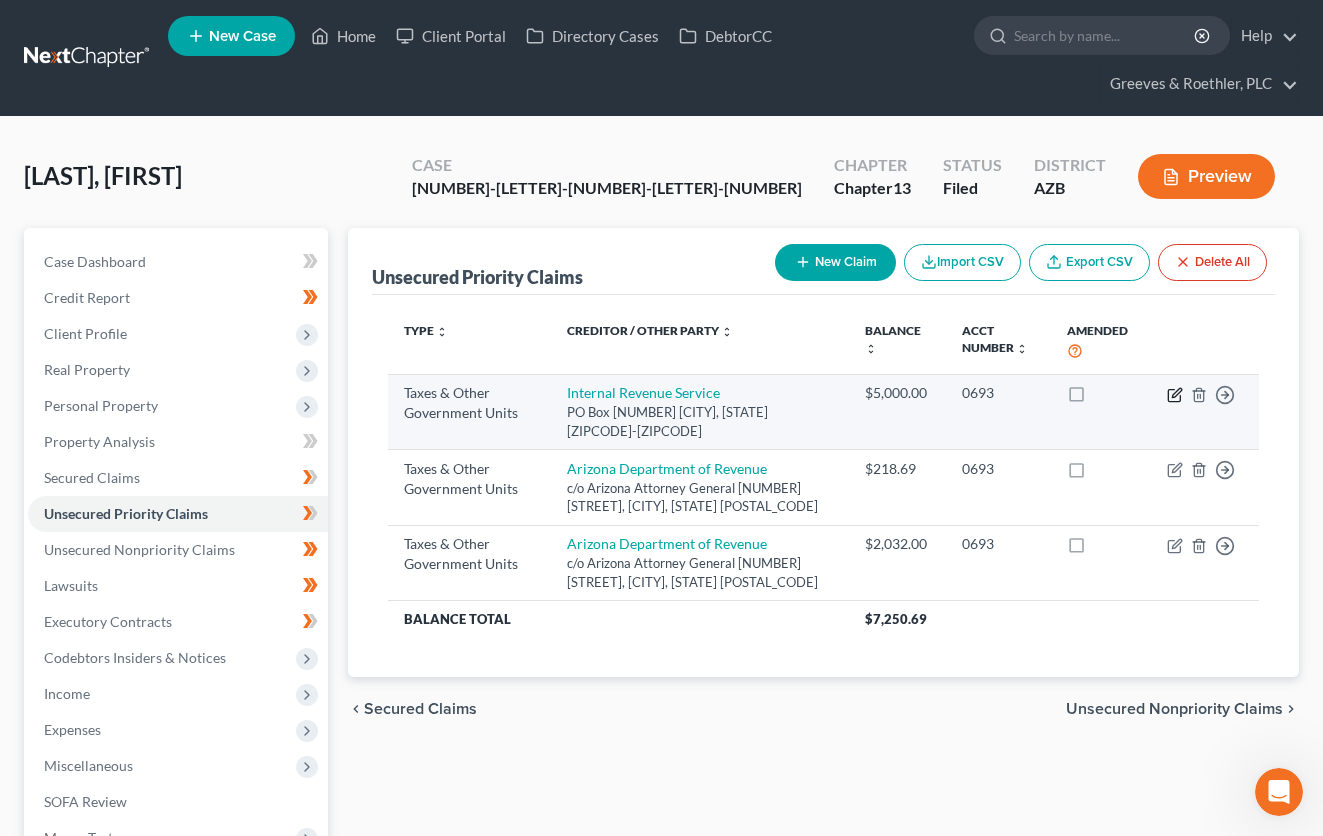 click 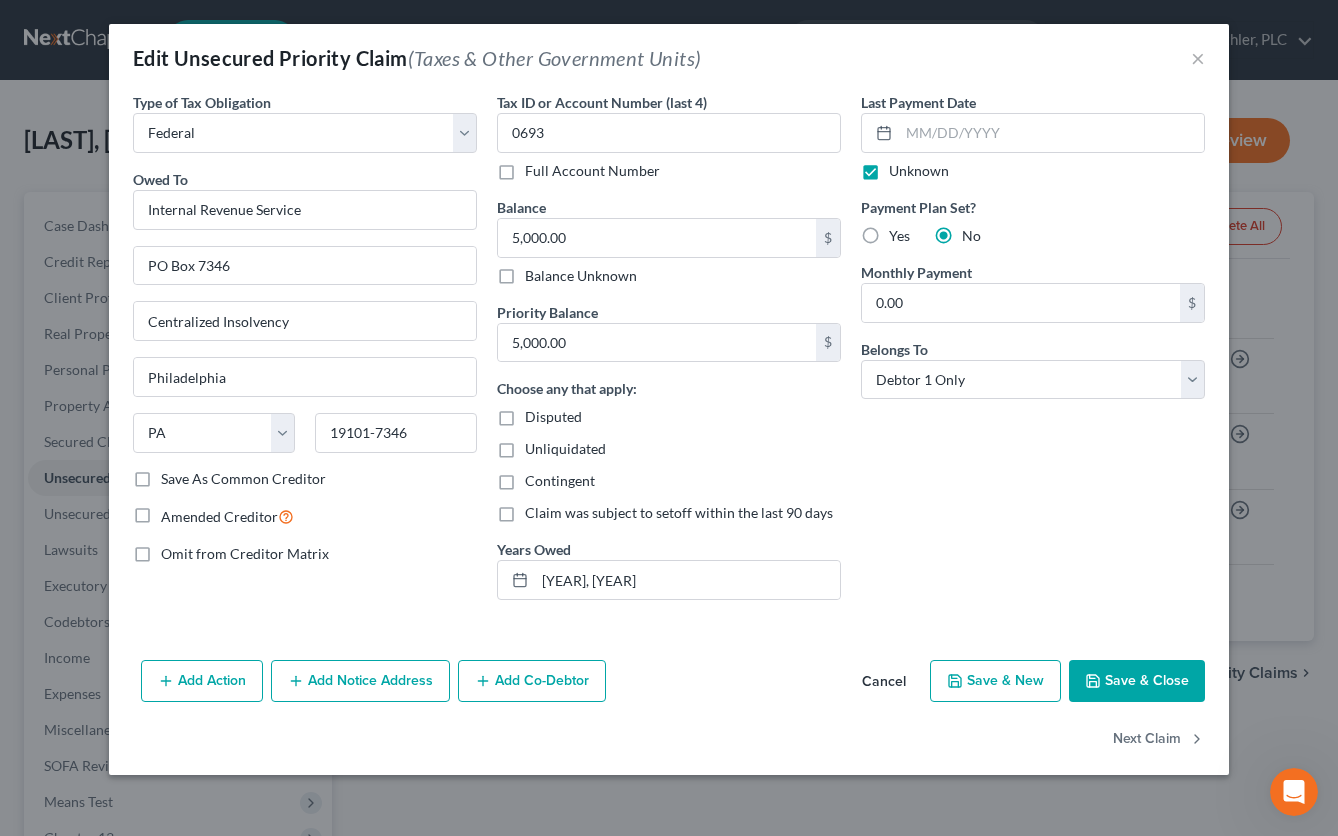 click on "Edit Unsecured Priority Claim  (Taxes & Other Government Units) ×" at bounding box center (669, 58) 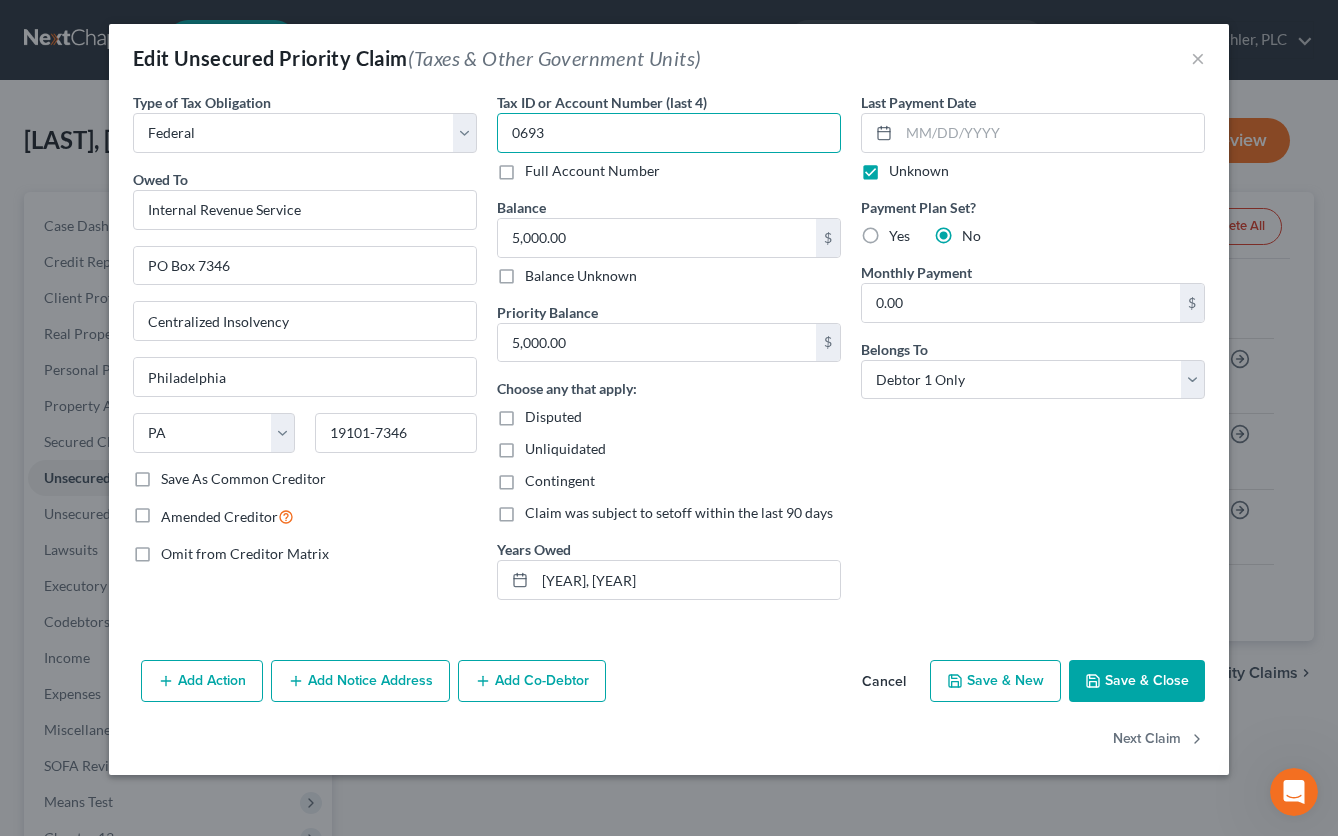 click on "0693" at bounding box center (669, 133) 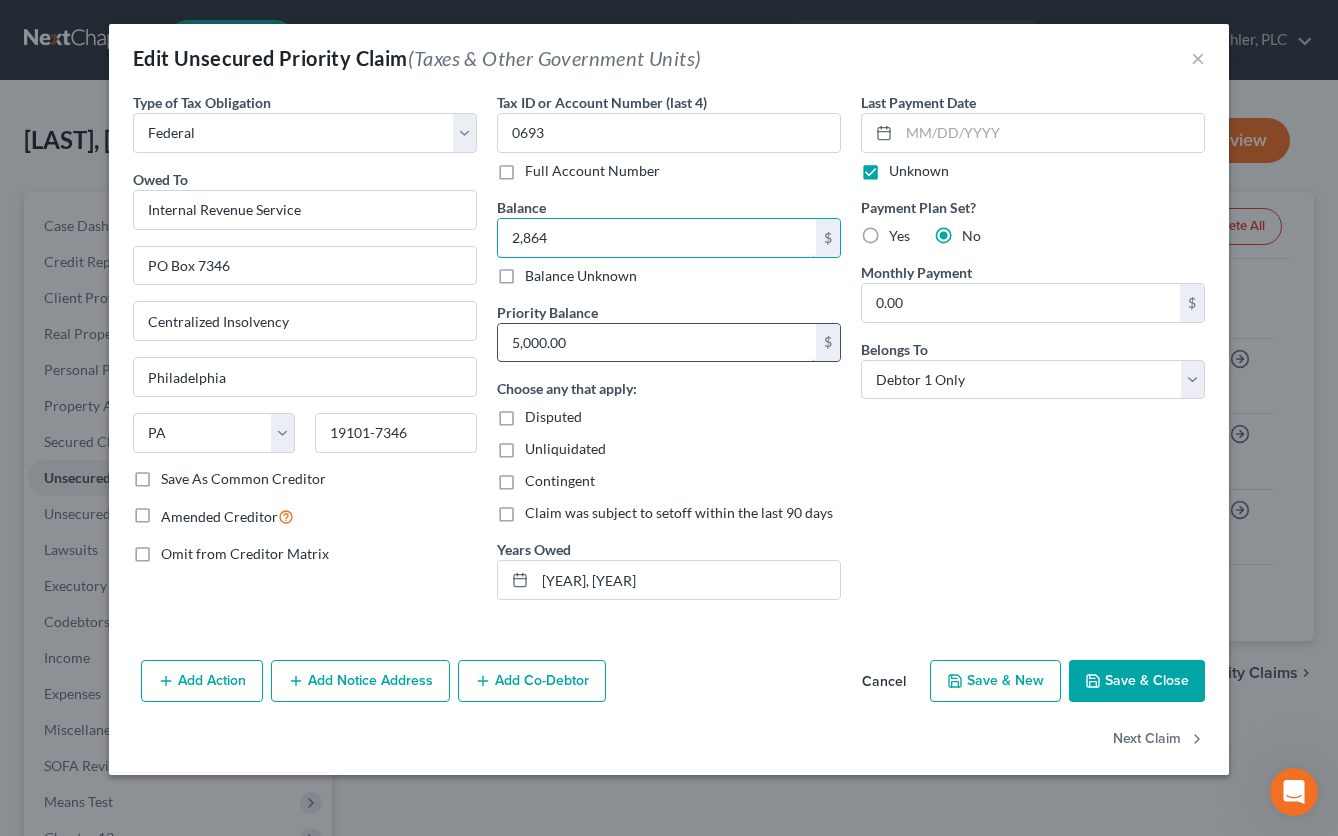 type on "2,864" 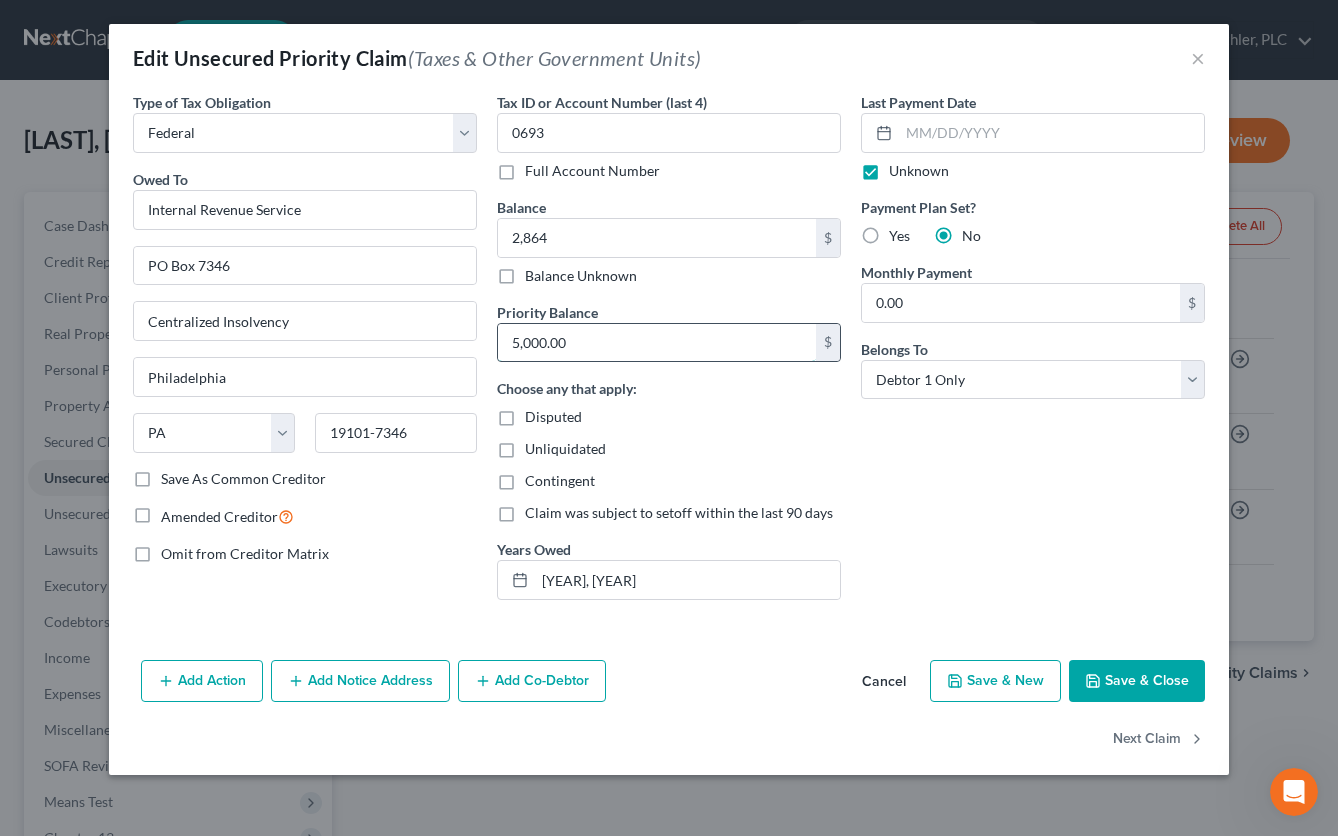 click on "5,000.00" at bounding box center [657, 343] 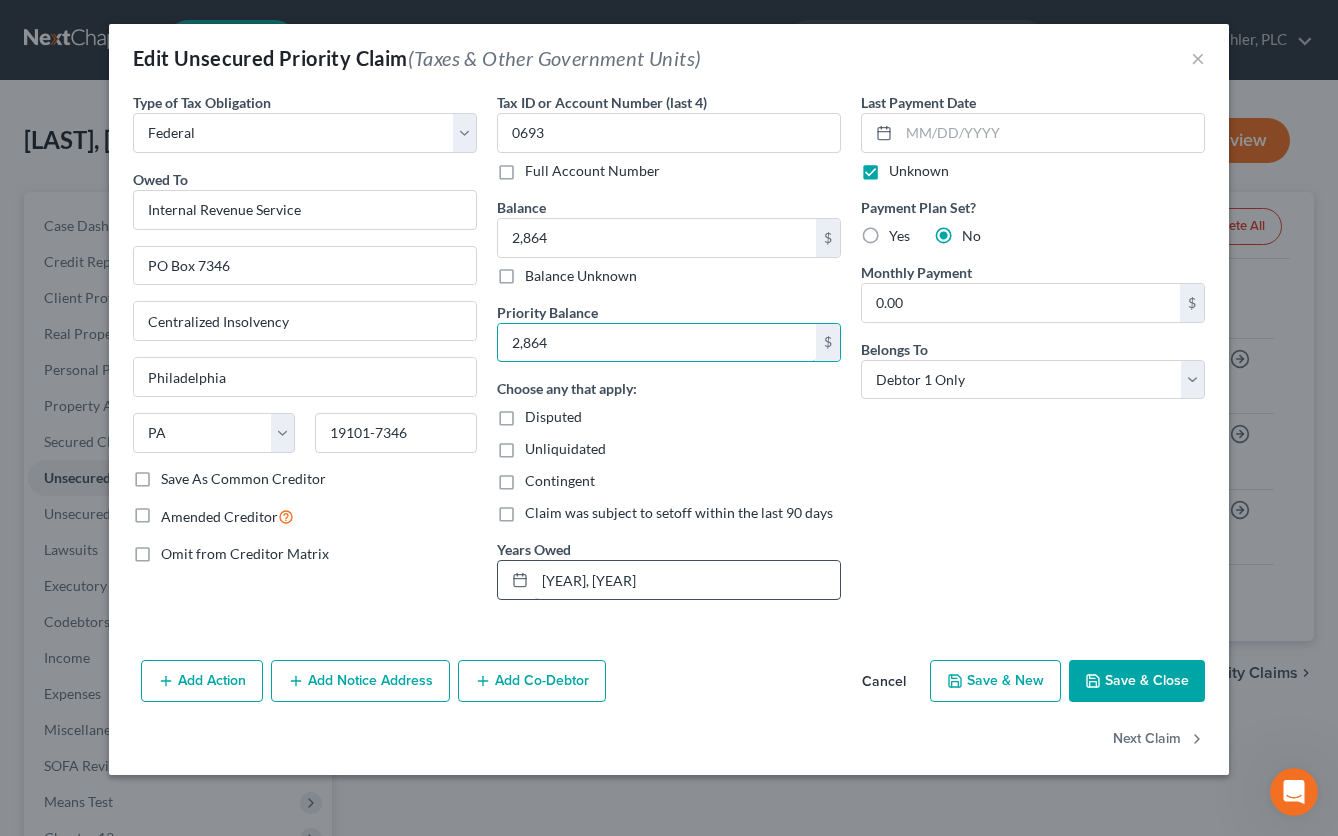 type on "2,864" 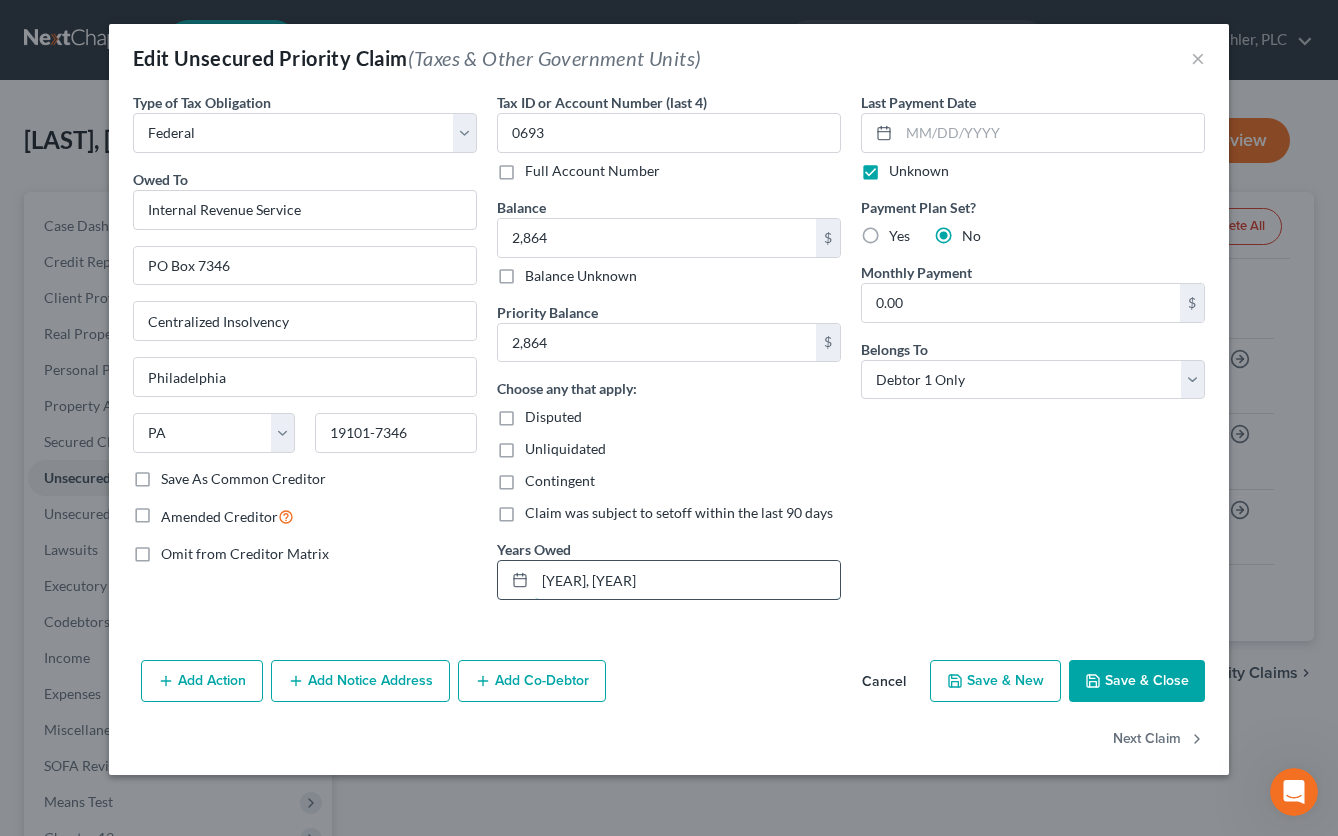 click on "[YEAR], [YEAR]" at bounding box center [687, 580] 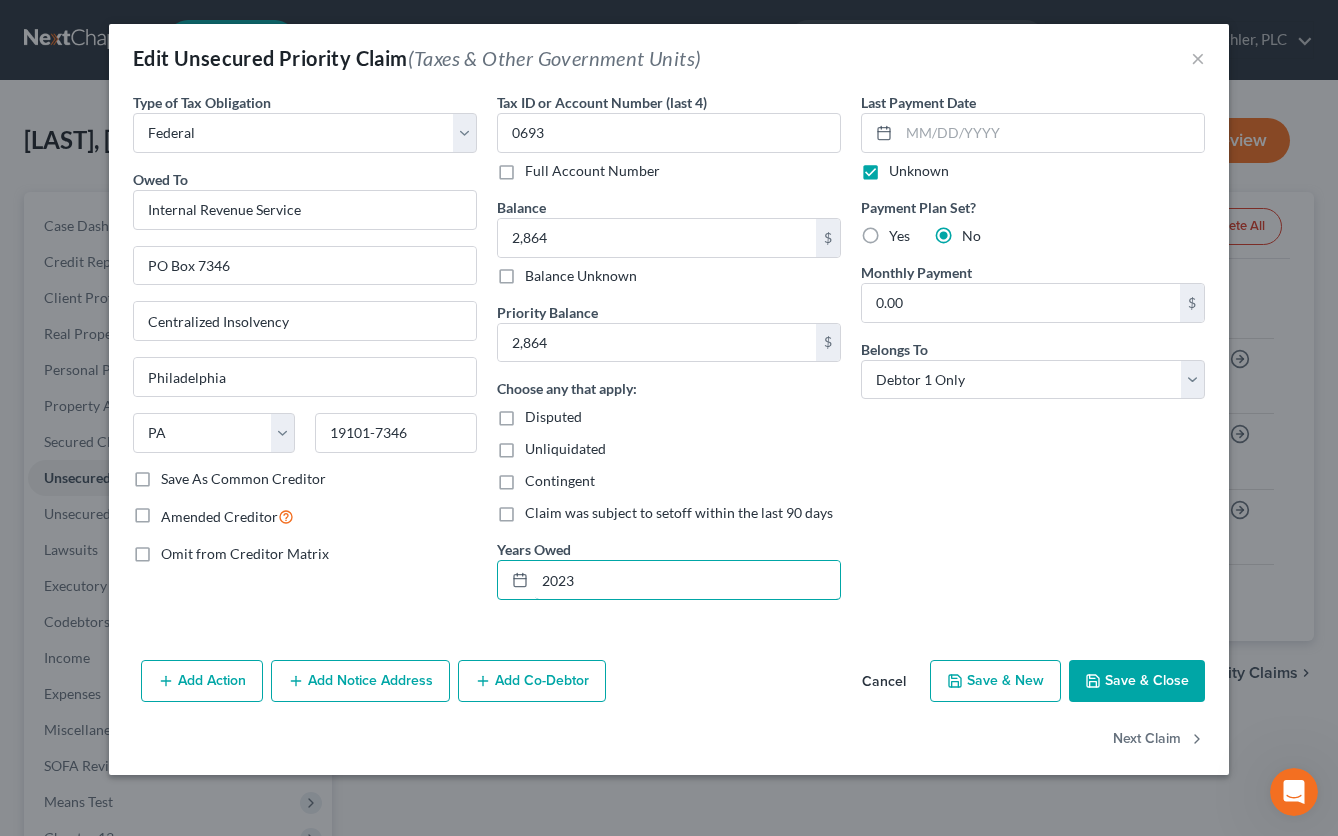type on "2023" 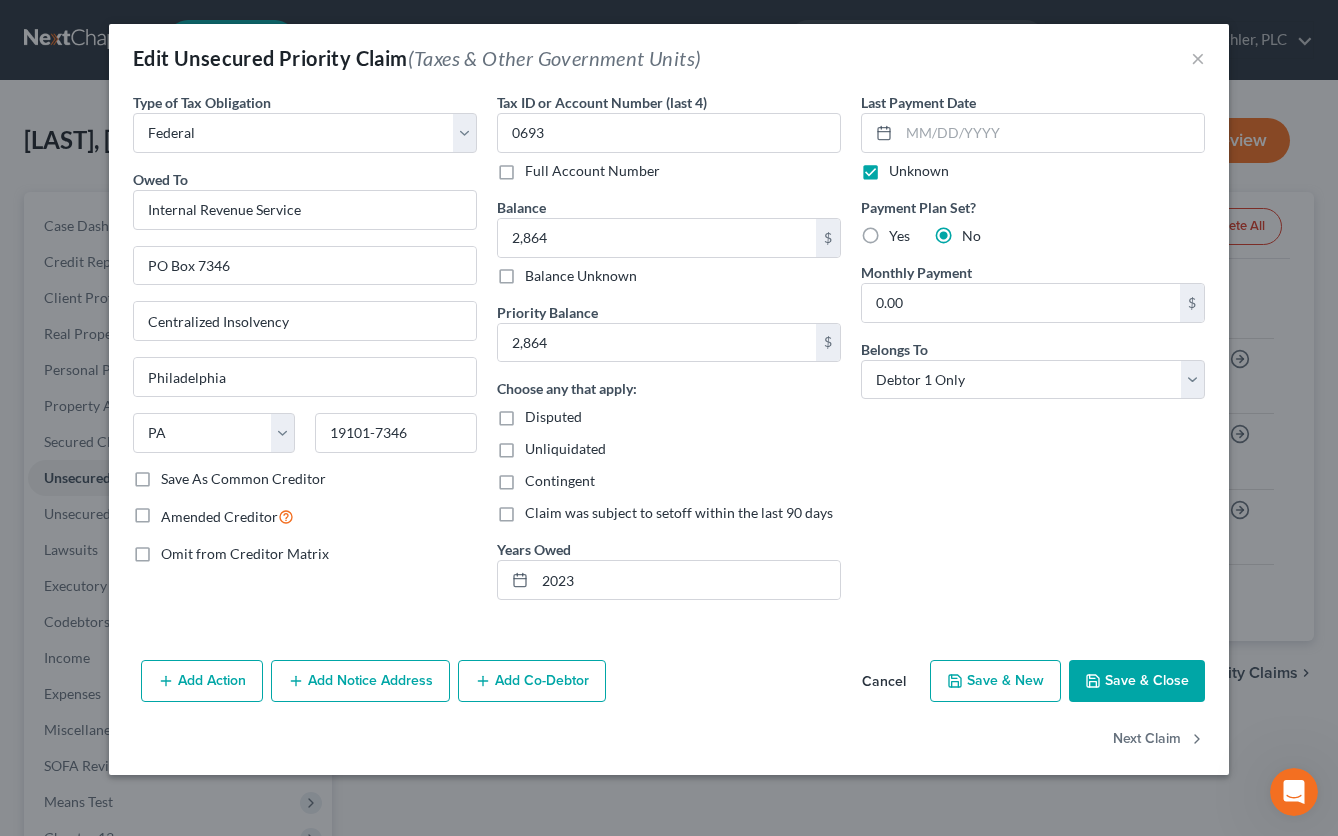 click on "Save & Close" at bounding box center [1137, 681] 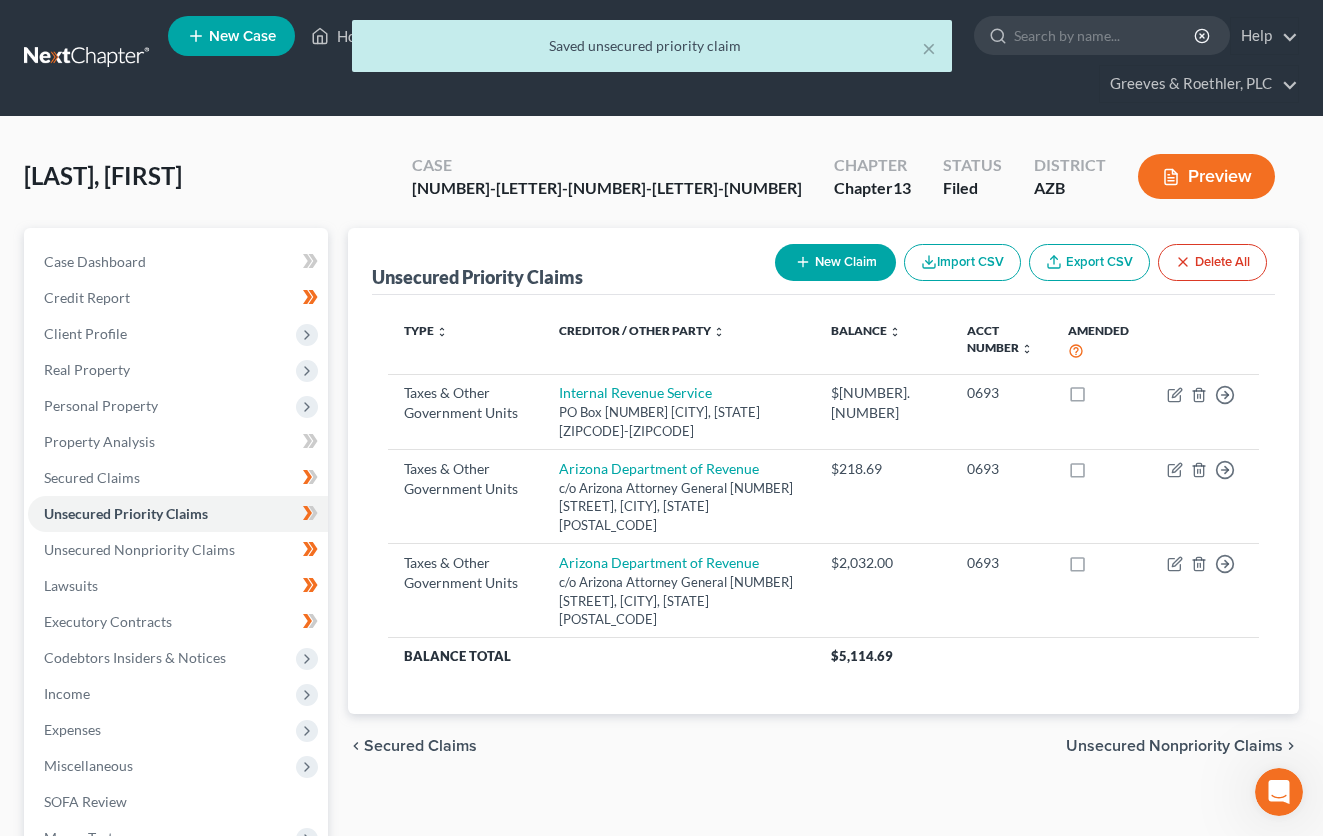 click on "New Claim" at bounding box center (835, 262) 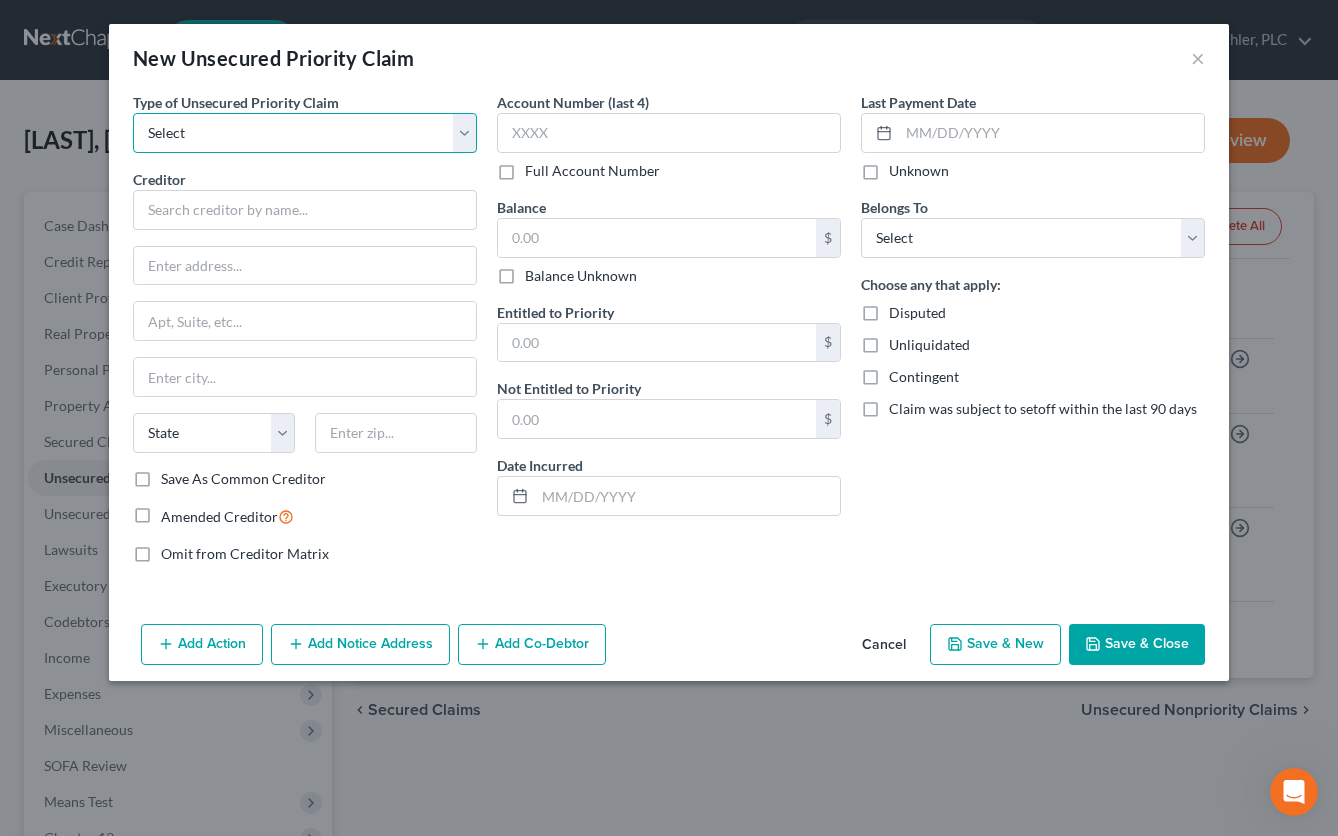 click on "Select Taxes & Other Government Units Domestic Support Obligations Extensions of credit in an involuntary case Wages, Salaries, Commissions Contributions to employee benefits Certain farmers and fisherman Deposits by individuals Commitments to maintain capitals Claims for death or injury while intoxicated Other" at bounding box center [305, 133] 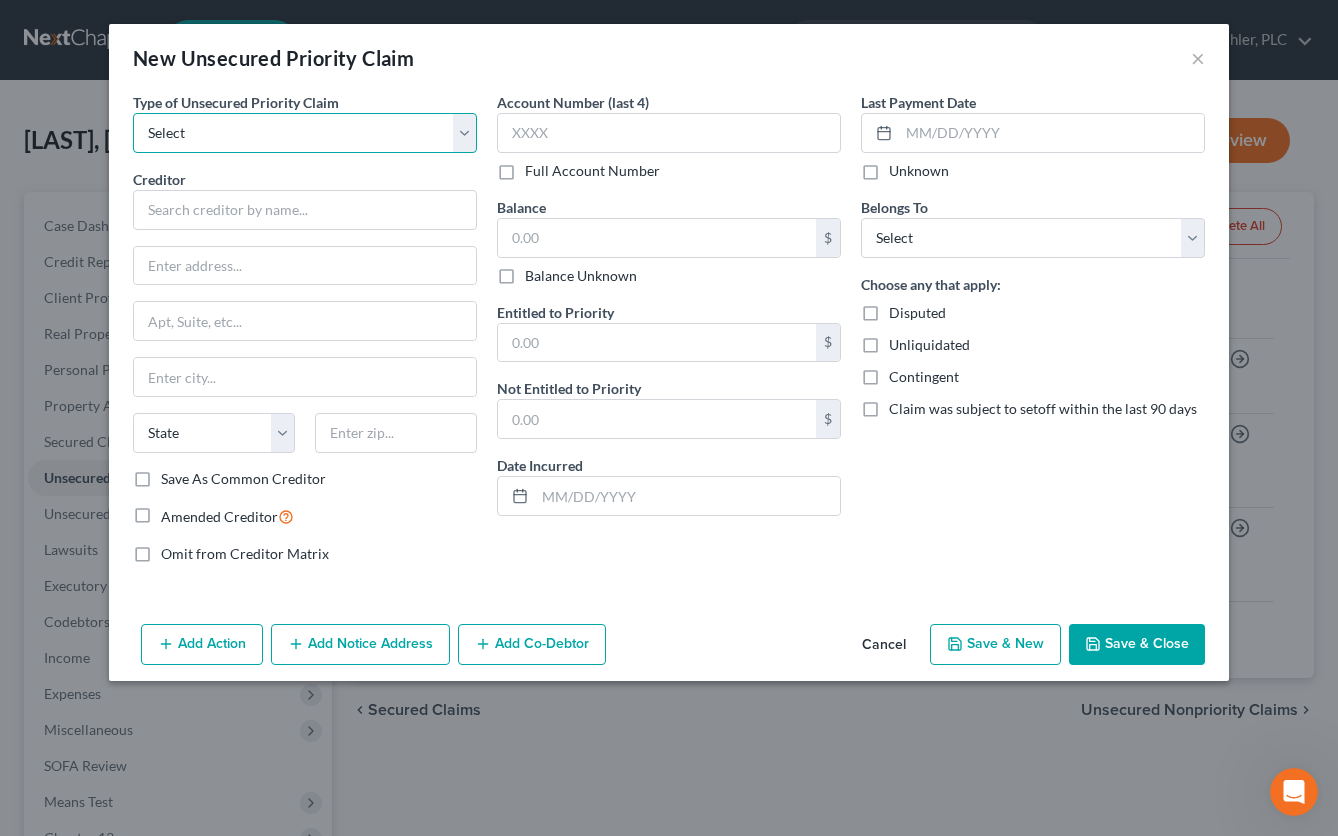 select on "0" 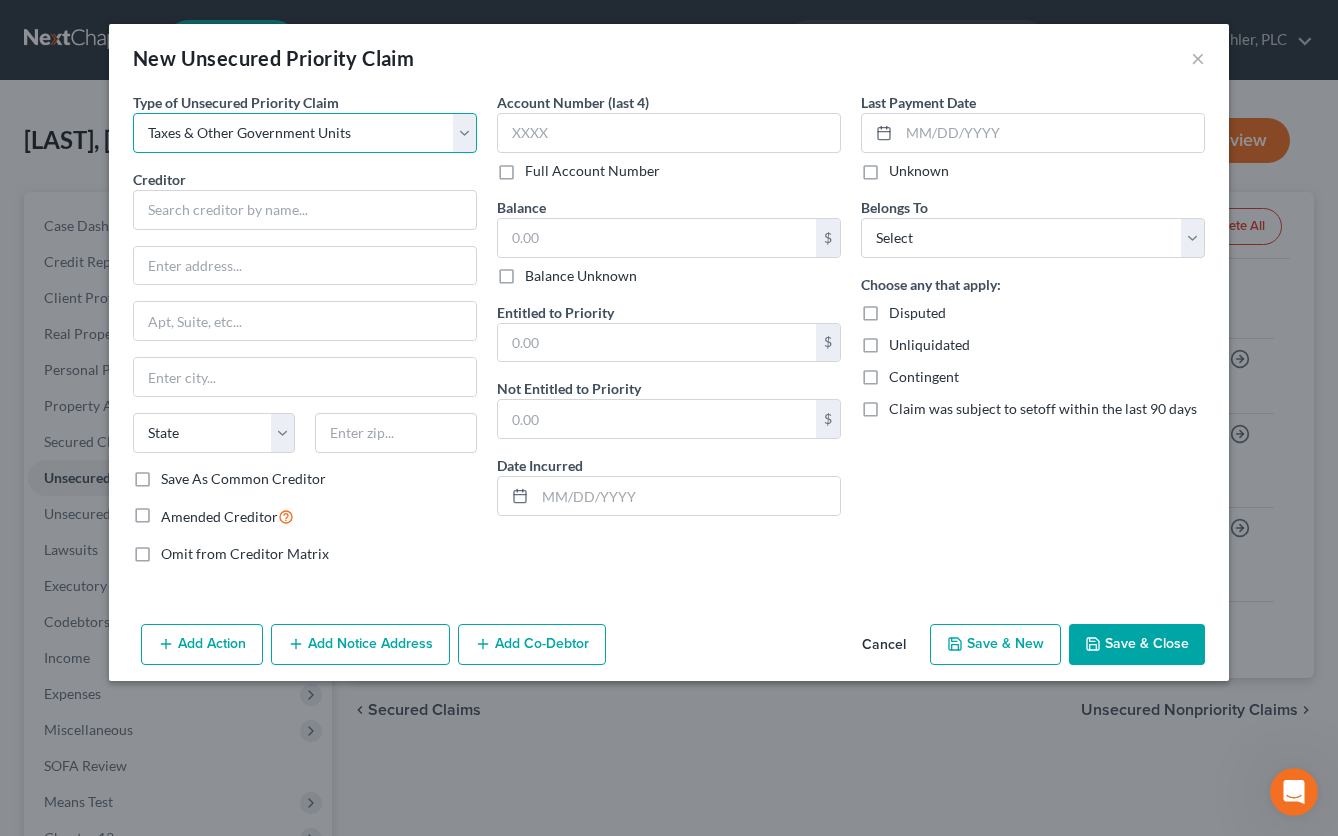 click on "Select Taxes & Other Government Units Domestic Support Obligations Extensions of credit in an involuntary case Wages, Salaries, Commissions Contributions to employee benefits Certain farmers and fisherman Deposits by individuals Commitments to maintain capitals Claims for death or injury while intoxicated Other" at bounding box center [305, 133] 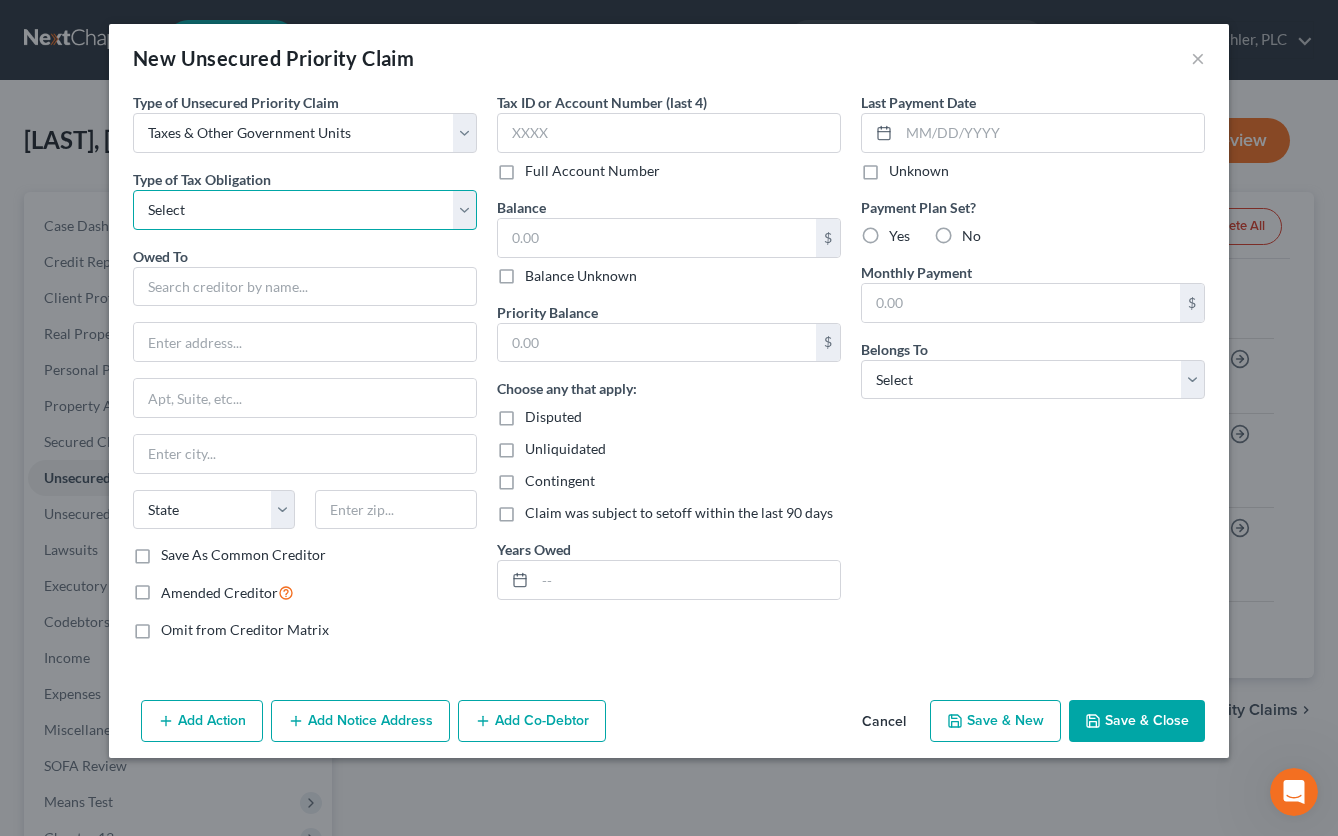 click on "Select Federal City State Franchise Tax Board Other" at bounding box center (305, 210) 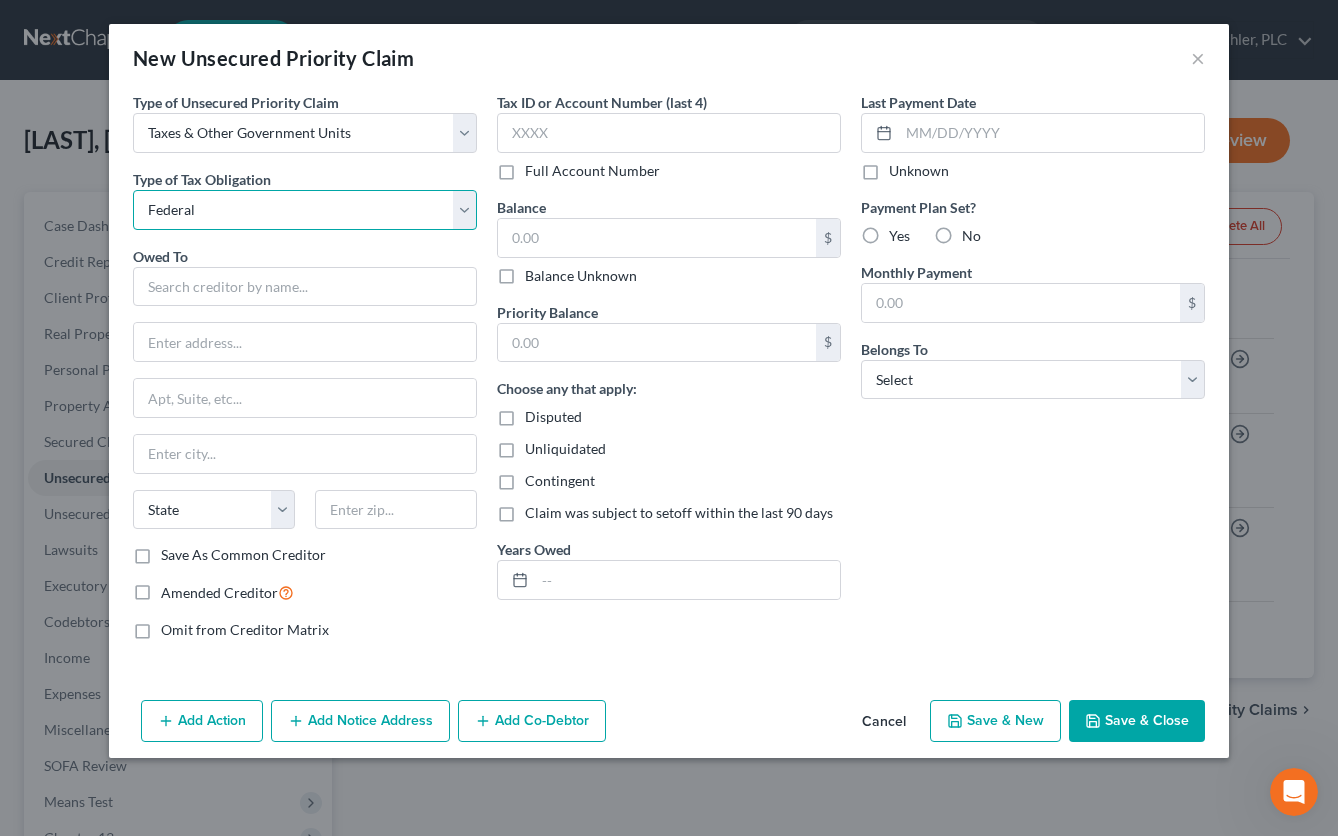 click on "Select Federal City State Franchise Tax Board Other" at bounding box center (305, 210) 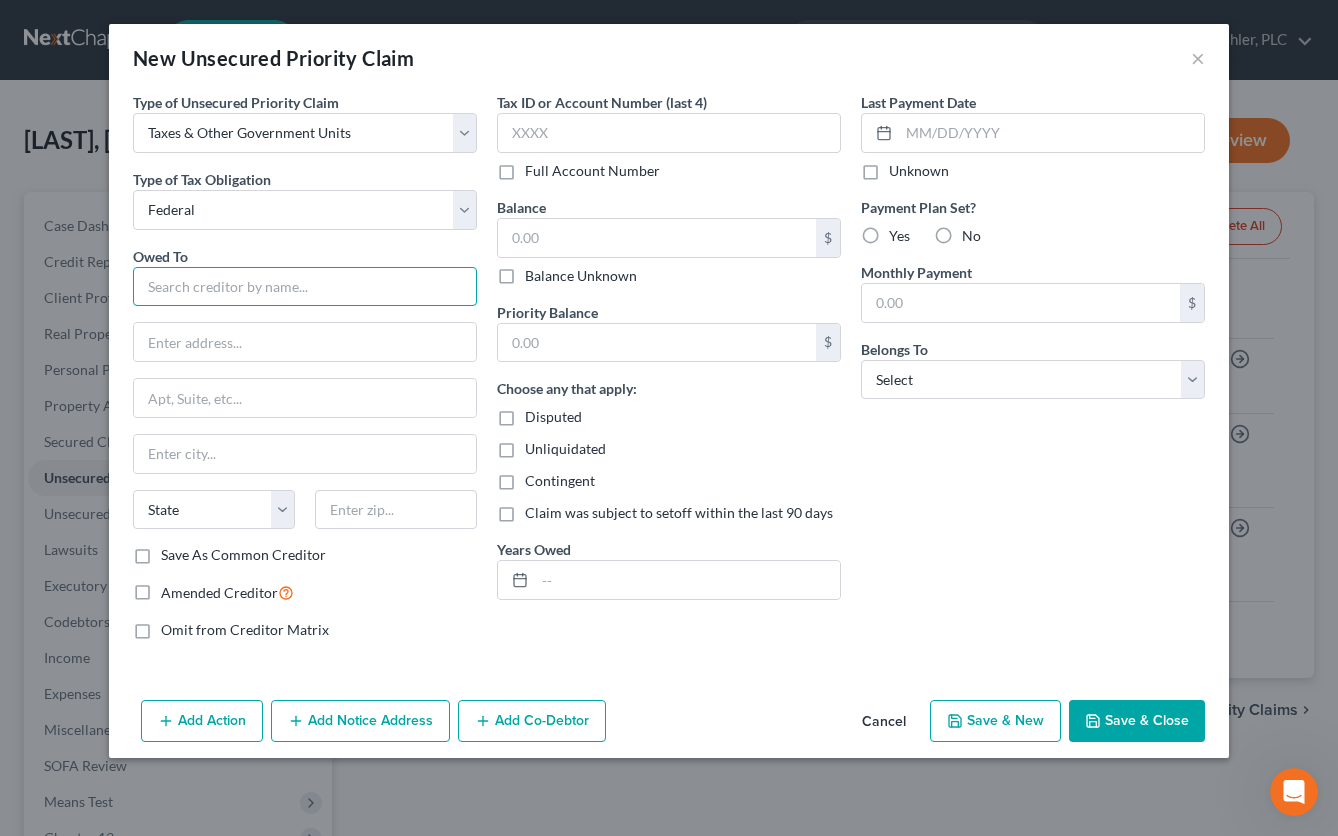 click at bounding box center (305, 287) 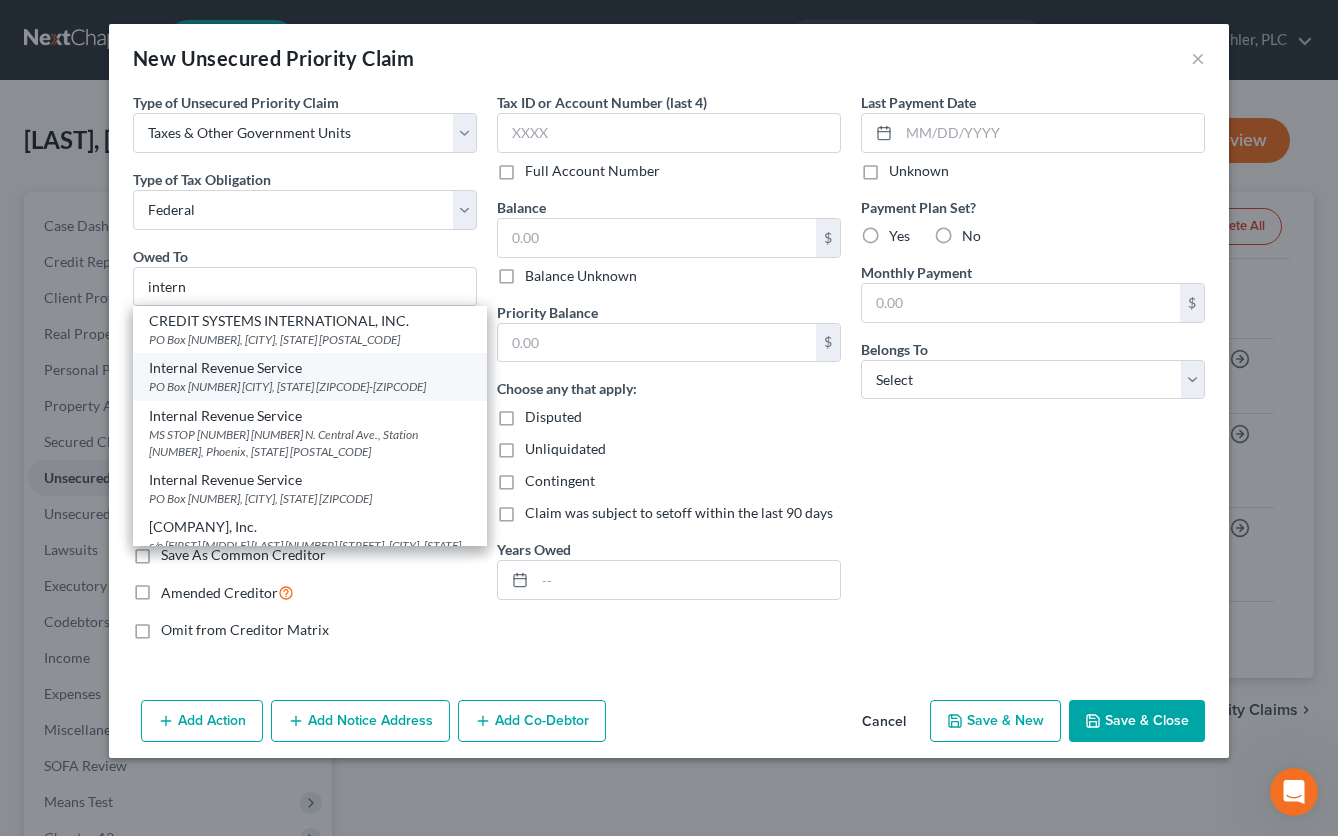 click on "PO Box [NUMBER] [CITY], [STATE] [ZIPCODE]-[ZIPCODE]" at bounding box center (310, 386) 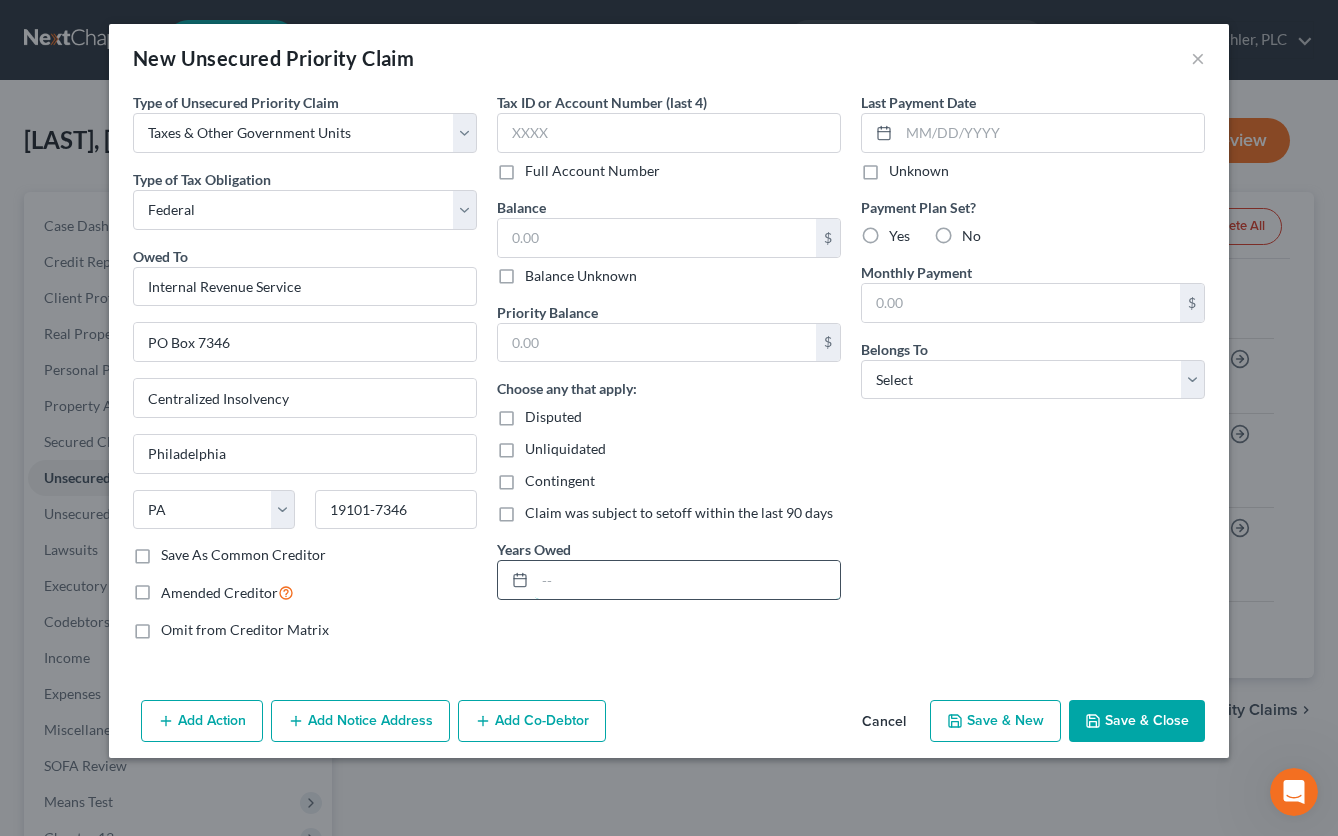click at bounding box center (687, 580) 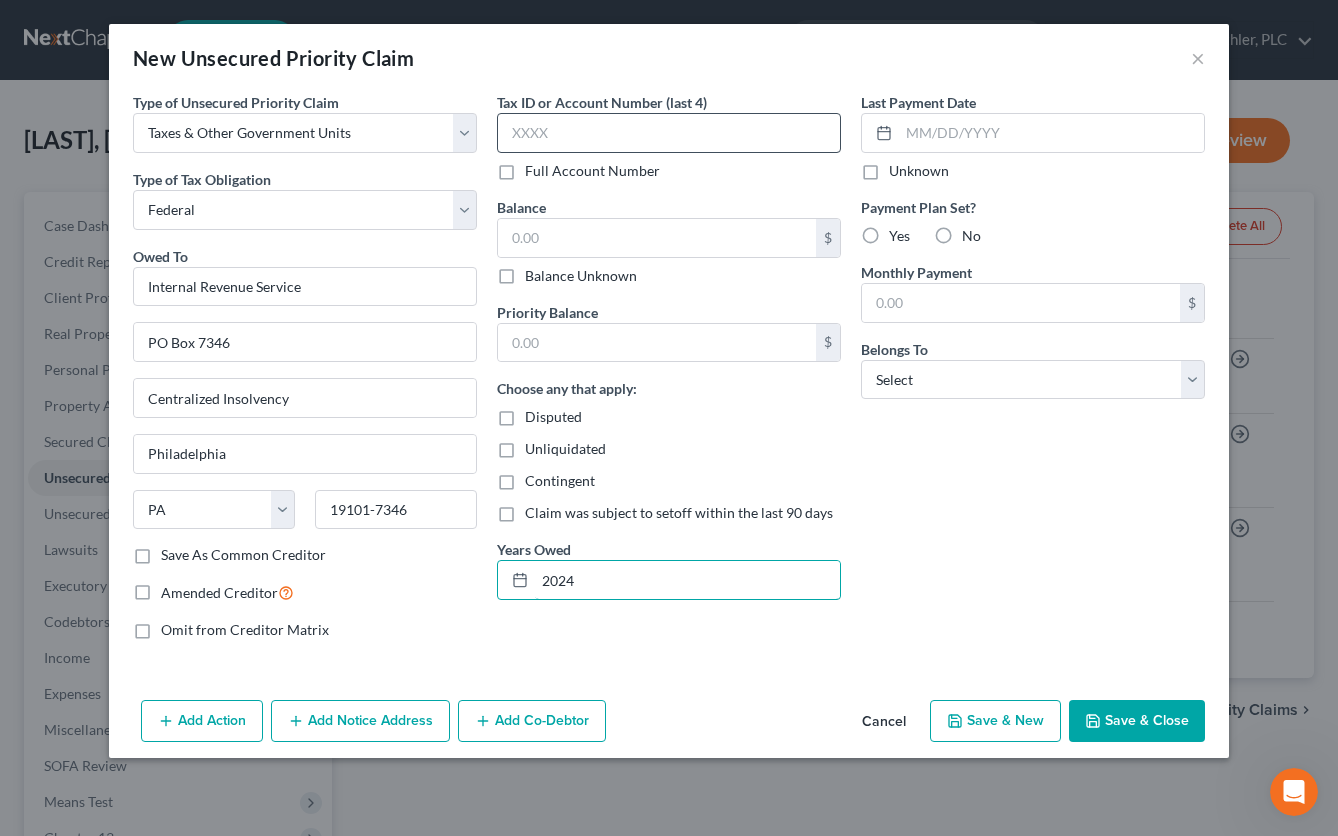 type on "2024" 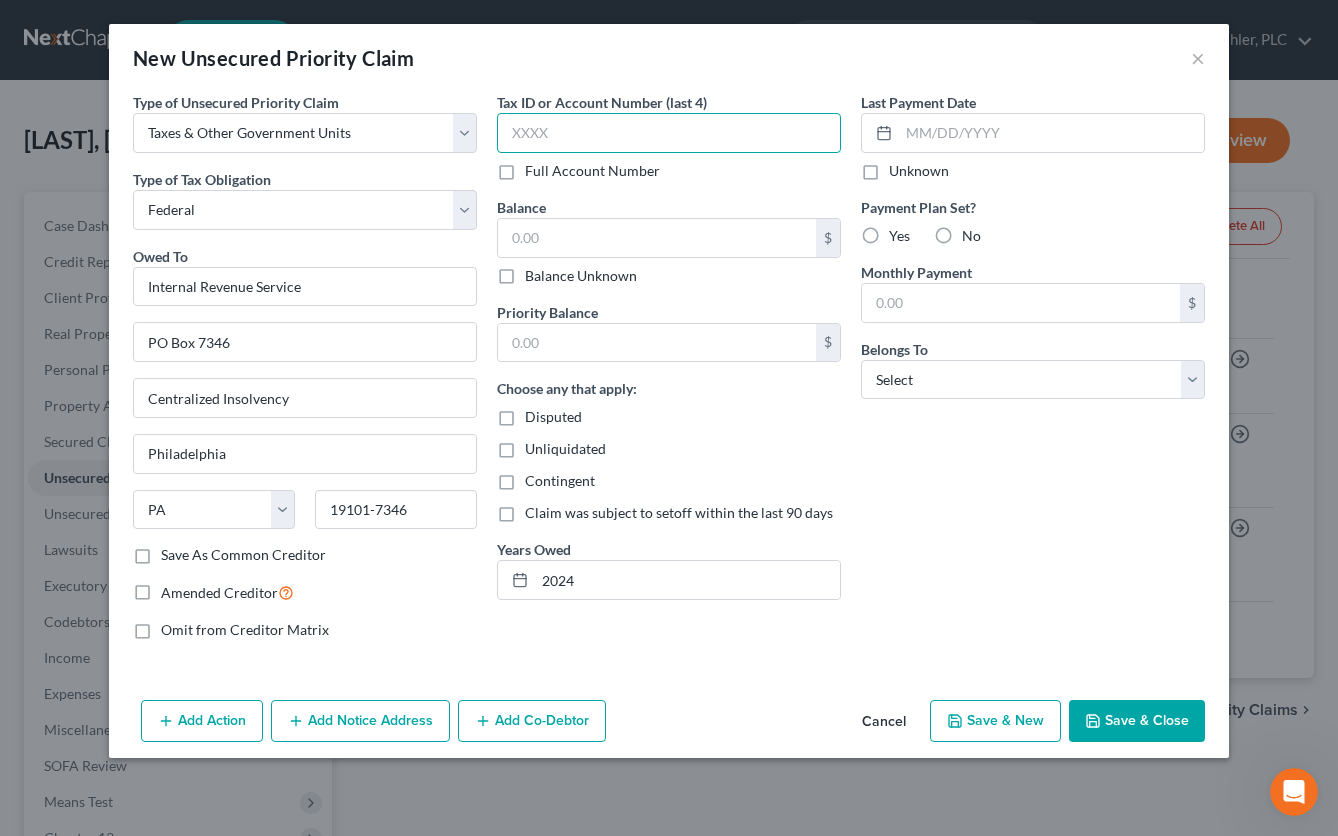 click at bounding box center (669, 133) 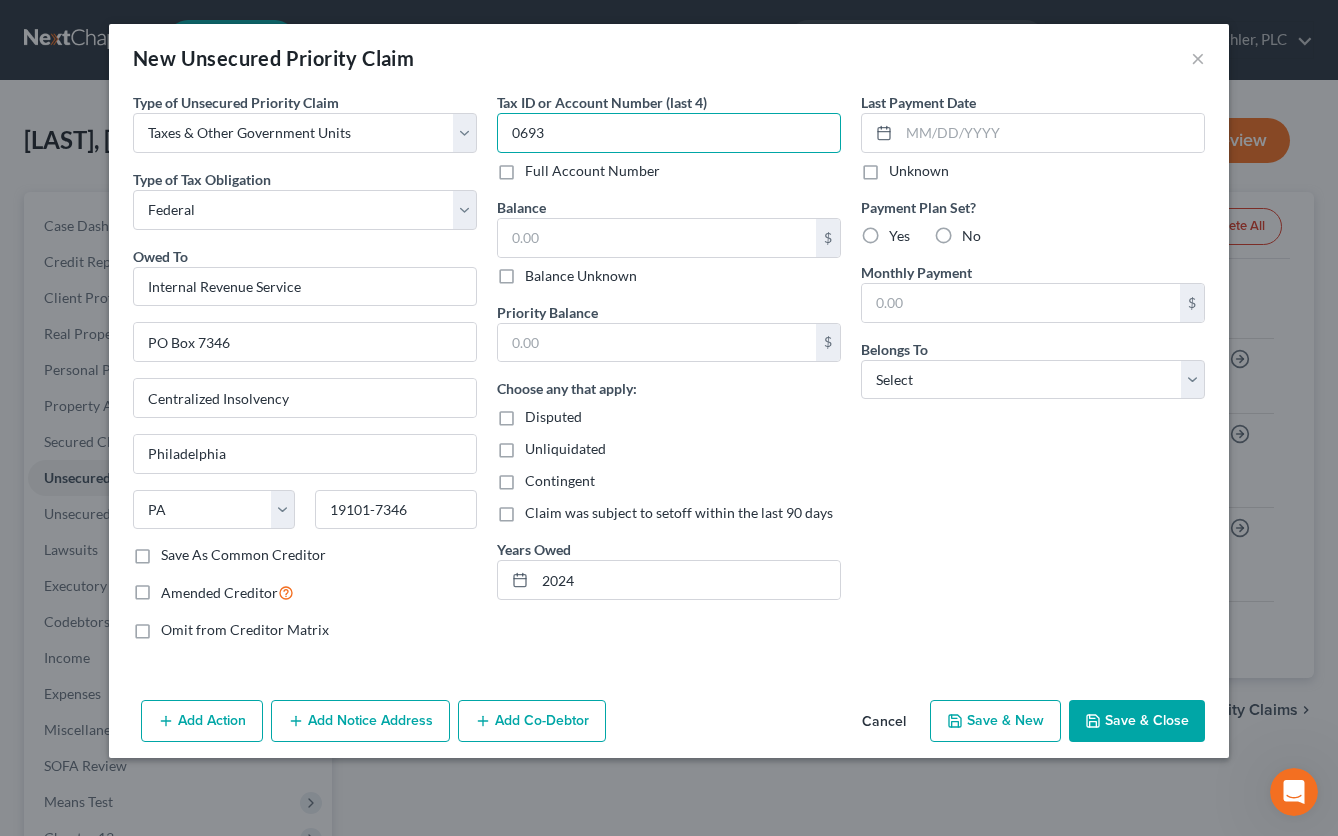 type on "0693" 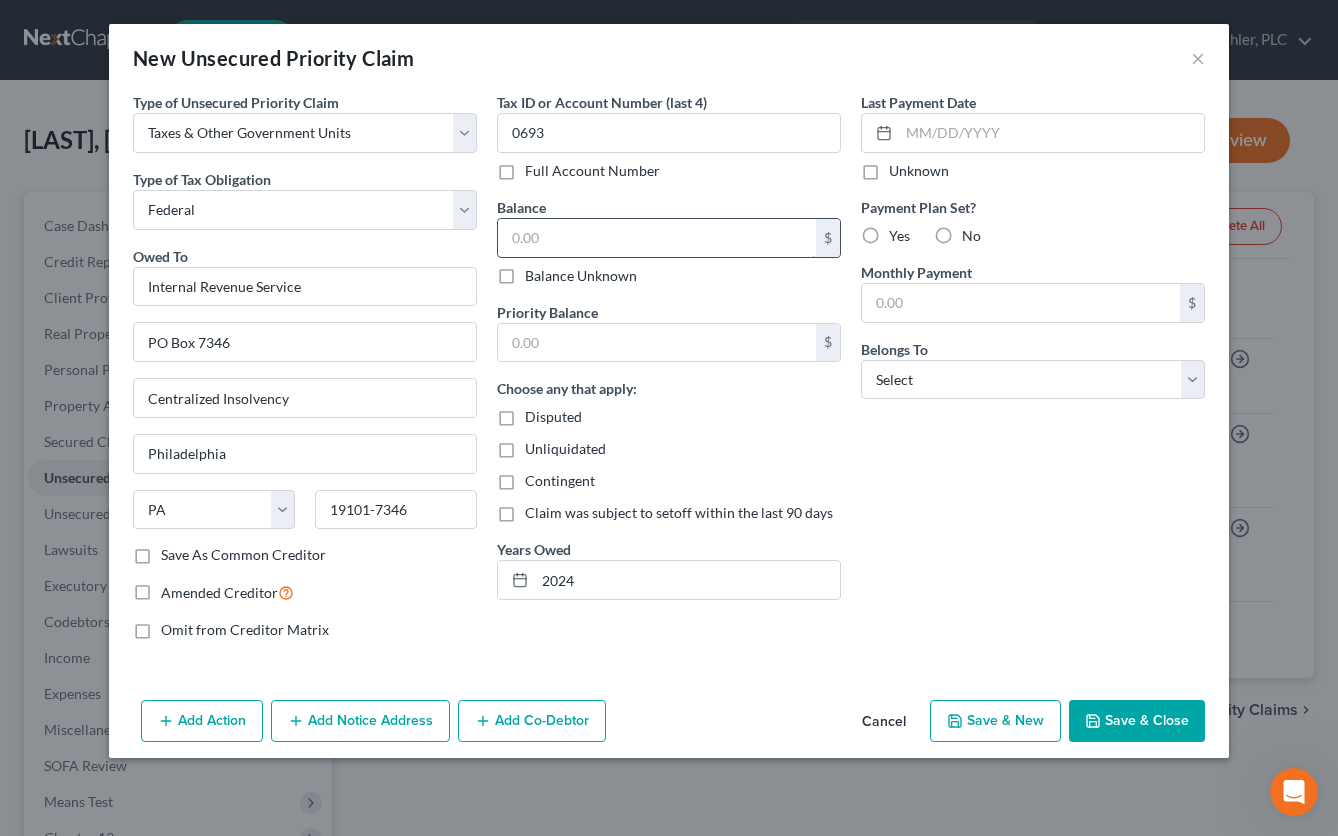 click at bounding box center [657, 238] 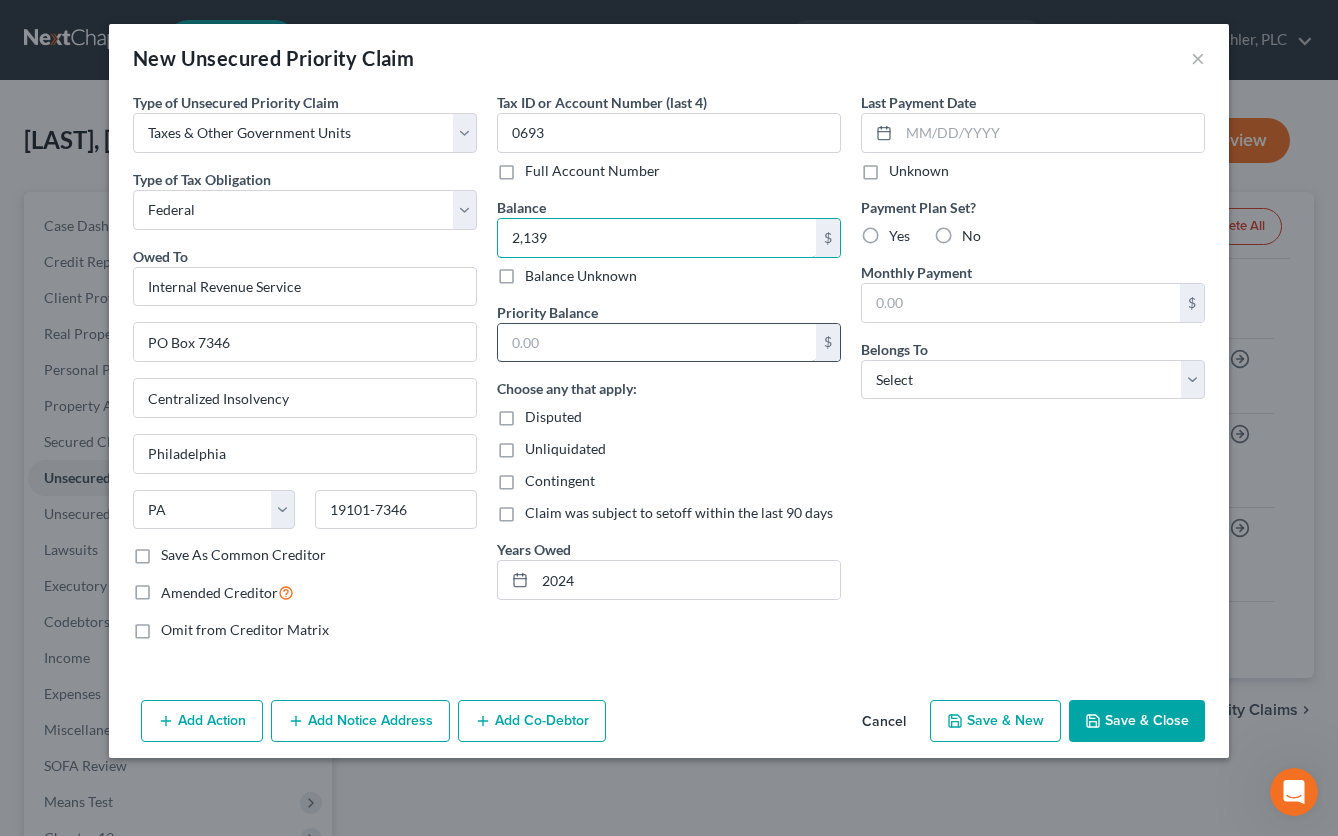 type on "2,139" 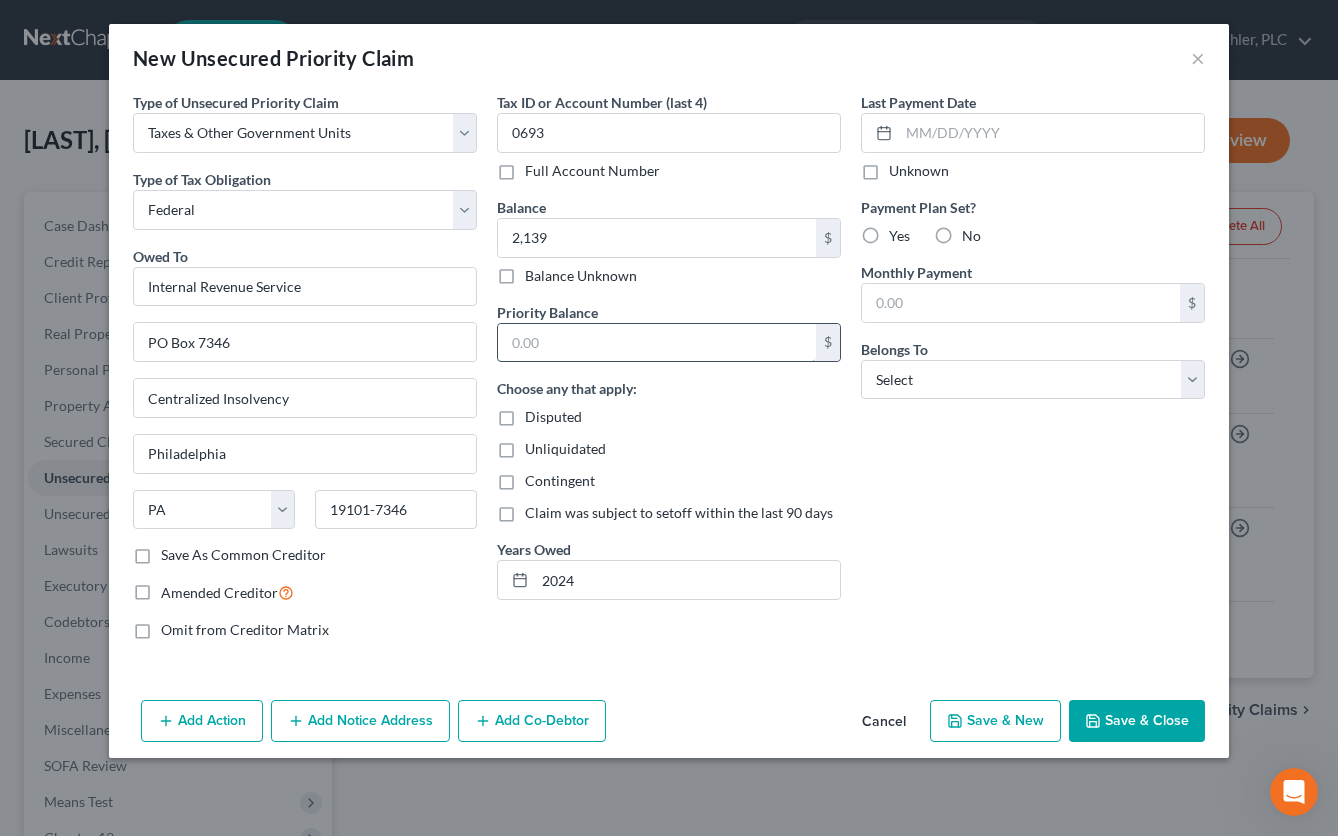 click at bounding box center (657, 343) 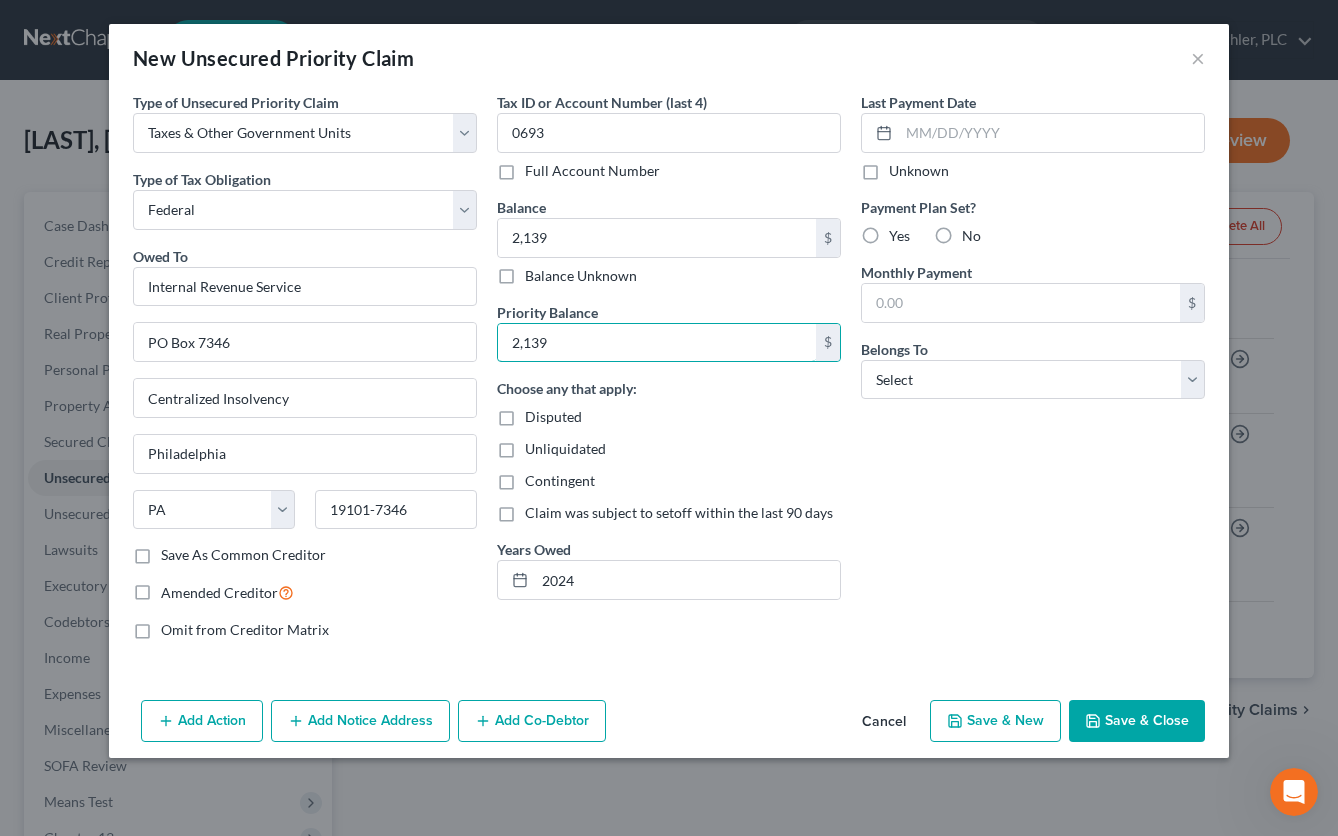 type on "2,139" 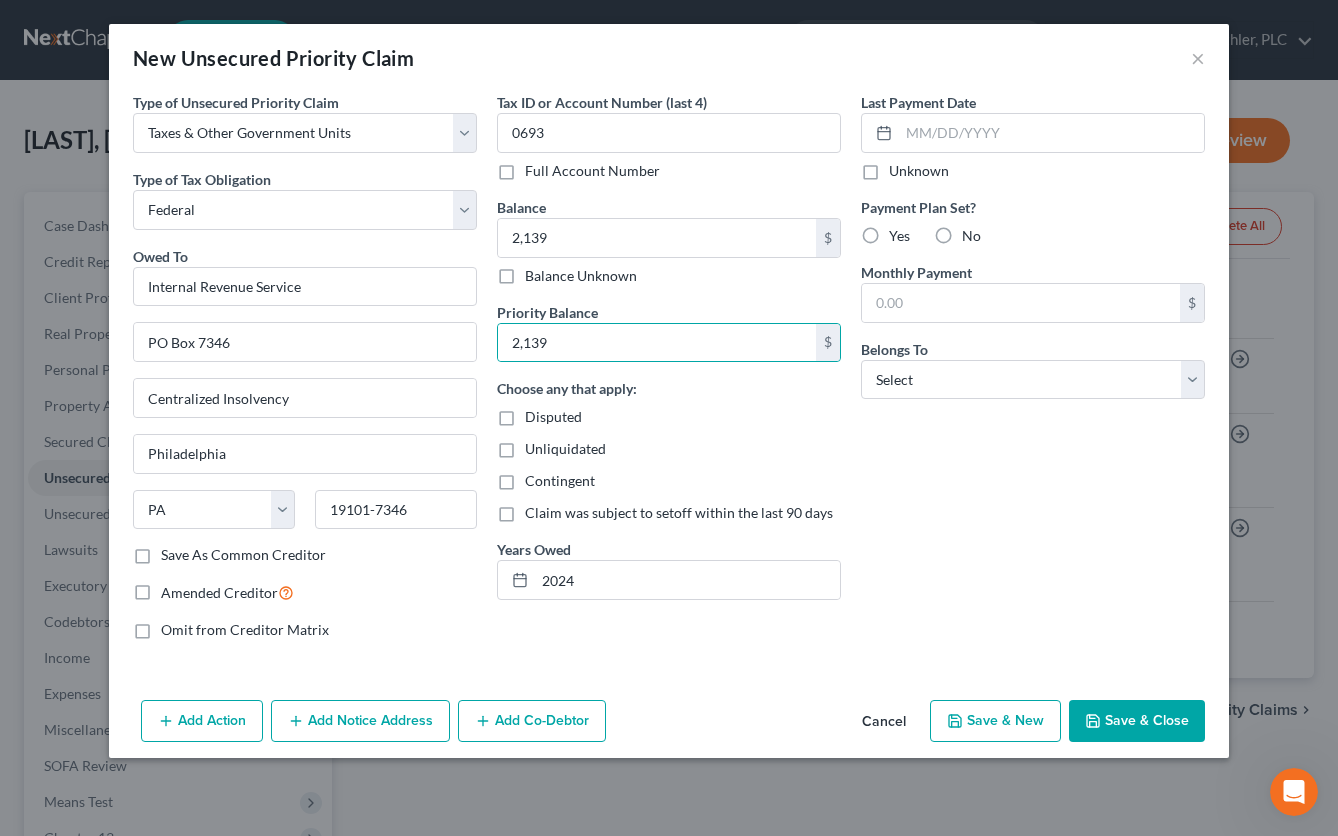 click on "Last Payment Date         Unknown Payment Plan Set? Yes No Monthly Payment $
Belongs To
*
Select Debtor 1 Only Debtor 2 Only Debtor 1 And Debtor 2 Only At Least One Of The Debtors And Another Community Property" at bounding box center [1033, 374] 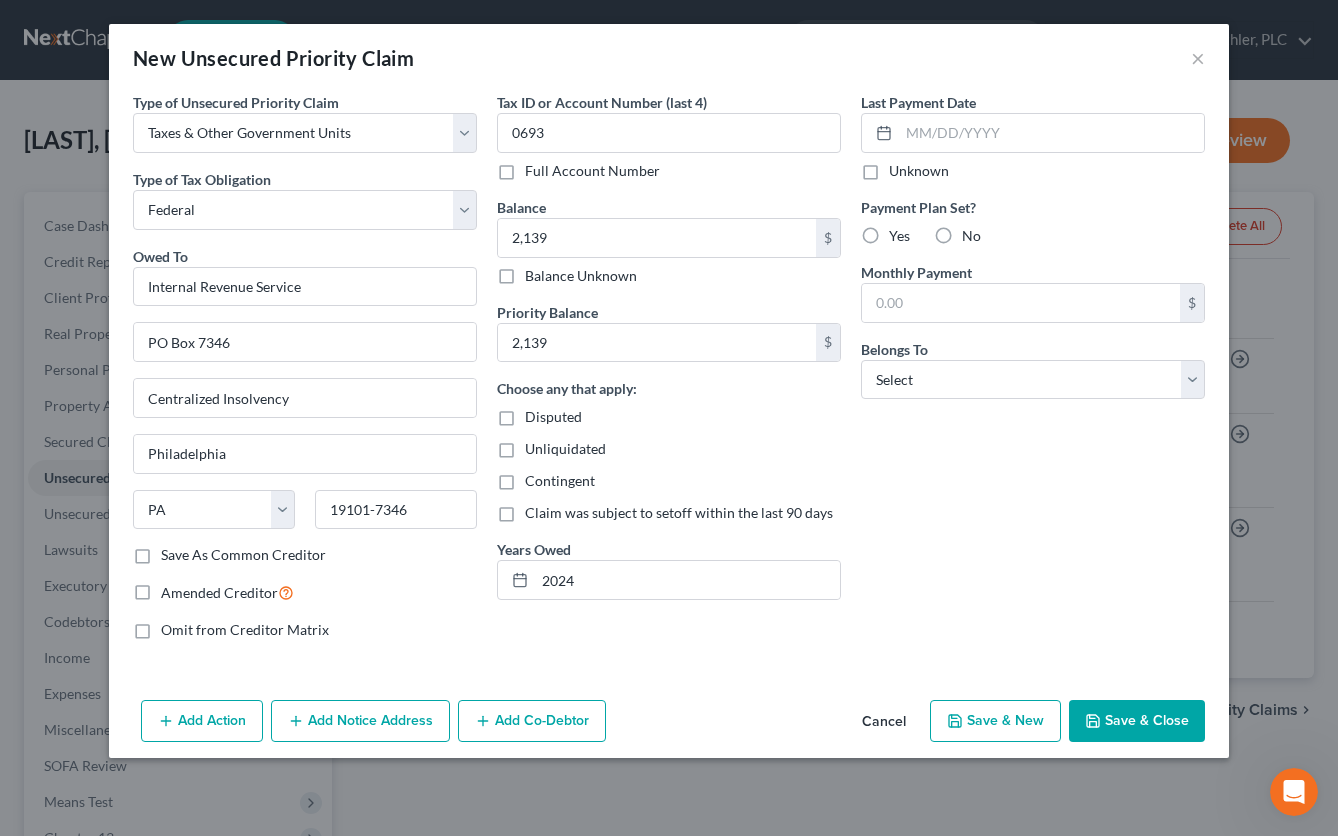 click on "No" at bounding box center (971, 236) 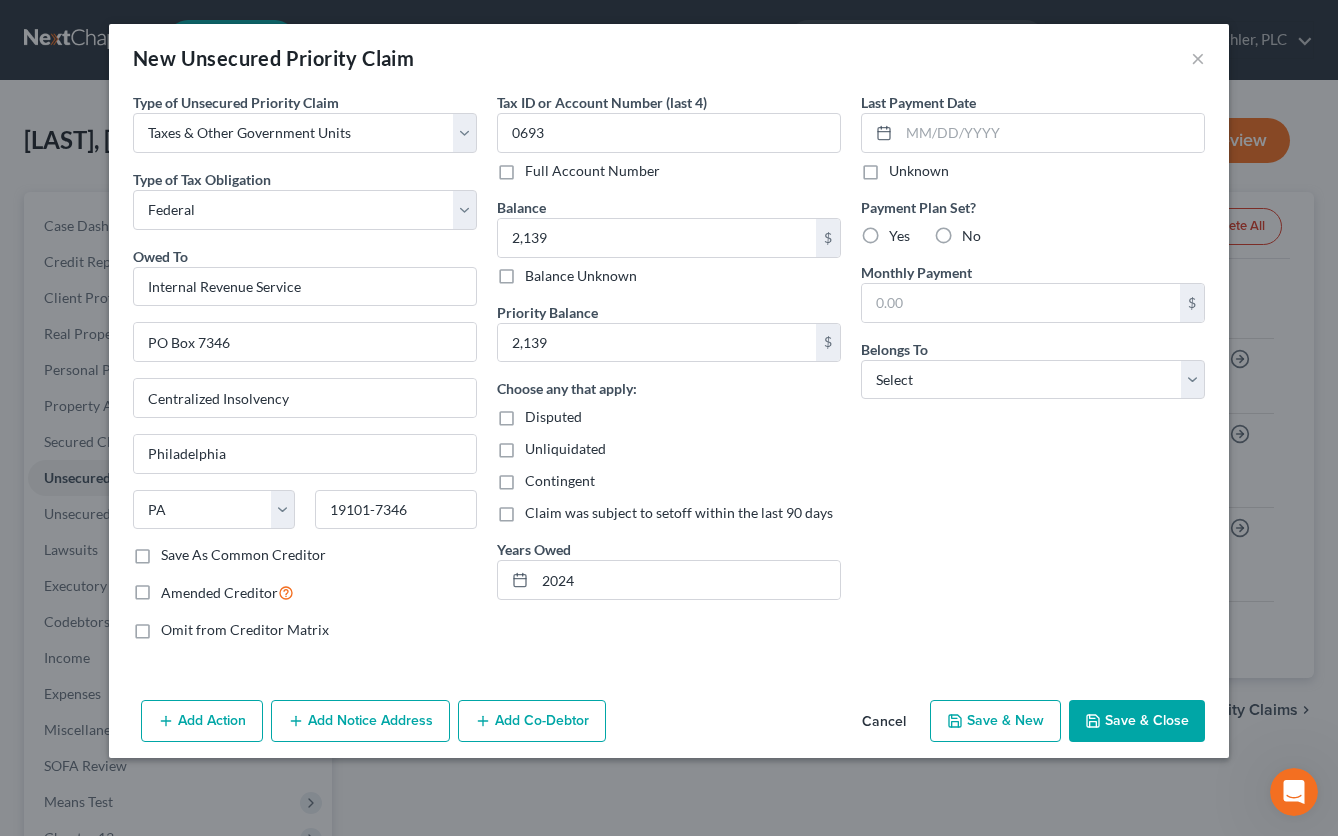 radio on "true" 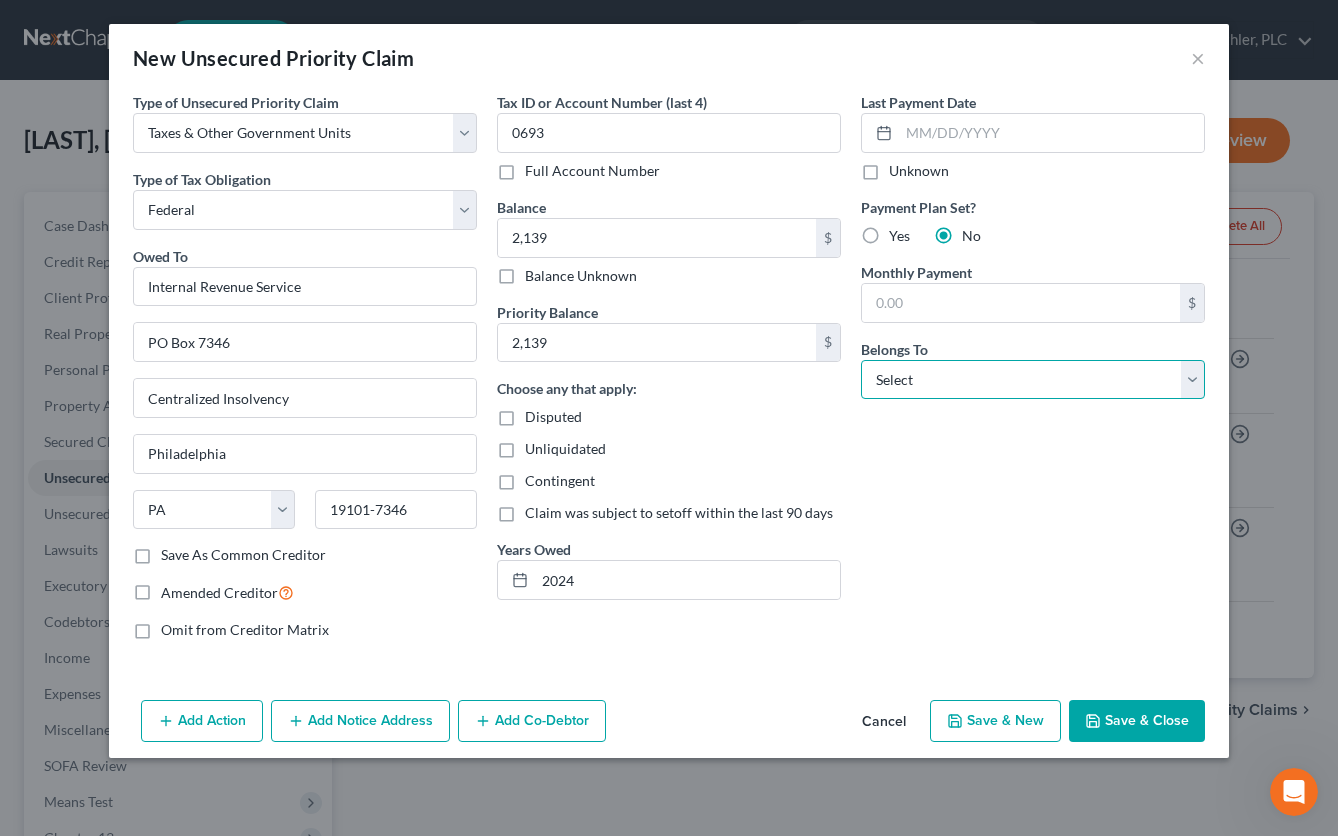 click on "Select Debtor 1 Only Debtor 2 Only Debtor 1 And Debtor 2 Only At Least One Of The Debtors And Another Community Property" at bounding box center (1033, 380) 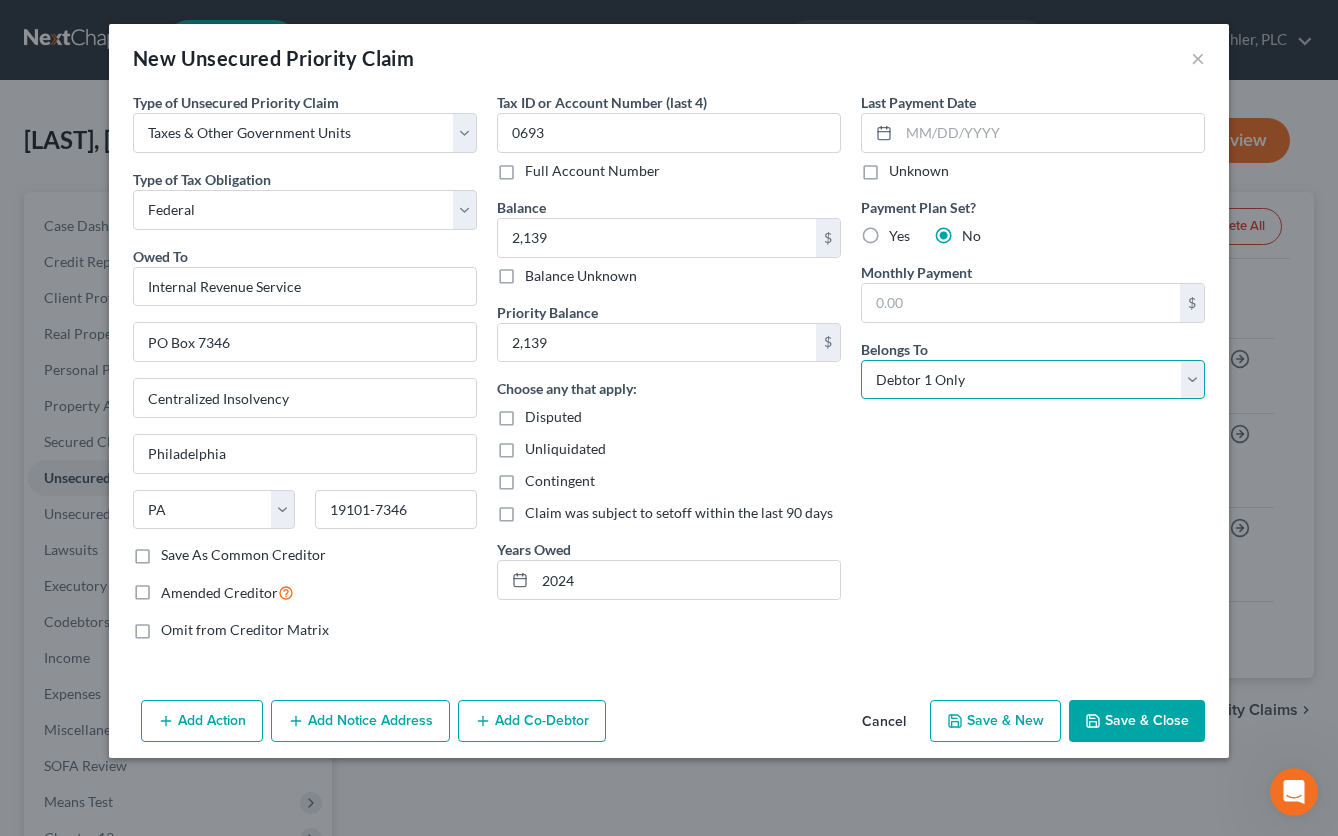 click on "Select Debtor 1 Only Debtor 2 Only Debtor 1 And Debtor 2 Only At Least One Of The Debtors And Another Community Property" at bounding box center [1033, 380] 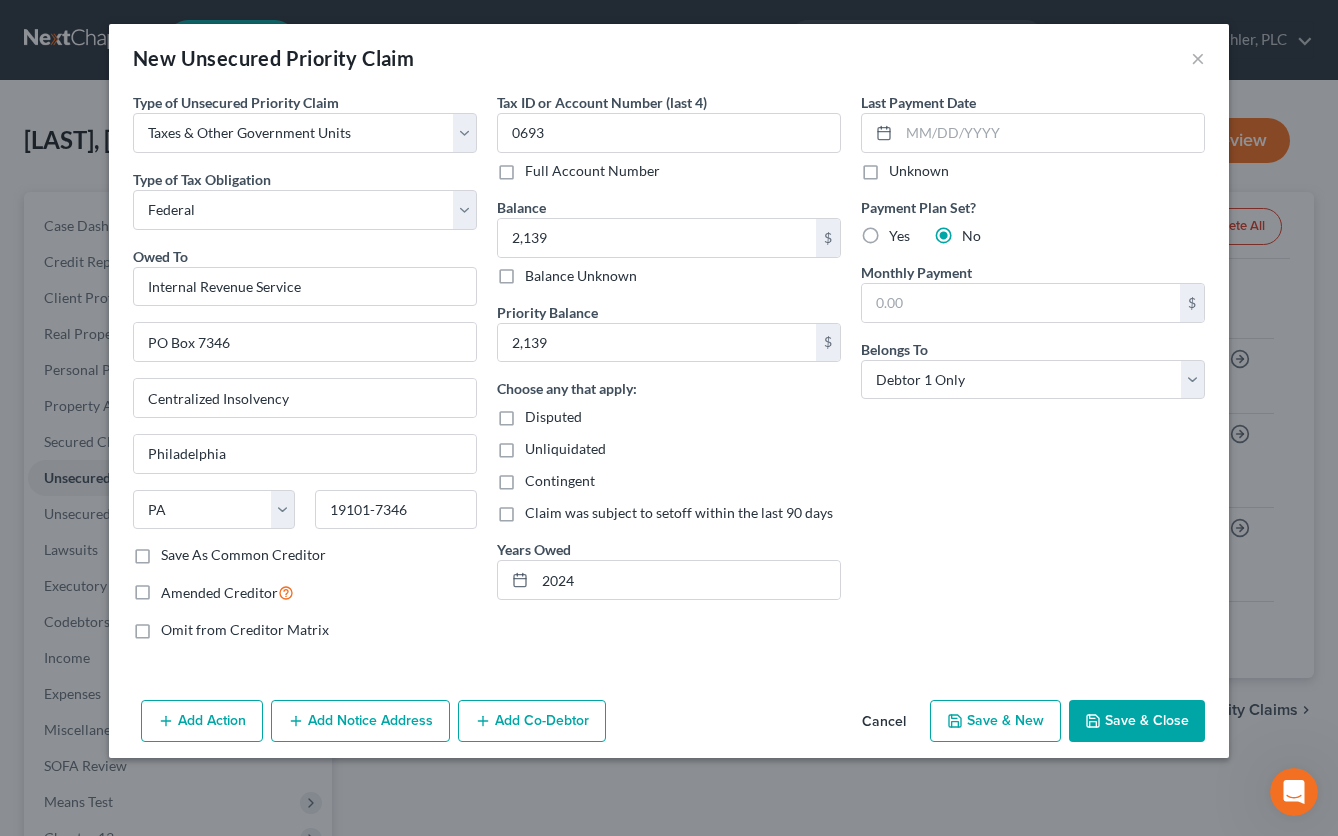 click on "Save & Close" at bounding box center (1137, 721) 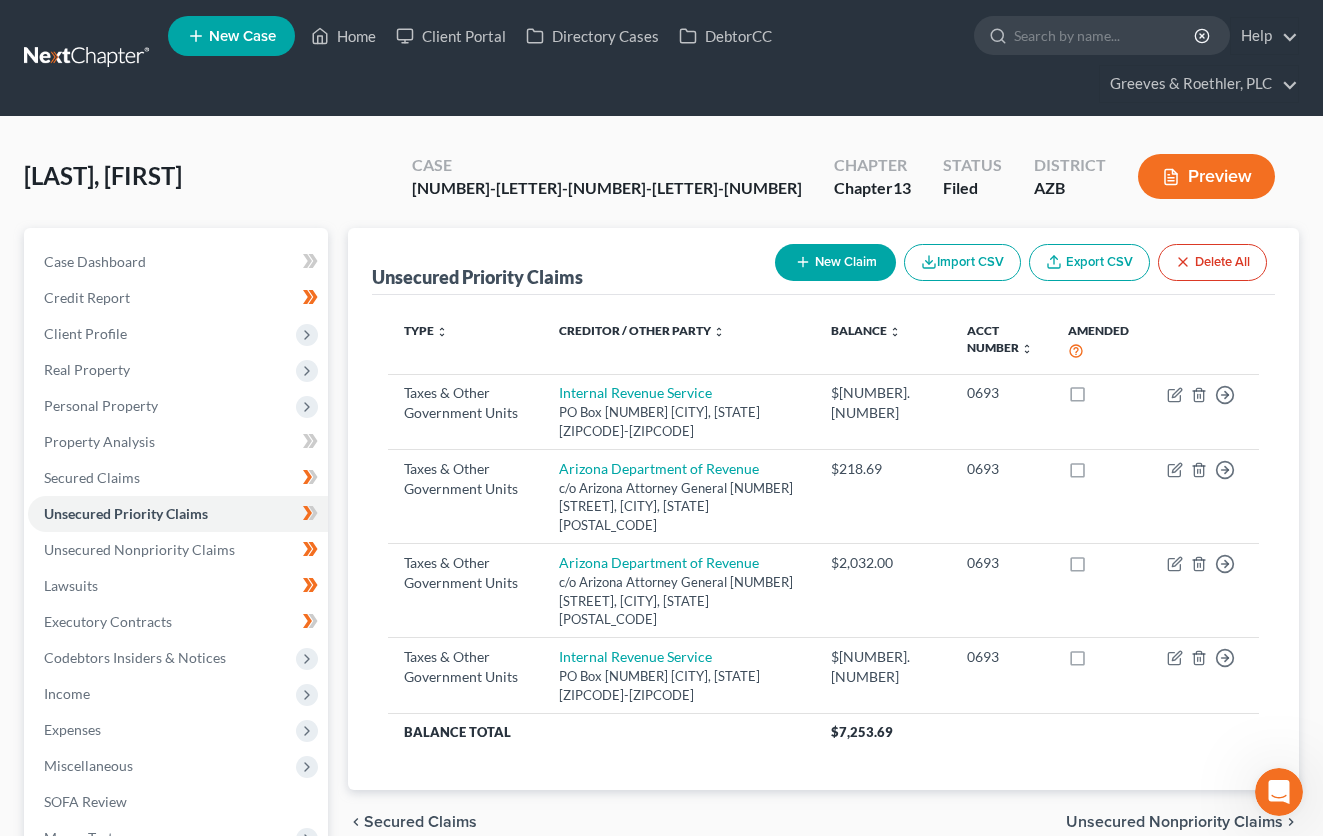 click on "New Claim" at bounding box center (835, 262) 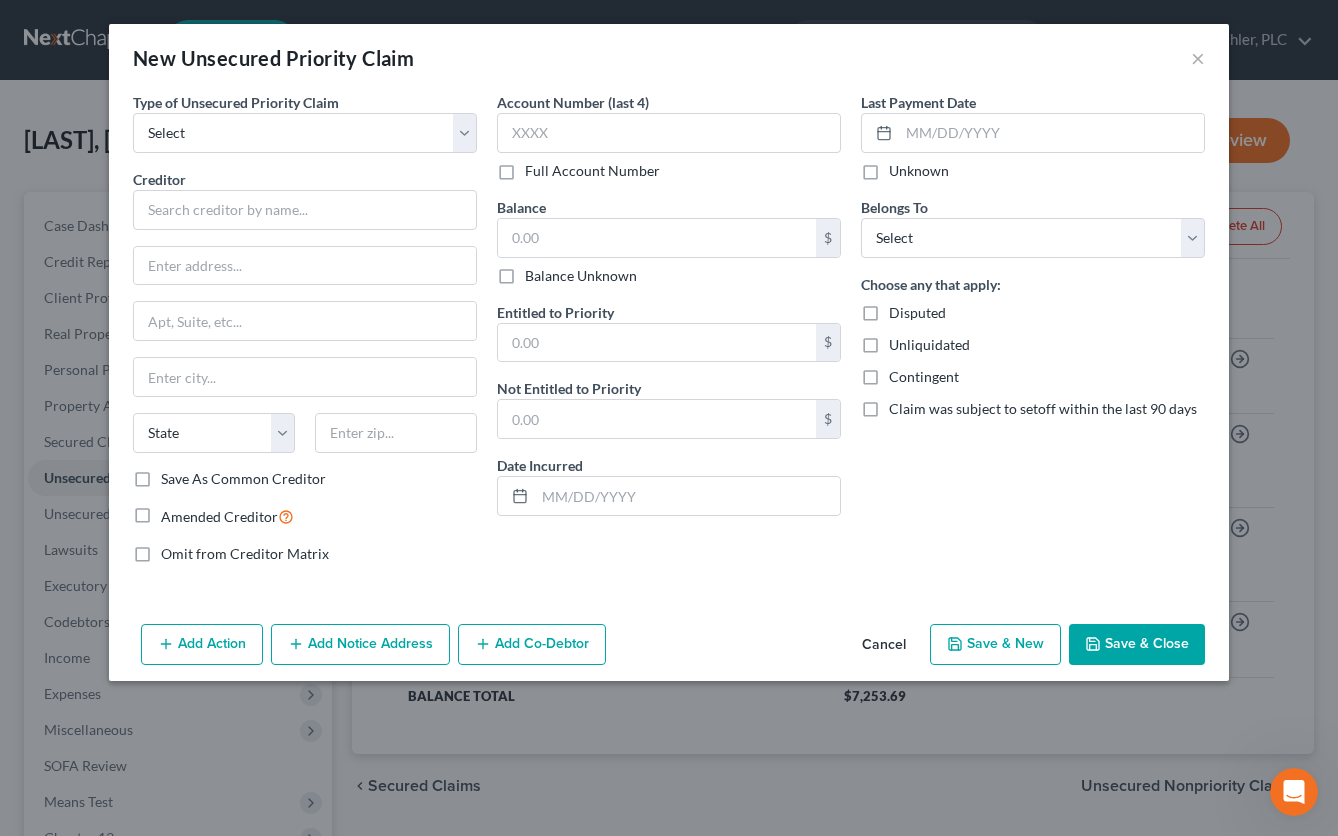 click on "Cancel" at bounding box center (884, 646) 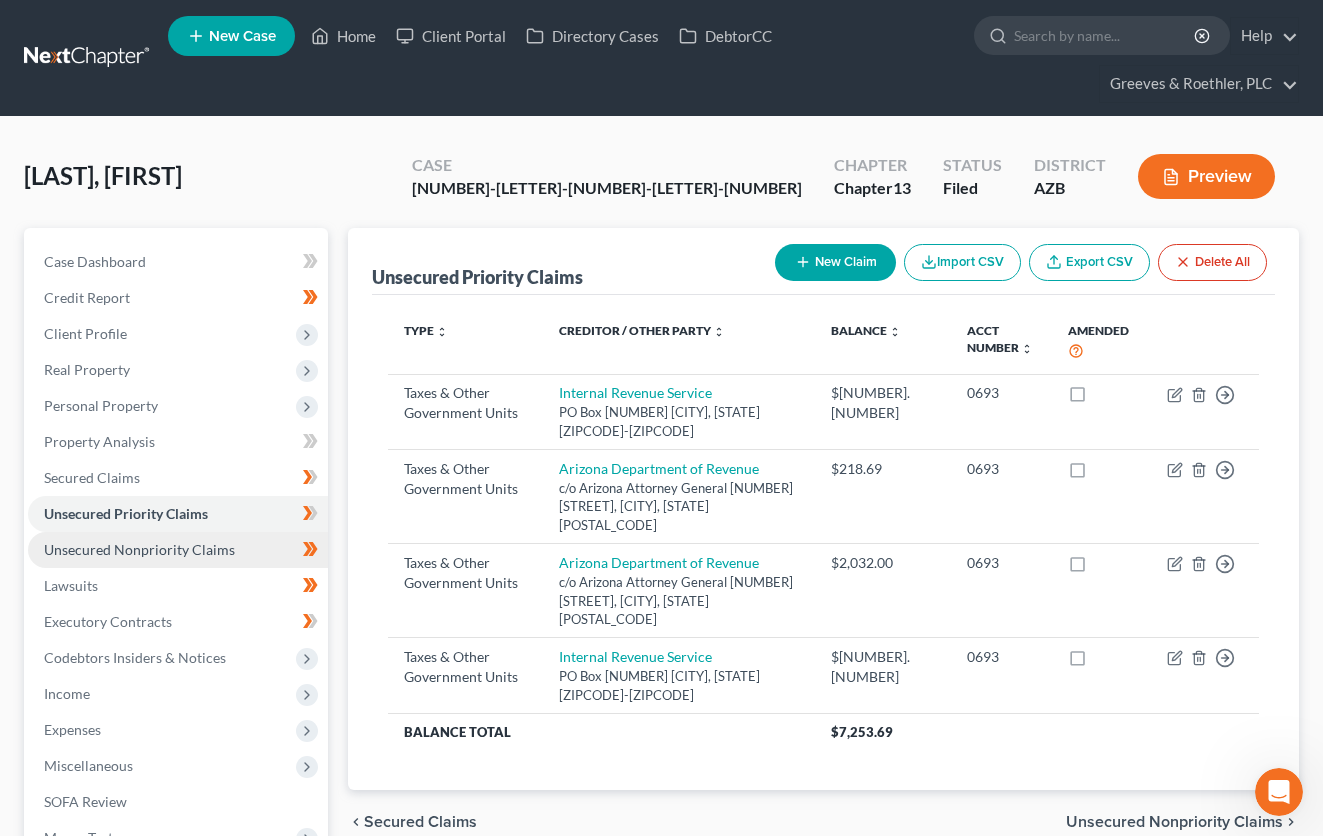click on "Unsecured Nonpriority Claims" at bounding box center (178, 550) 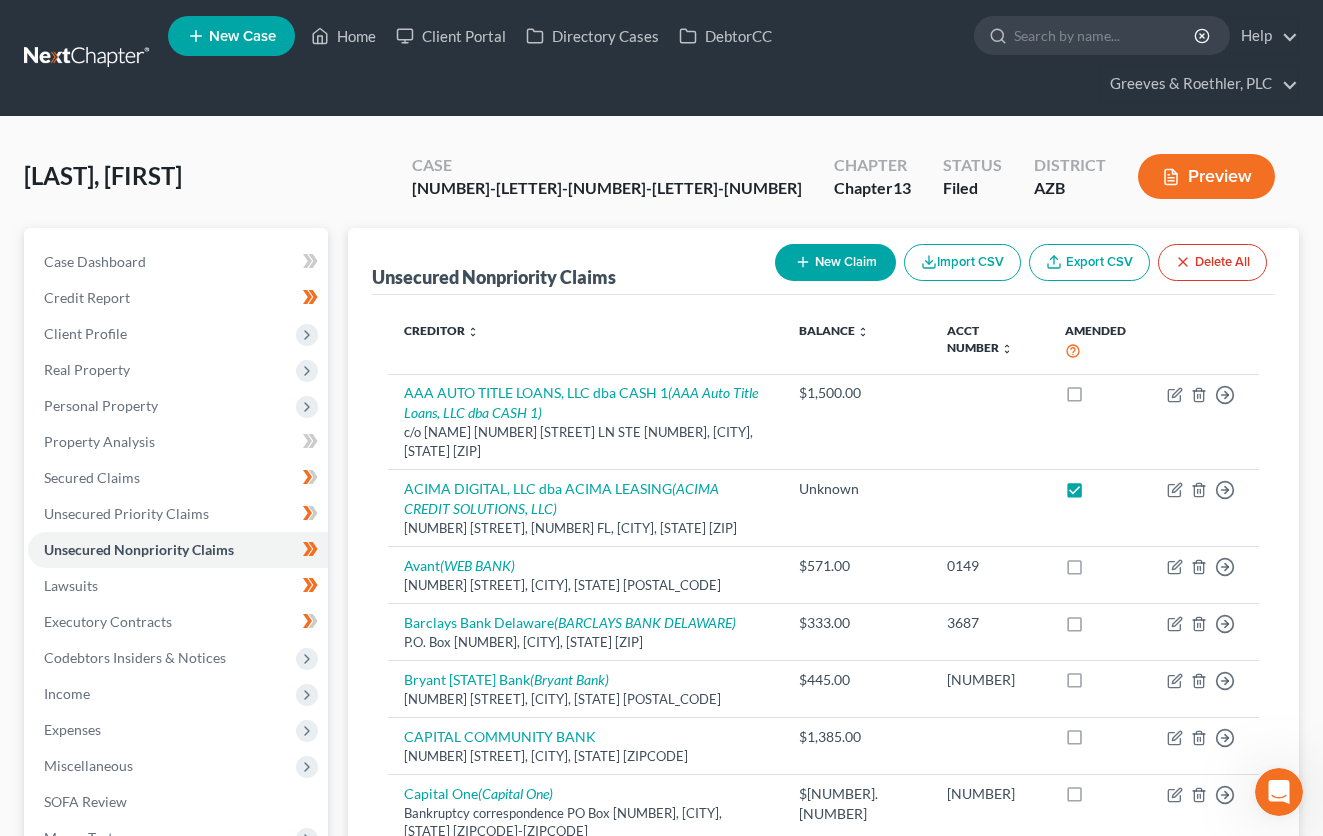 click 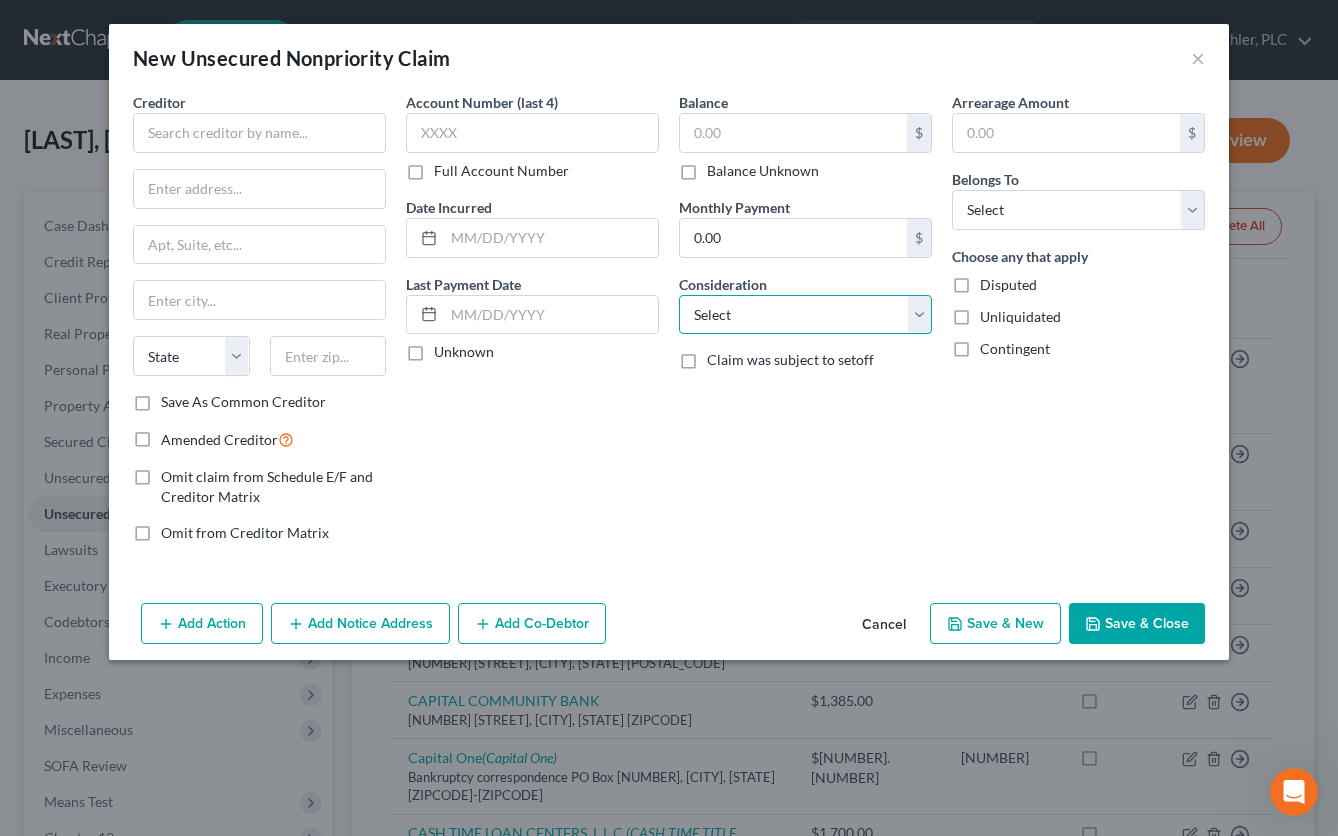 click on "Select Cable / Satellite Services Collection Agency Credit Card Debt Debt Counseling / Attorneys Deficiency Balance Domestic Support Obligations Home / Car Repairs Income Taxes Judgment Liens Medical Services Monies Loaned / Advanced Mortgage Obligation From Divorce Or Separation Obligation To Pensions Other Overdrawn Bank Account Promised To Help Pay Creditors Student Loans Suppliers And Vendors Telephone / Internet Services Utility Services" at bounding box center (805, 315) 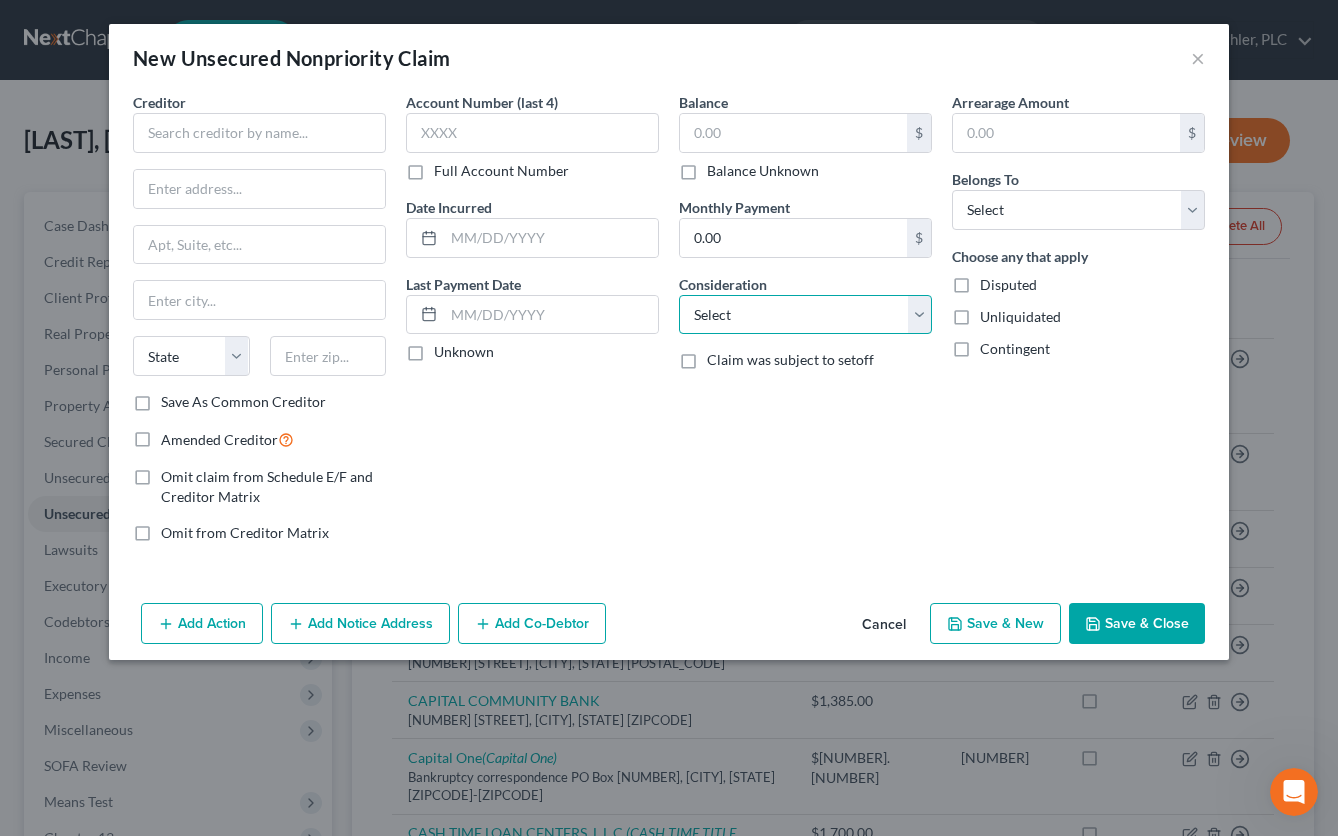 click on "Select Cable / Satellite Services Collection Agency Credit Card Debt Debt Counseling / Attorneys Deficiency Balance Domestic Support Obligations Home / Car Repairs Income Taxes Judgment Liens Medical Services Monies Loaned / Advanced Mortgage Obligation From Divorce Or Separation Obligation To Pensions Other Overdrawn Bank Account Promised To Help Pay Creditors Student Loans Suppliers And Vendors Telephone / Internet Services Utility Services" at bounding box center (805, 315) 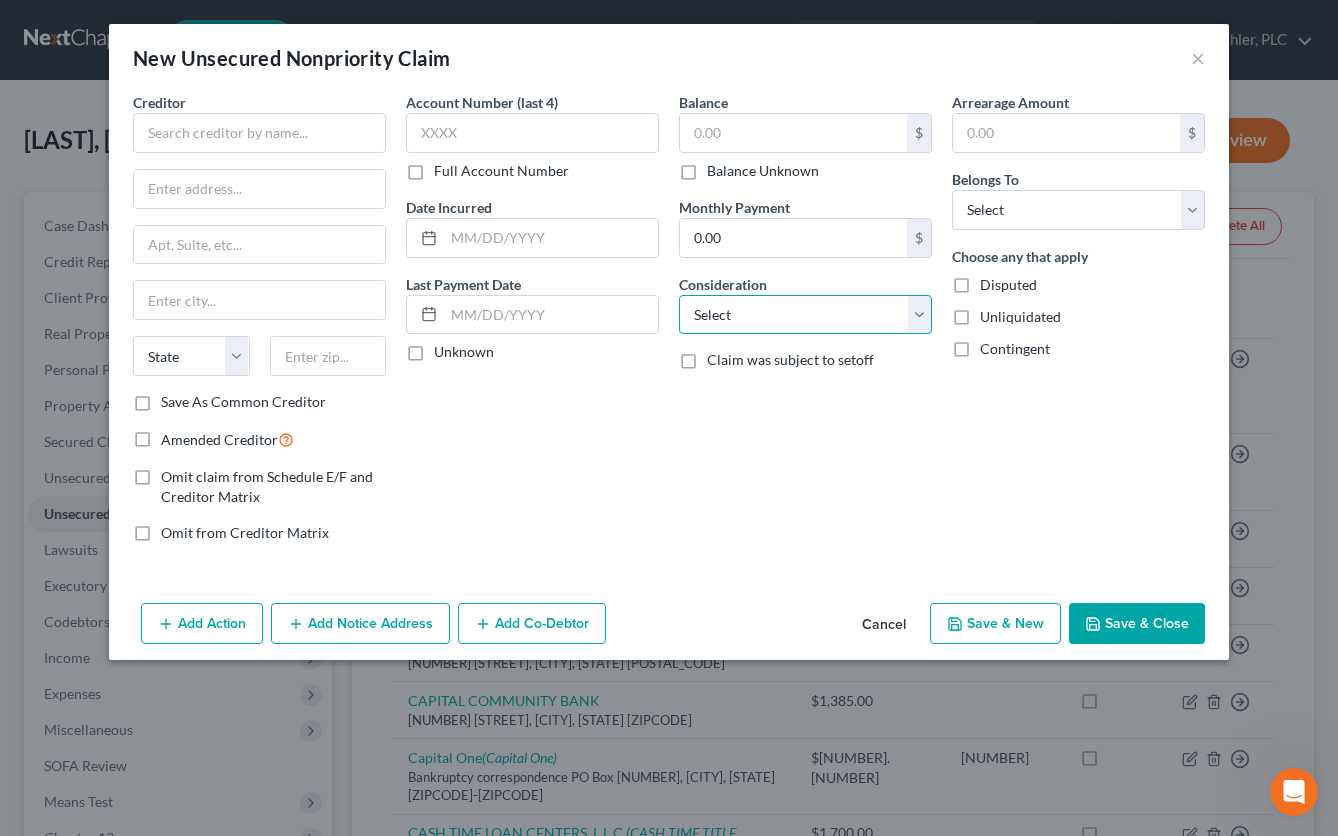 select on "16" 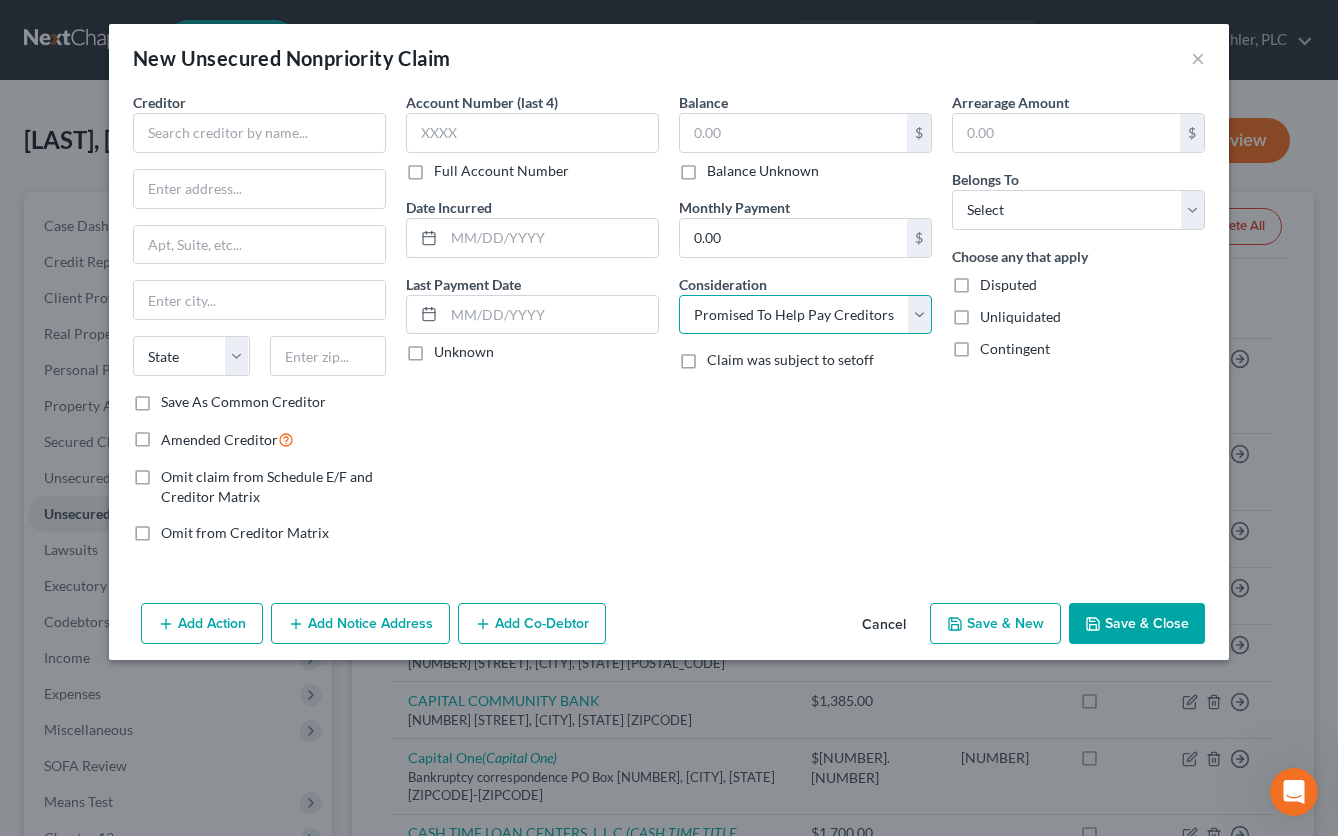 click on "Select Cable / Satellite Services Collection Agency Credit Card Debt Debt Counseling / Attorneys Deficiency Balance Domestic Support Obligations Home / Car Repairs Income Taxes Judgment Liens Medical Services Monies Loaned / Advanced Mortgage Obligation From Divorce Or Separation Obligation To Pensions Other Overdrawn Bank Account Promised To Help Pay Creditors Student Loans Suppliers And Vendors Telephone / Internet Services Utility Services" at bounding box center [805, 315] 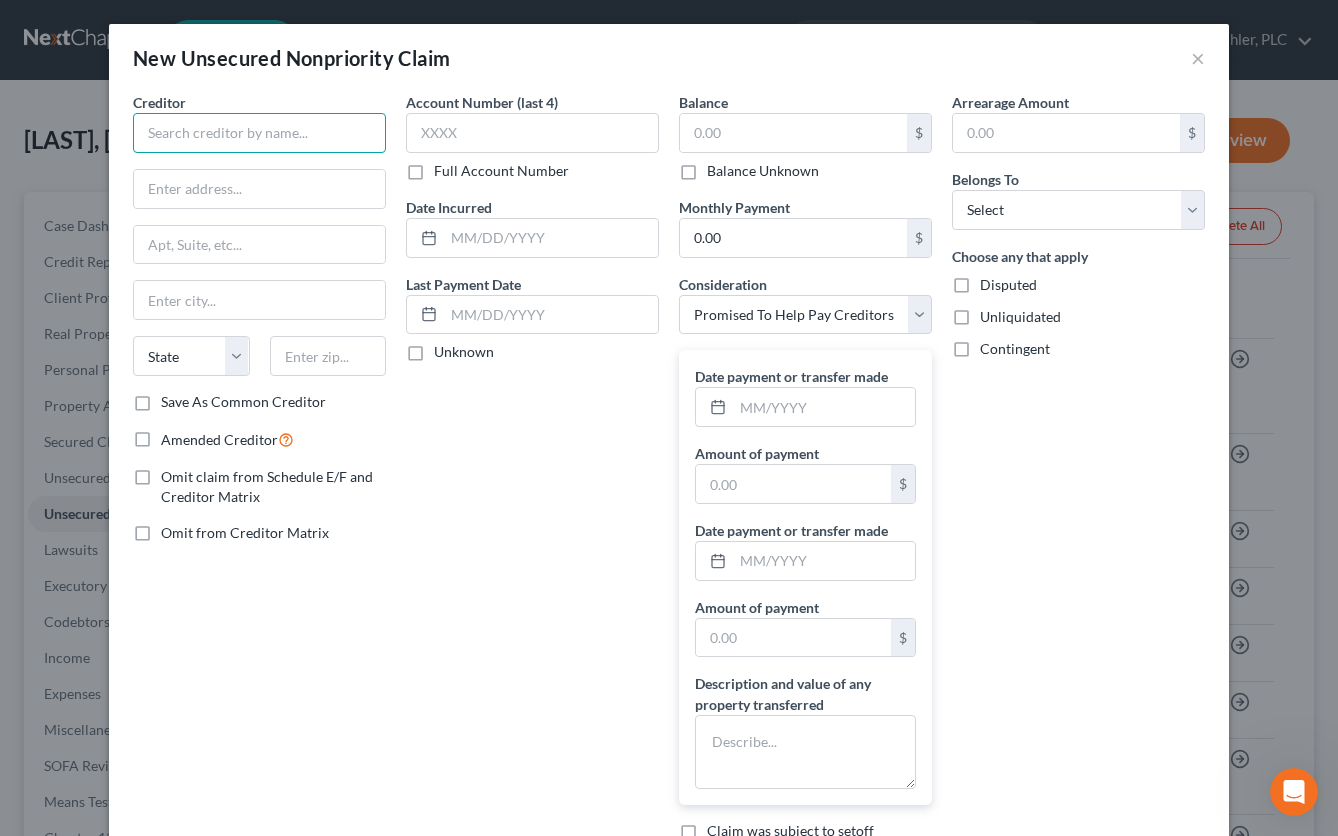 click at bounding box center [259, 133] 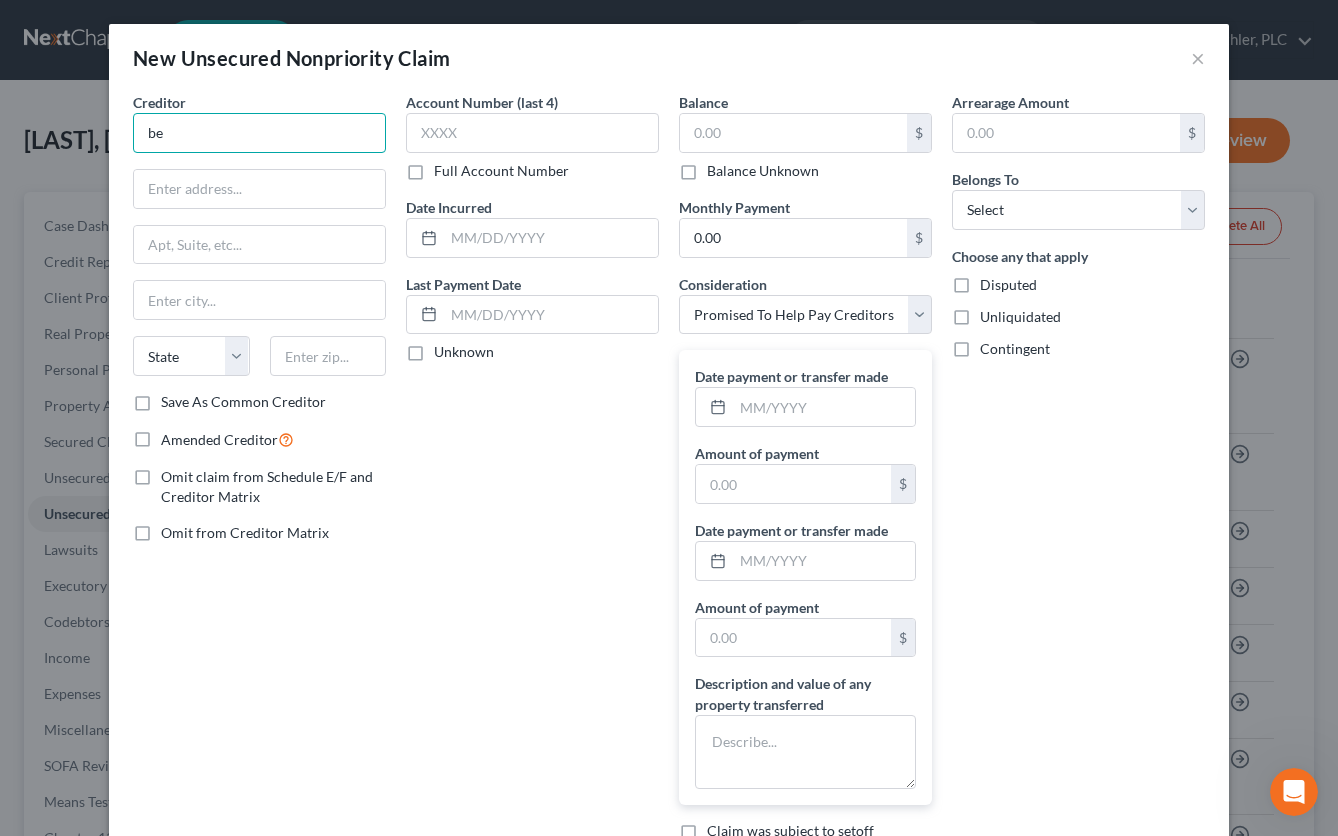 type on "b" 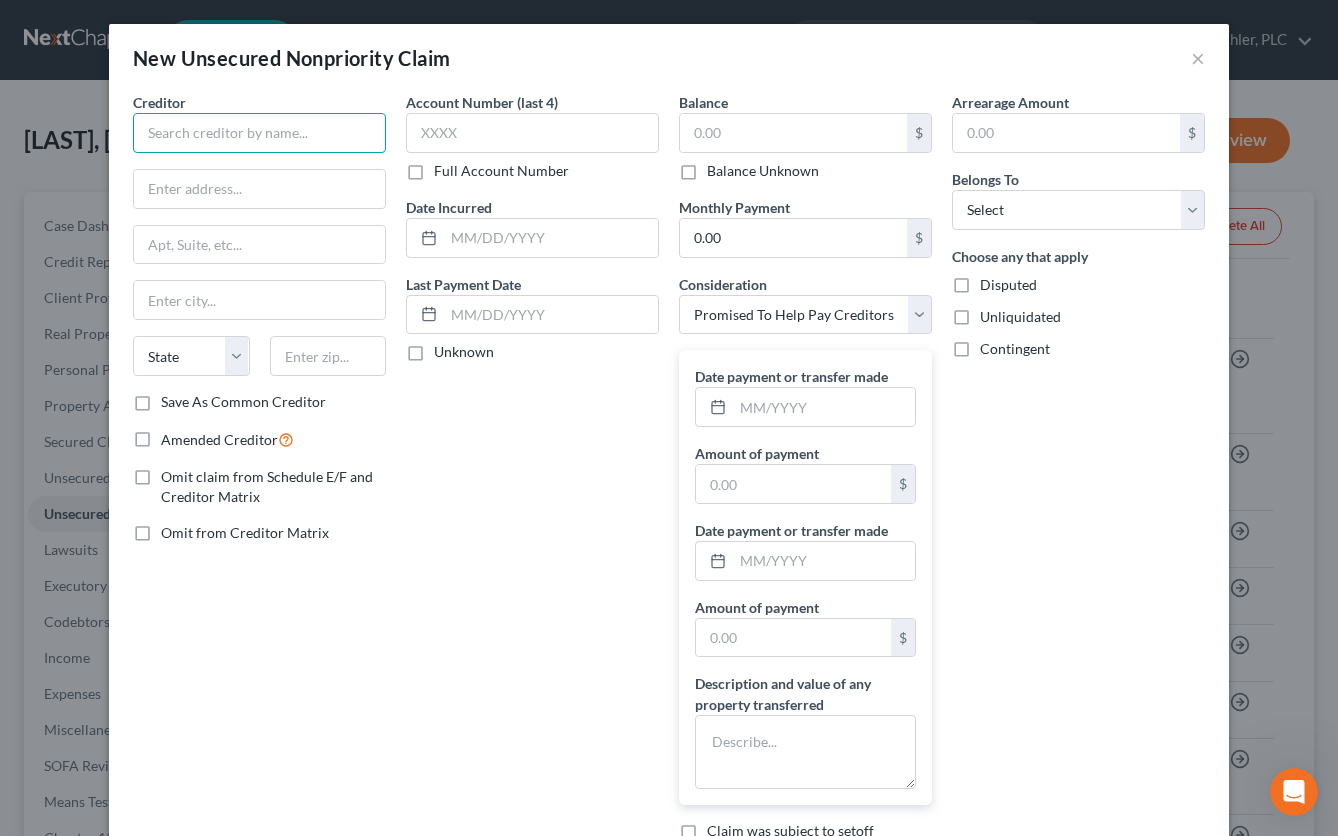 paste on "BEYOND FINANCE, LLC" 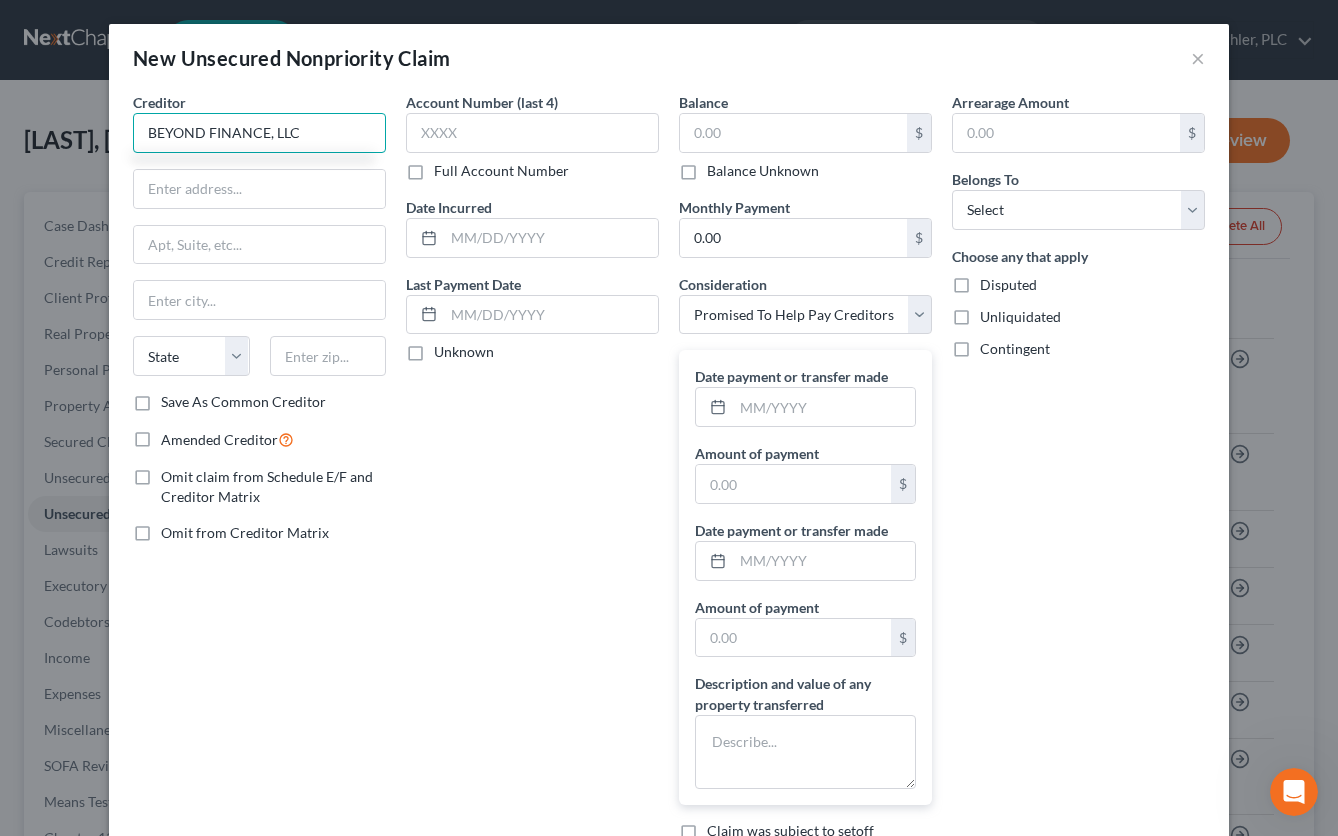 type on "BEYOND FINANCE, LLC" 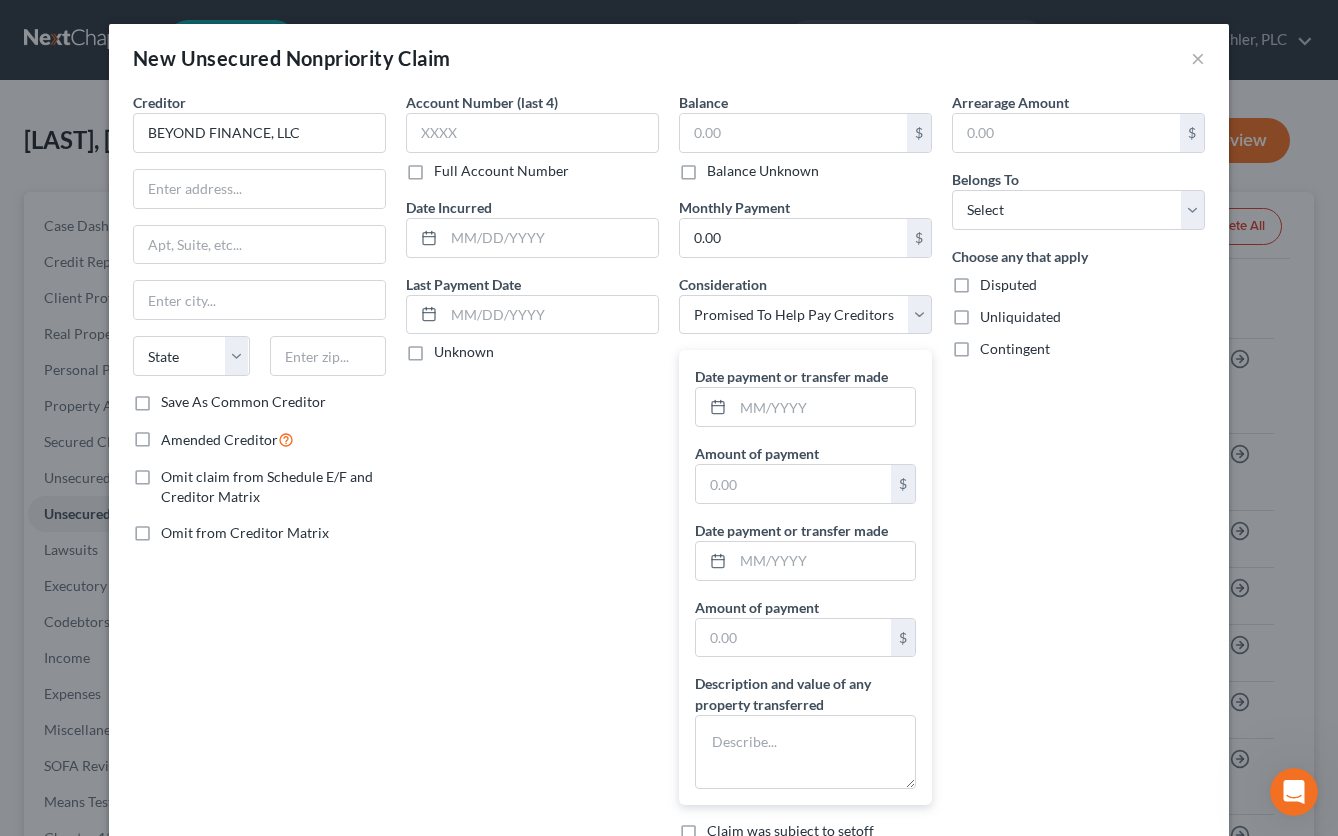 click on "Save As Common Creditor" at bounding box center (243, 402) 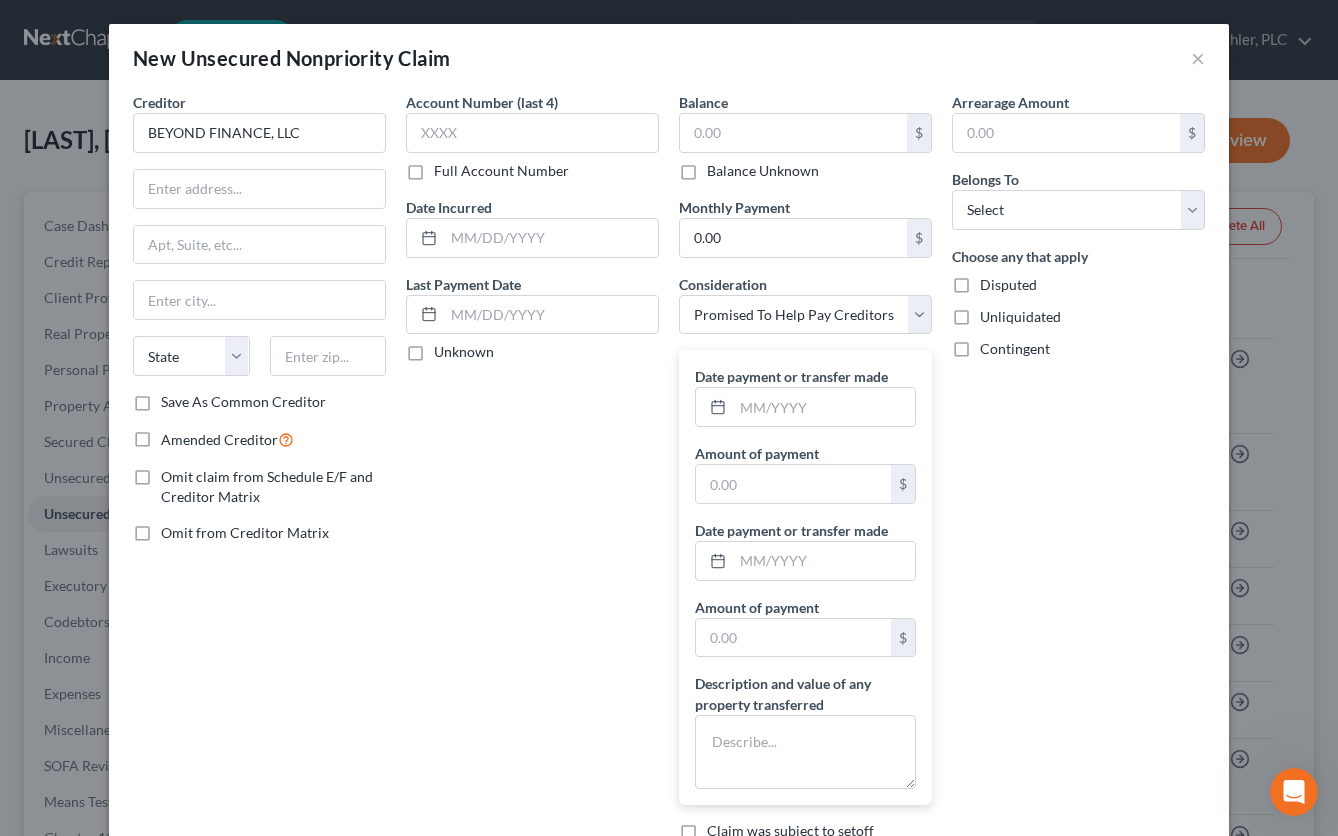 click on "Save As Common Creditor" at bounding box center [175, 398] 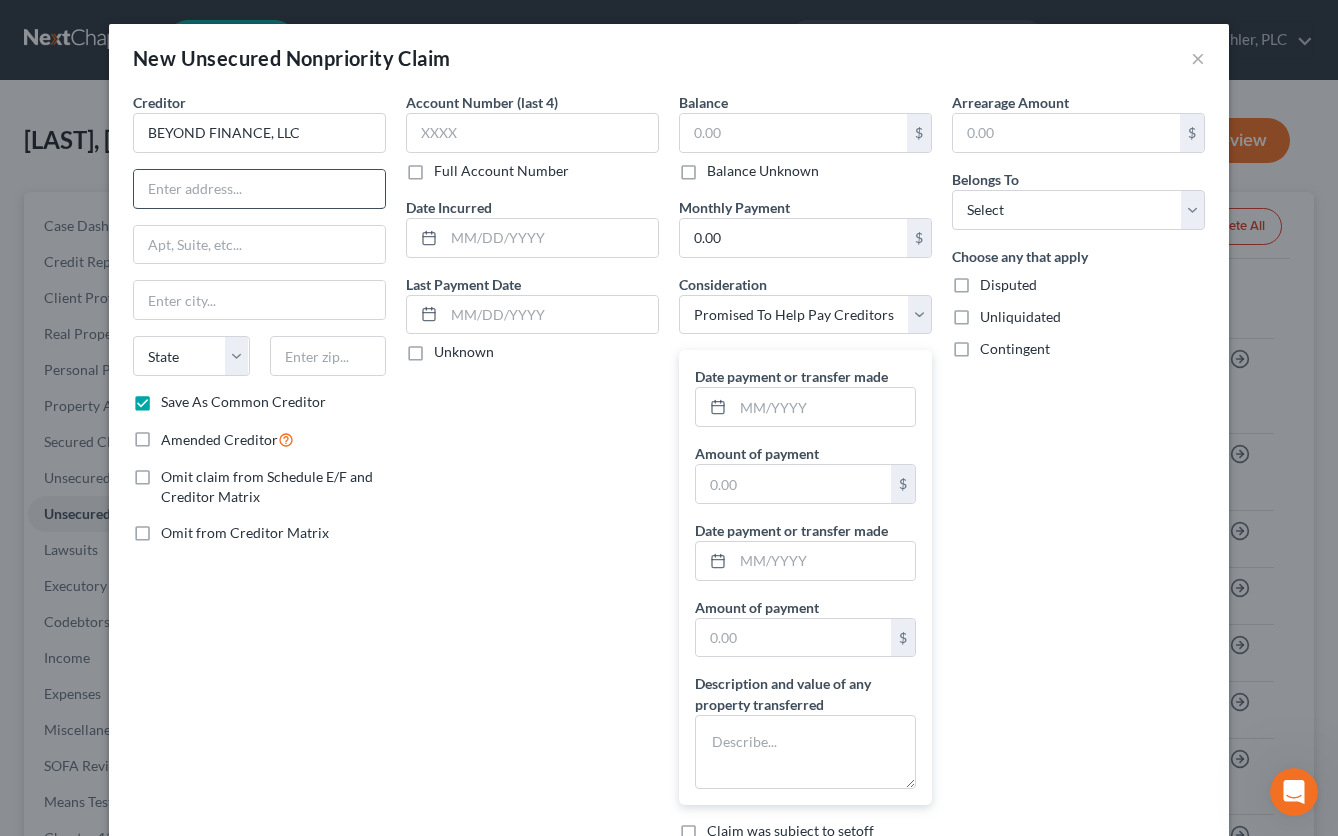click at bounding box center (259, 189) 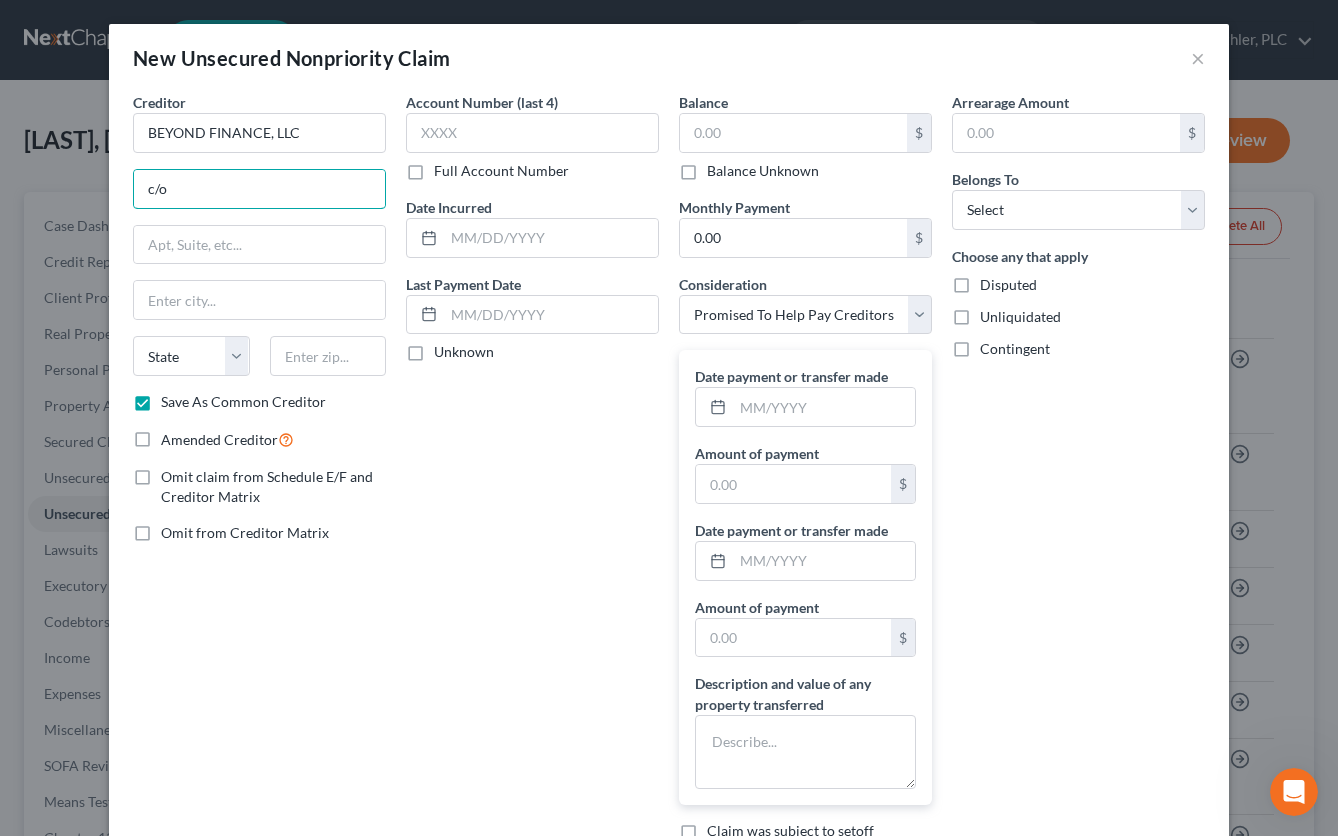 paste on "CT CORPORATION SYSTEM" 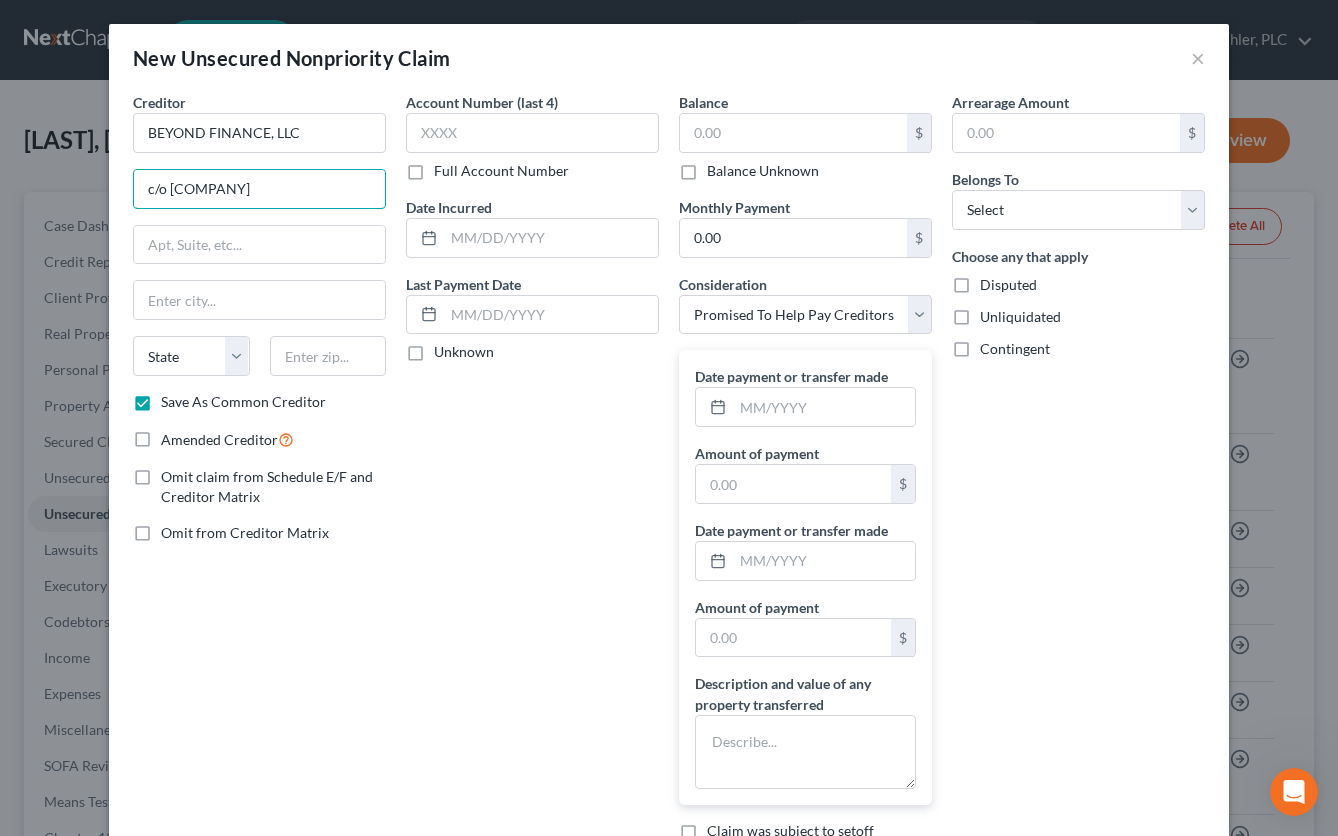 type on "c/o [COMPANY]" 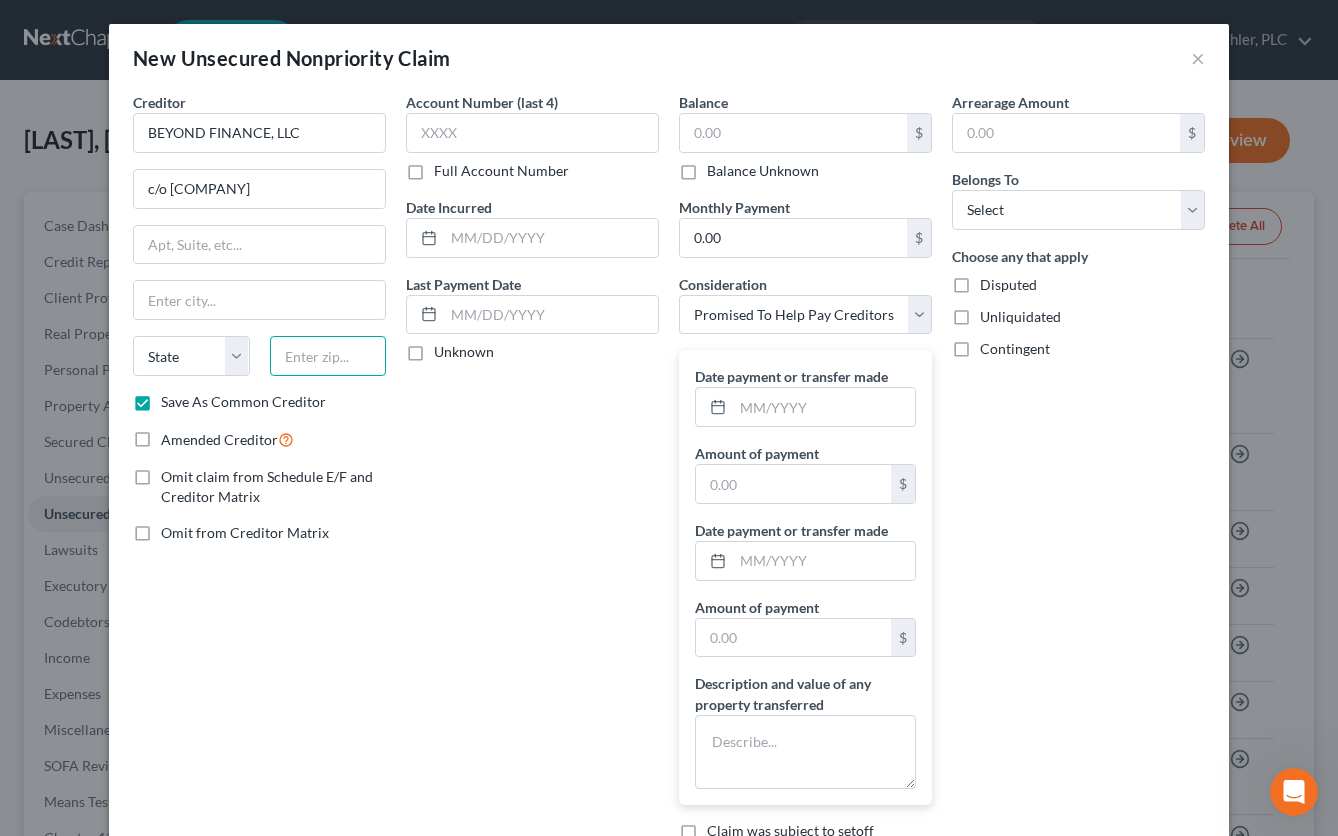 click at bounding box center (328, 356) 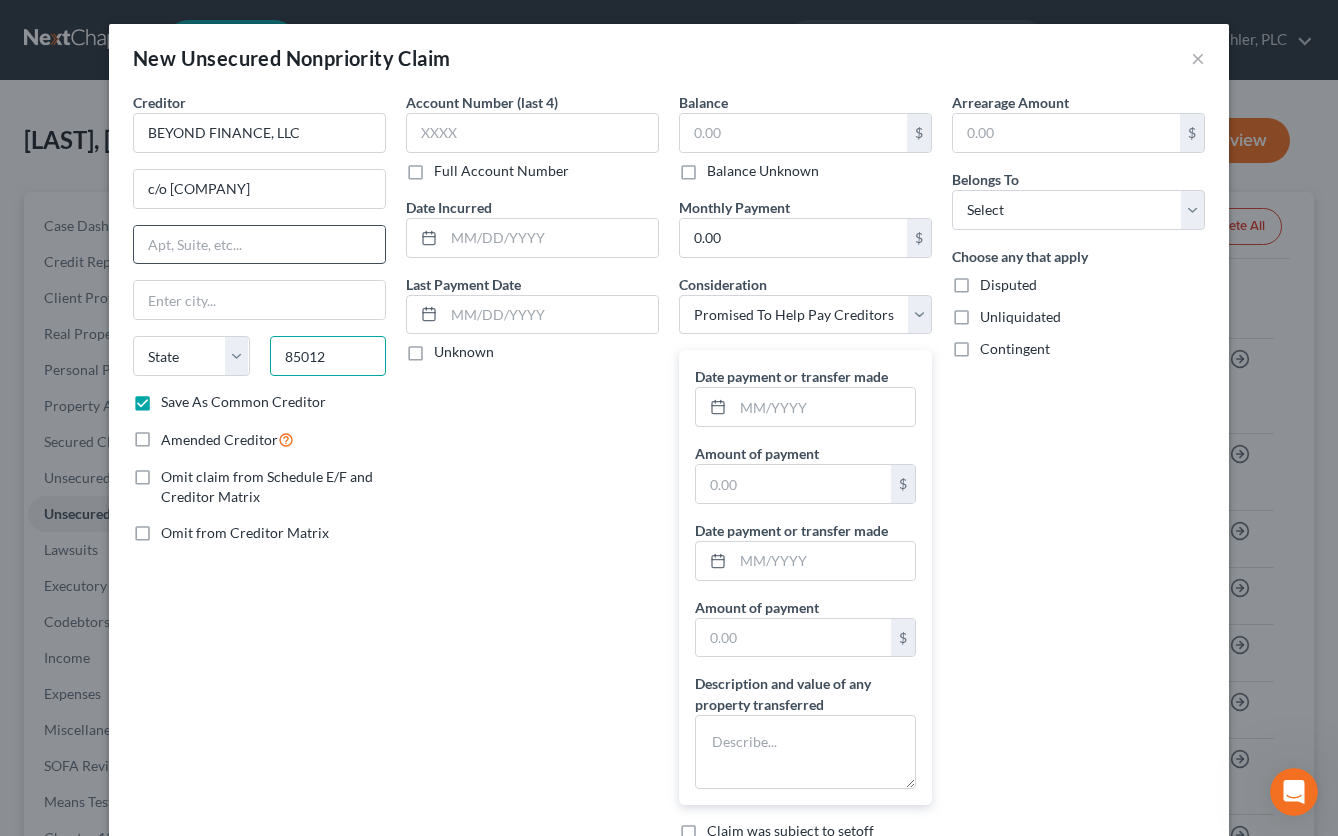 type on "85012" 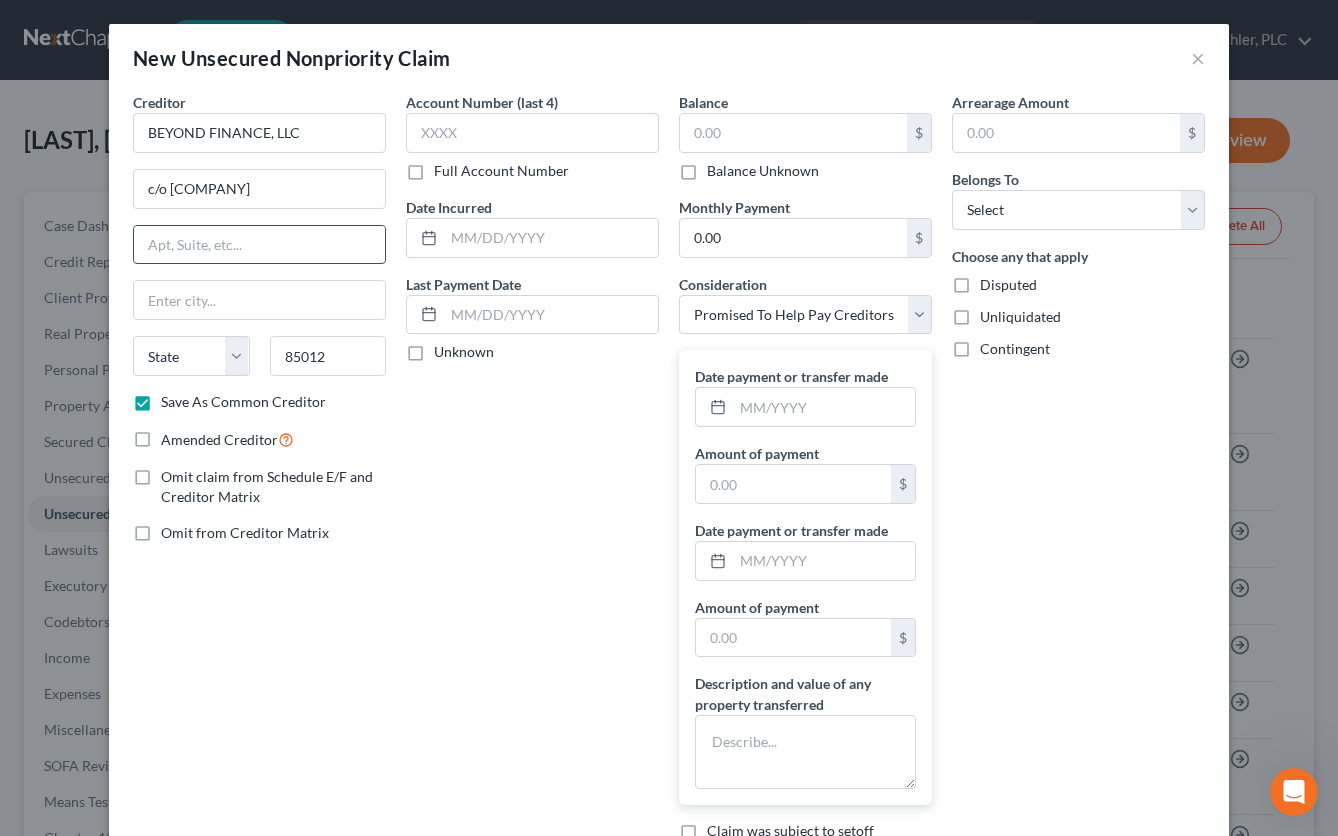 type on "Phoenix" 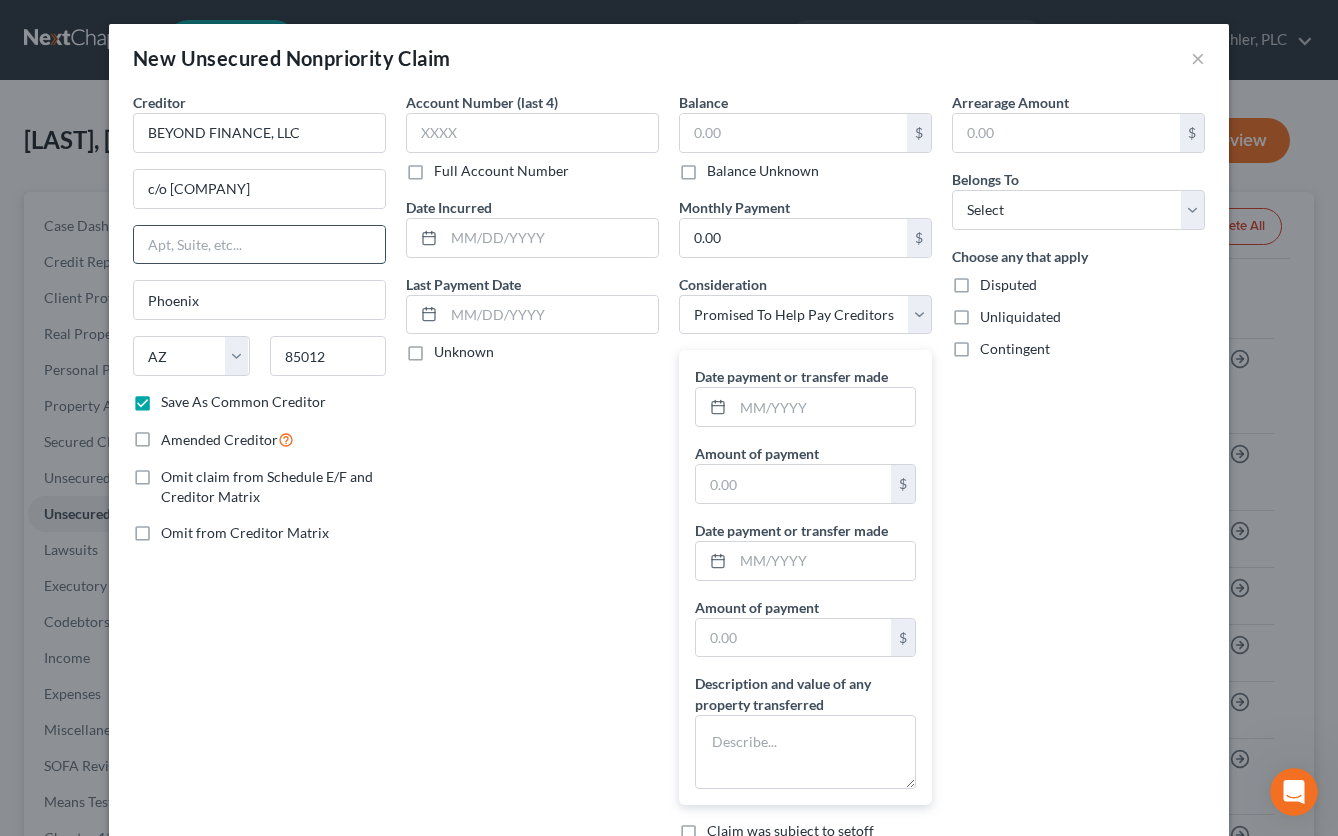 click at bounding box center [259, 245] 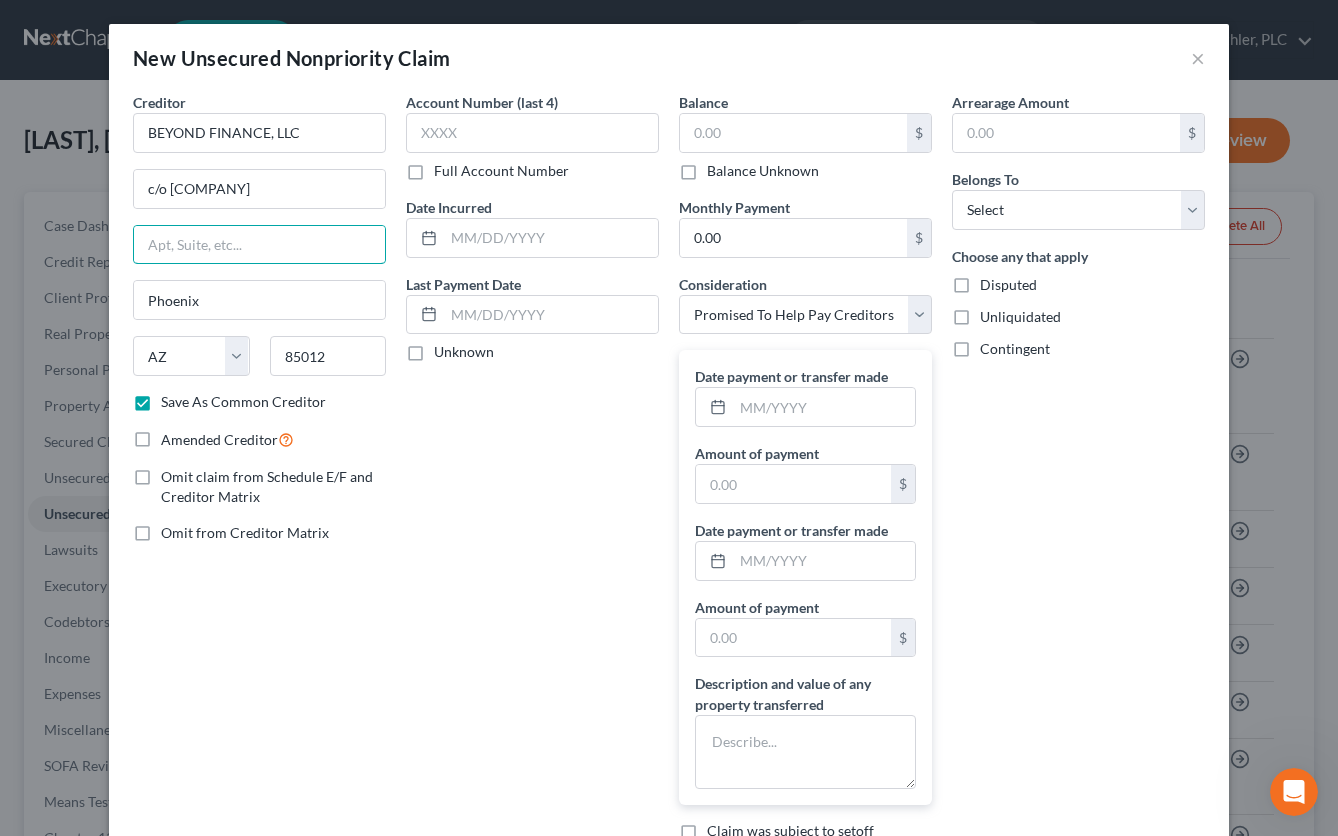 paste on "[NUMBER] [STREET] [SUITE]" 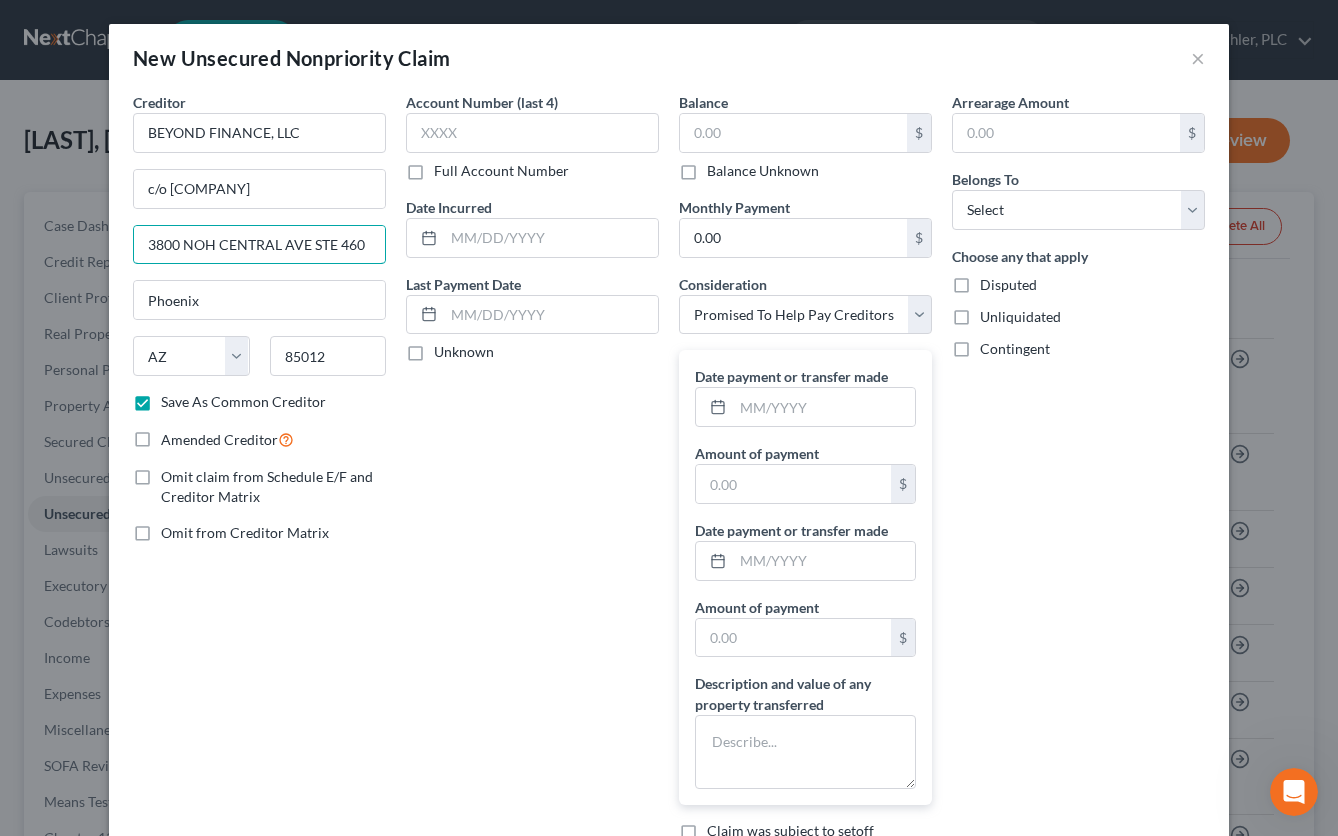 scroll, scrollTop: 0, scrollLeft: 0, axis: both 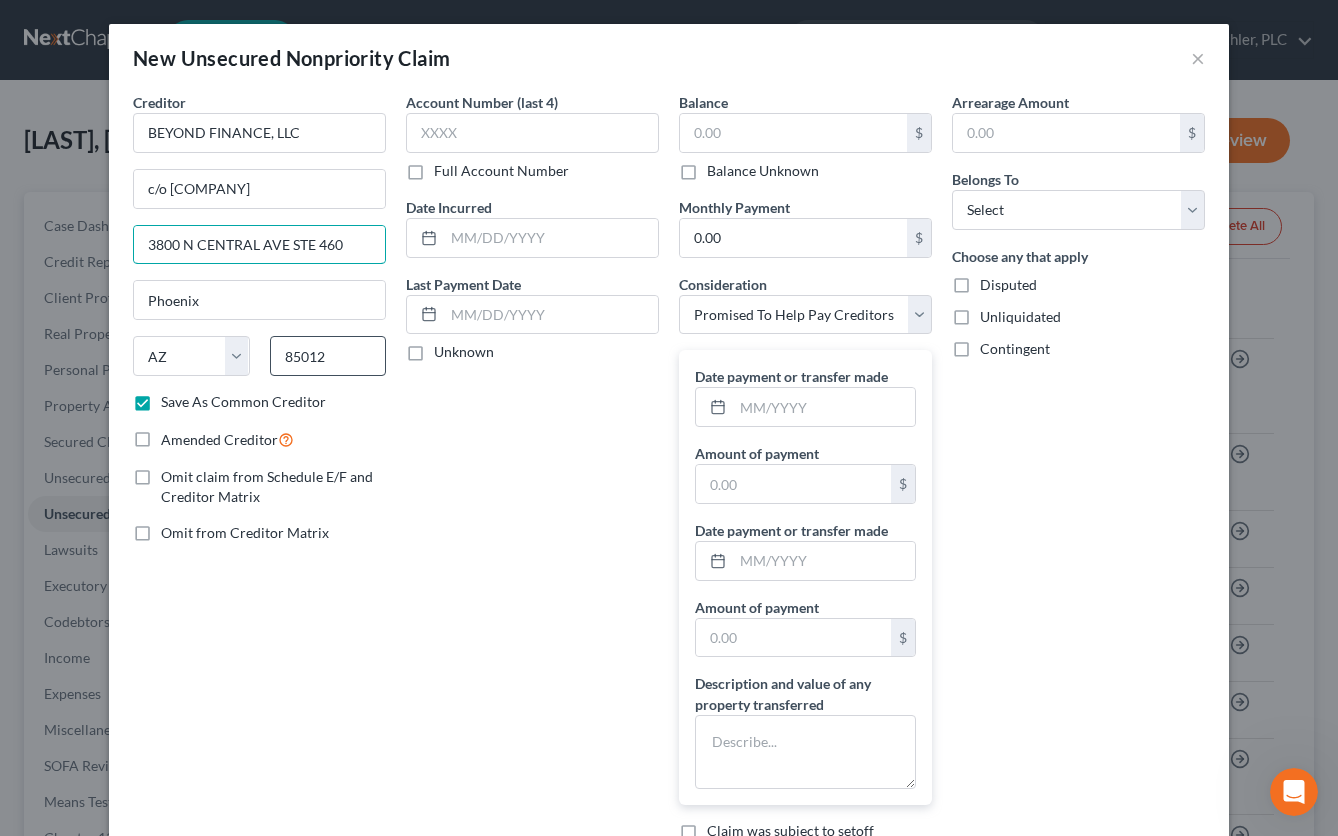 type on "3800 N CENTRAL AVE STE 460" 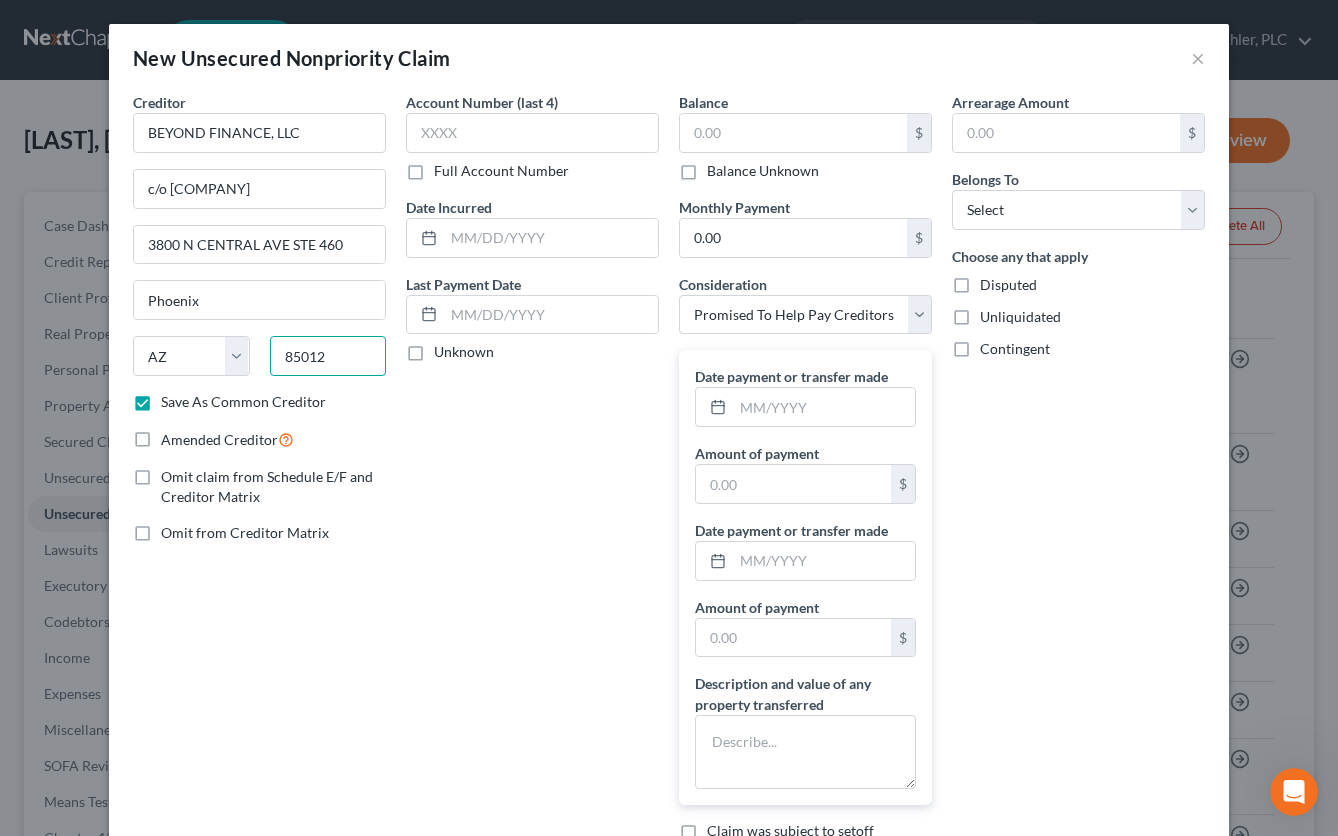 click on "85012" at bounding box center [328, 356] 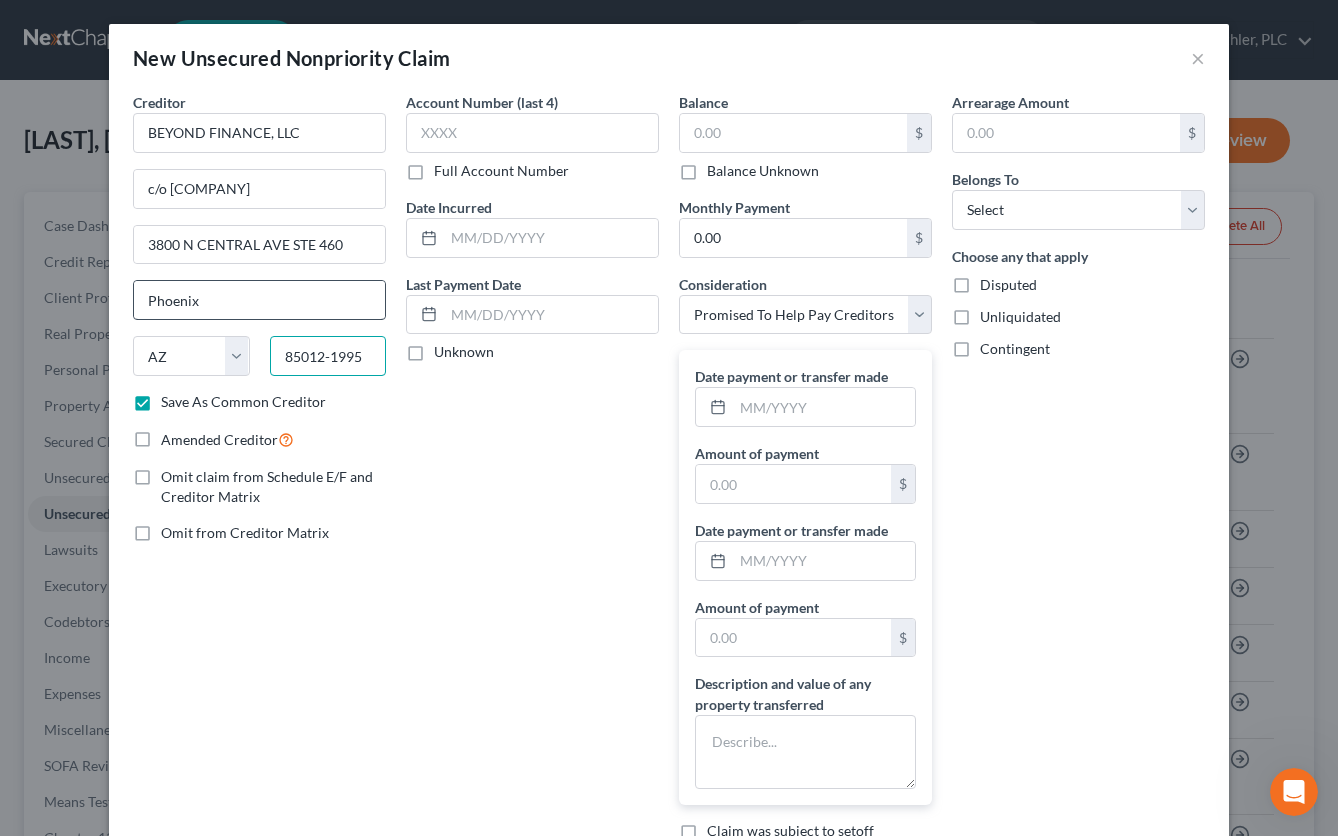 type on "85012-1995" 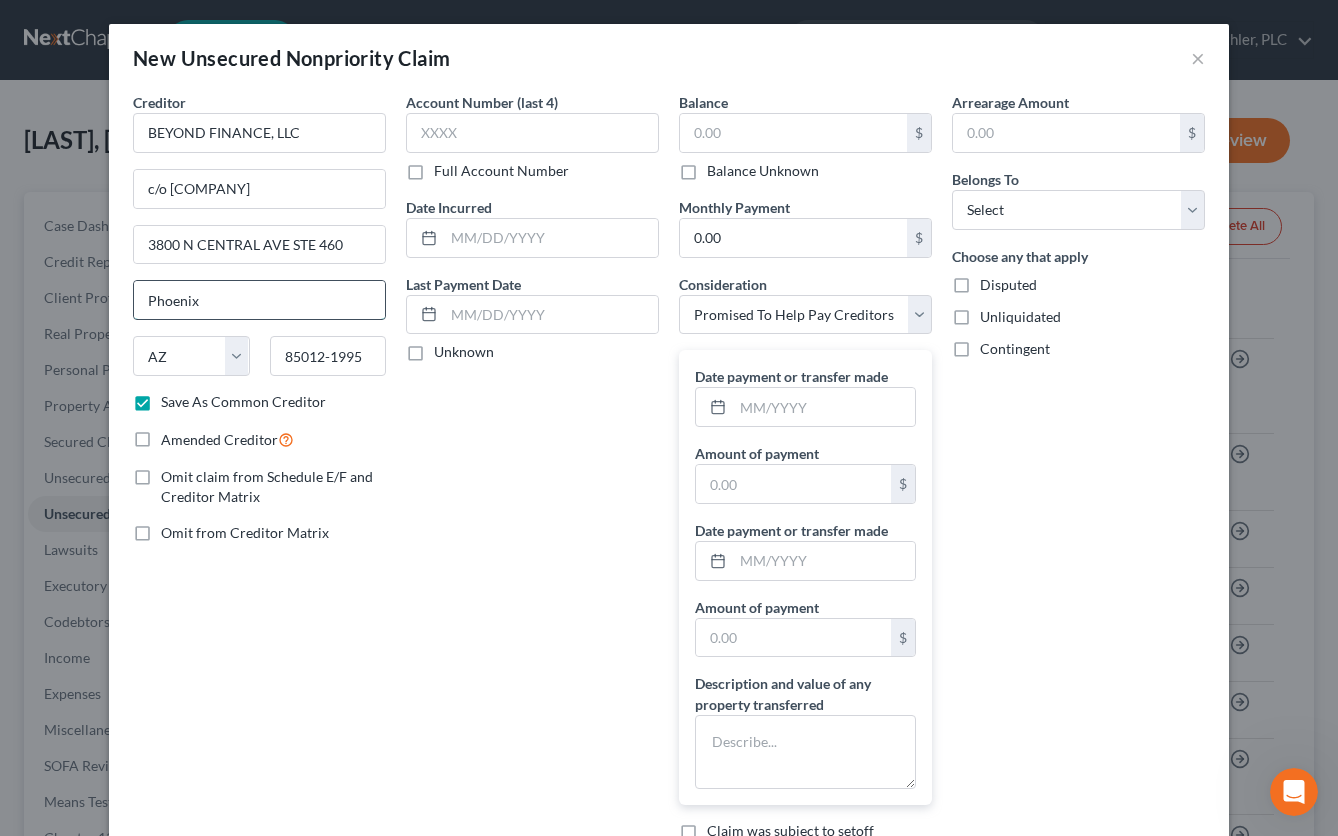 click on "Phoenix" at bounding box center [259, 300] 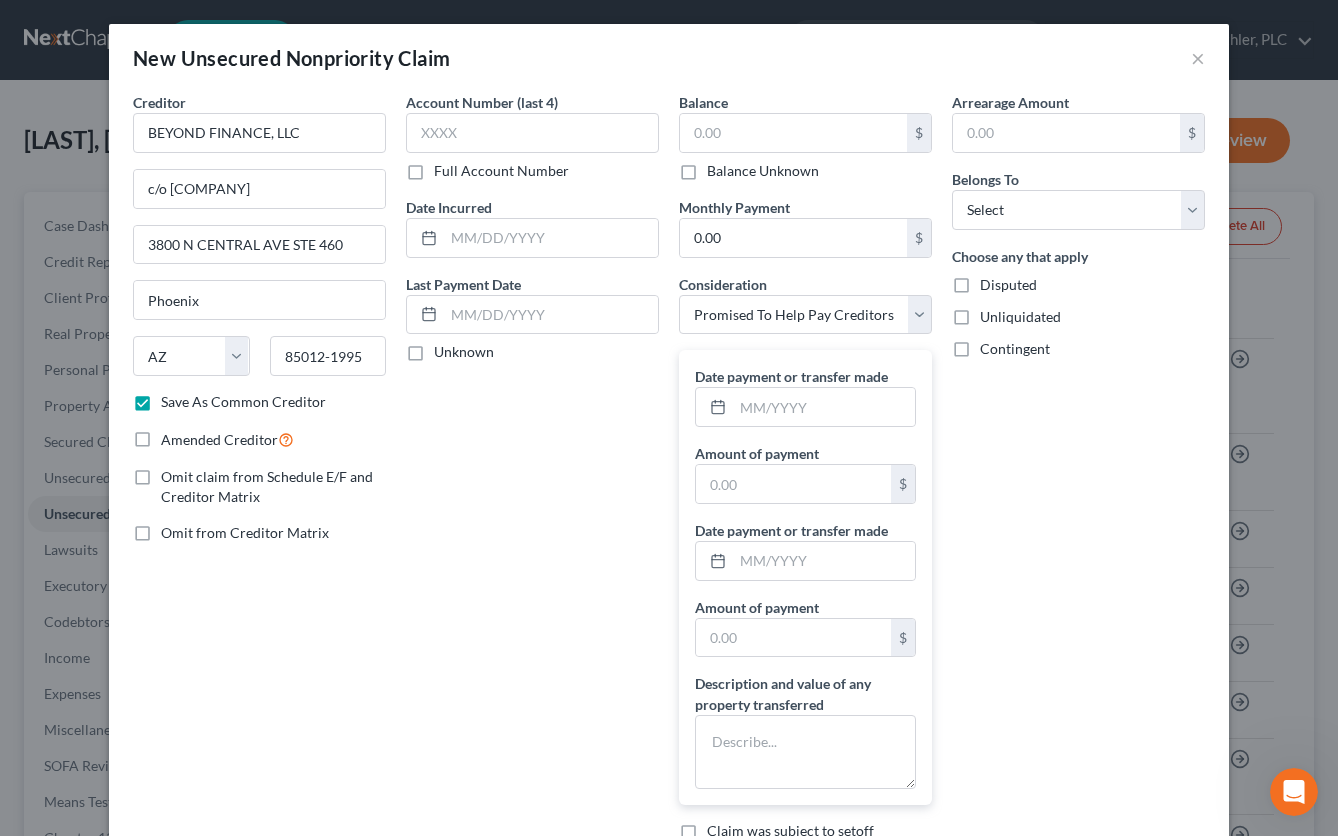 click on "Account Number (last 4)
Full Account Number
Date Incurred         Last Payment Date         Unknown" at bounding box center [532, 474] 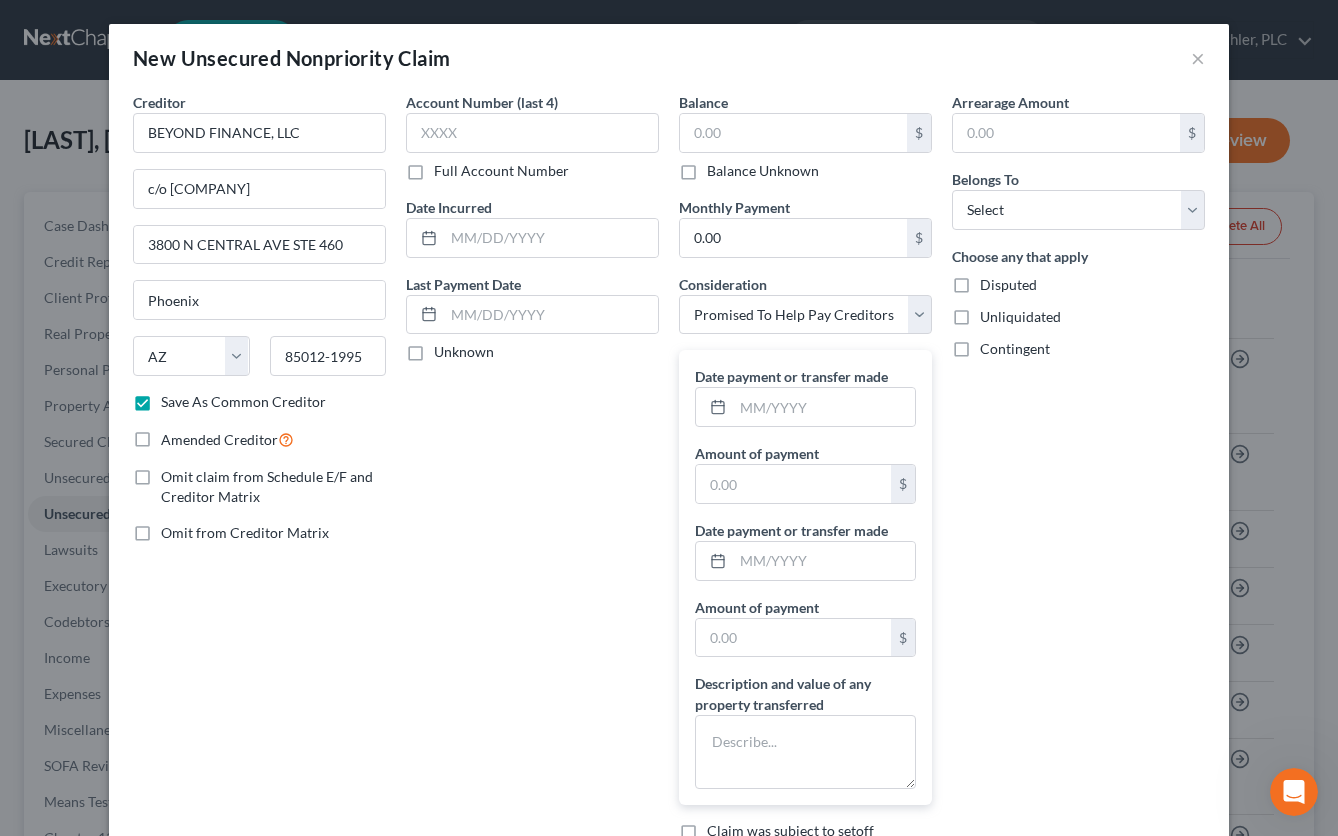 click on "Account Number (last 4)
Full Account Number
Date Incurred         Last Payment Date         Unknown" at bounding box center [532, 474] 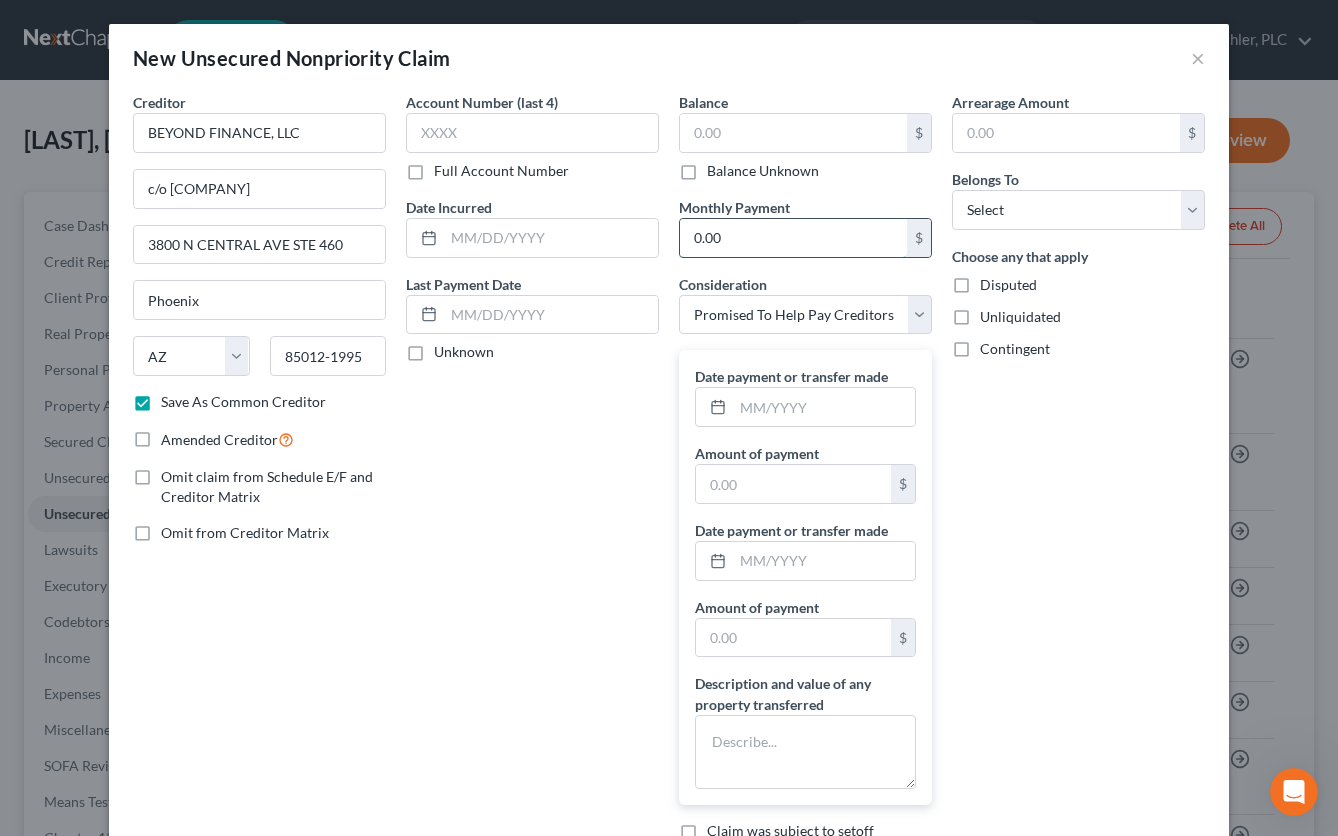click on "0.00" at bounding box center [793, 238] 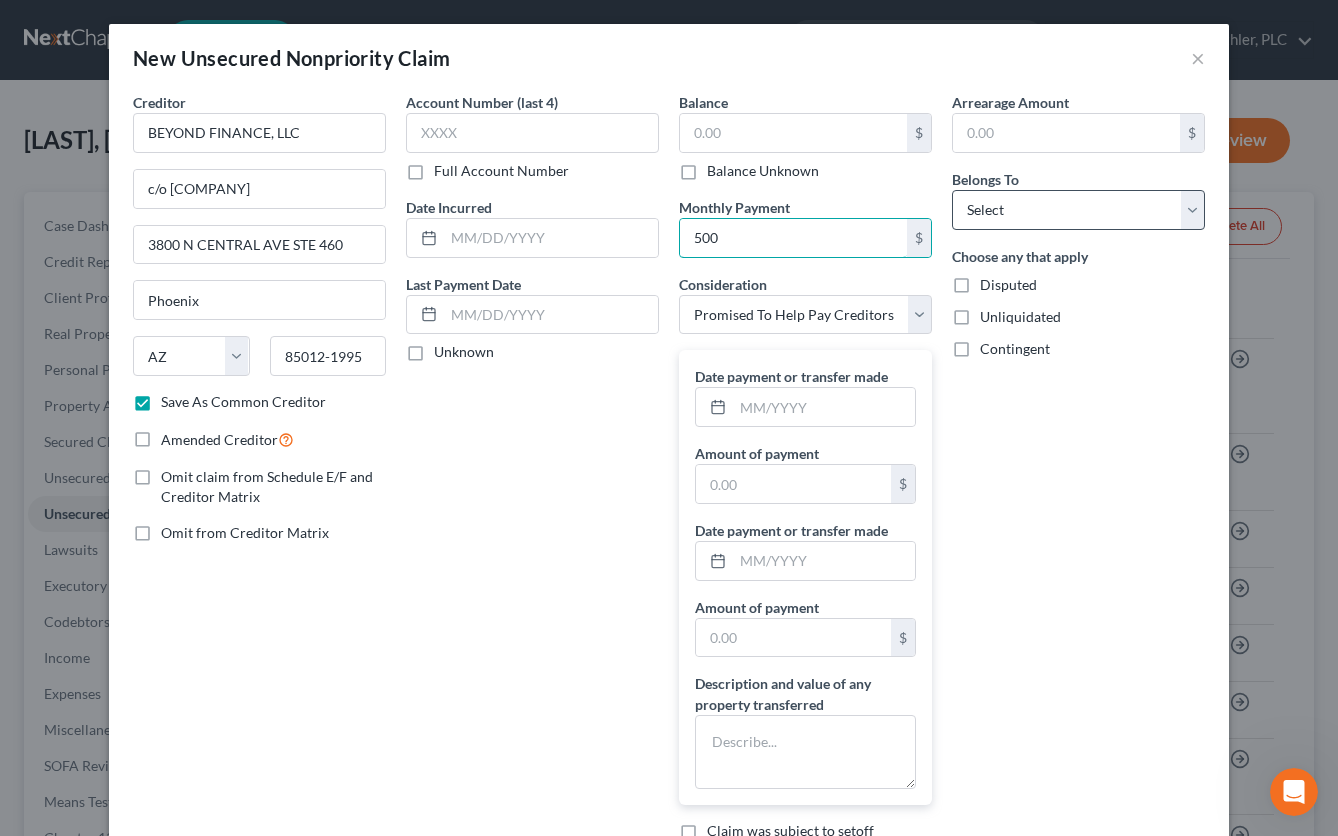 type on "500" 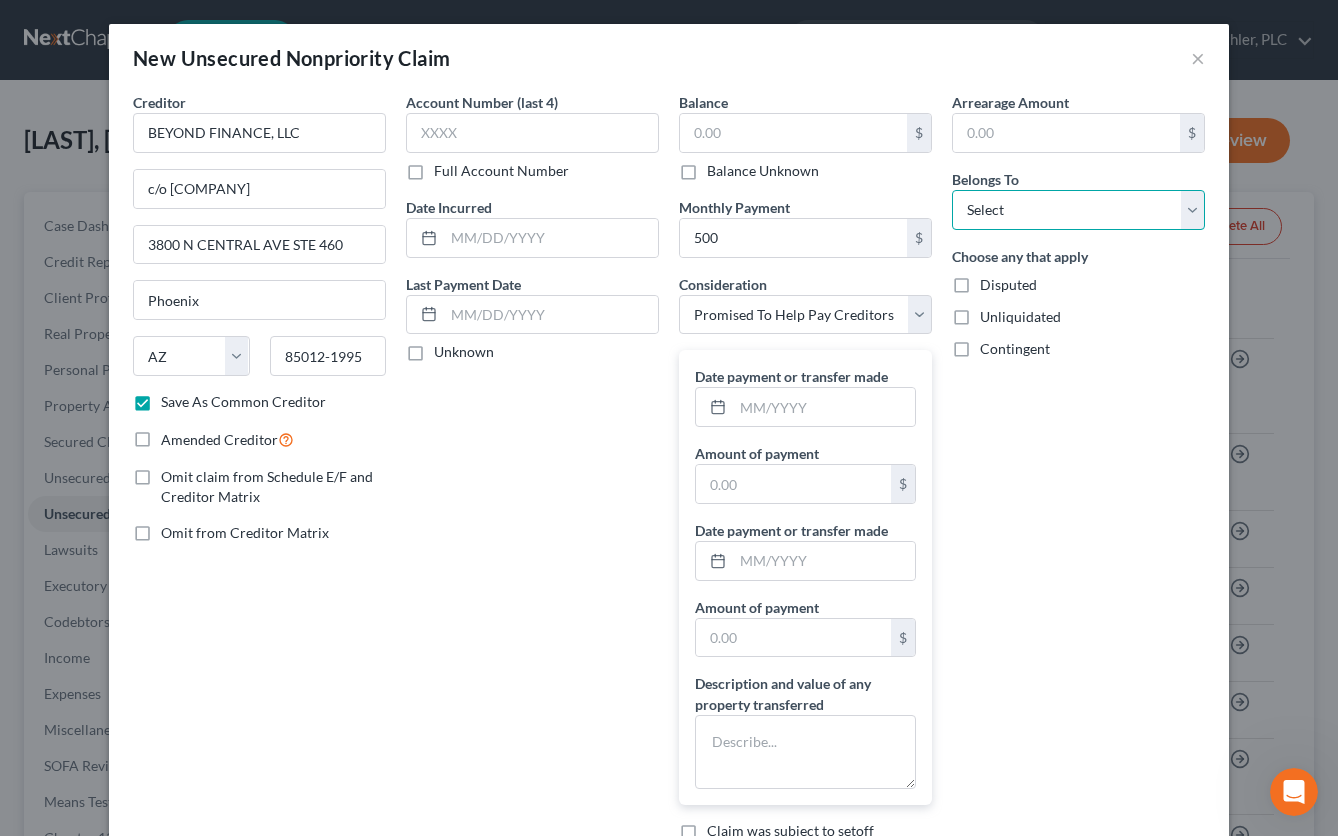 click on "Select Debtor 1 Only Debtor 2 Only Debtor 1 And Debtor 2 Only At Least One Of The Debtors And Another Community Property" at bounding box center [1078, 210] 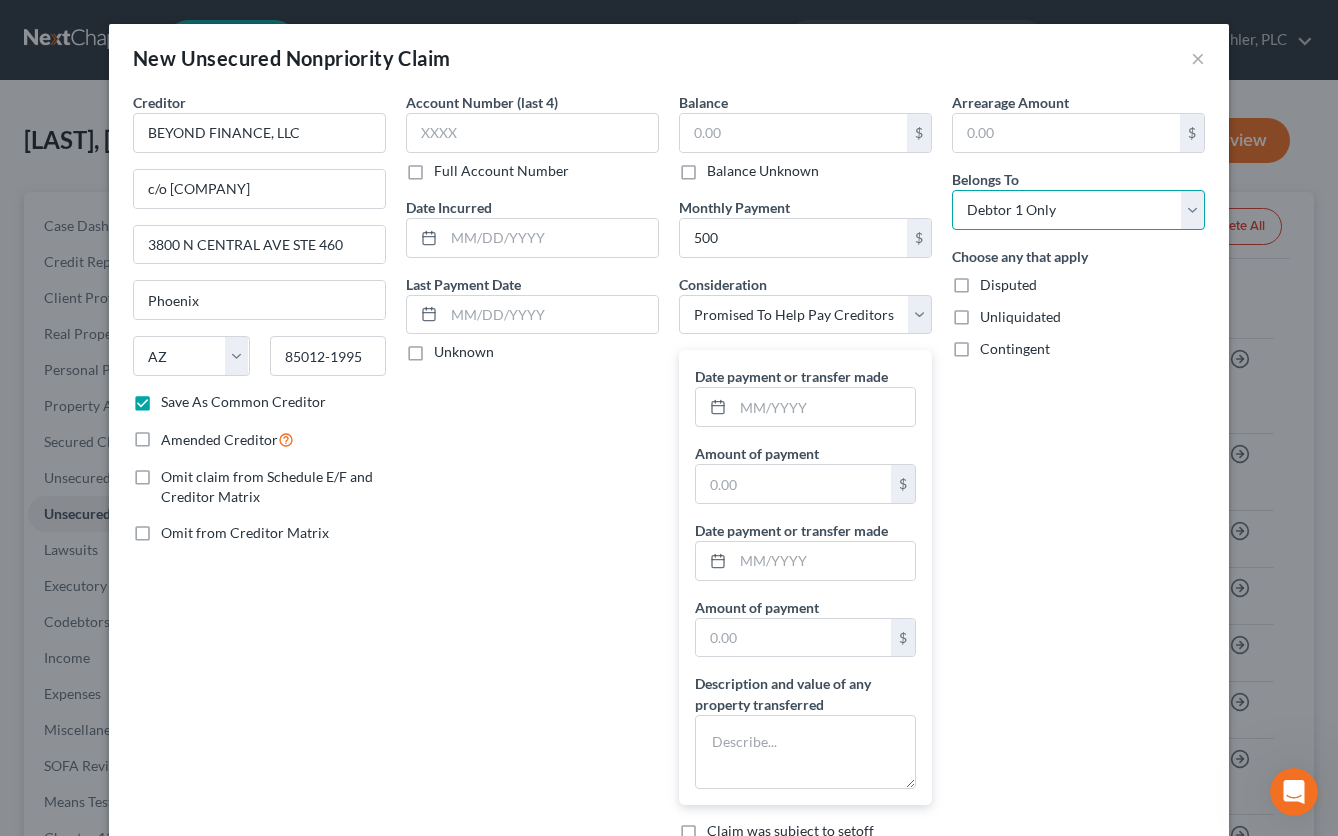 click on "Select Debtor 1 Only Debtor 2 Only Debtor 1 And Debtor 2 Only At Least One Of The Debtors And Another Community Property" at bounding box center [1078, 210] 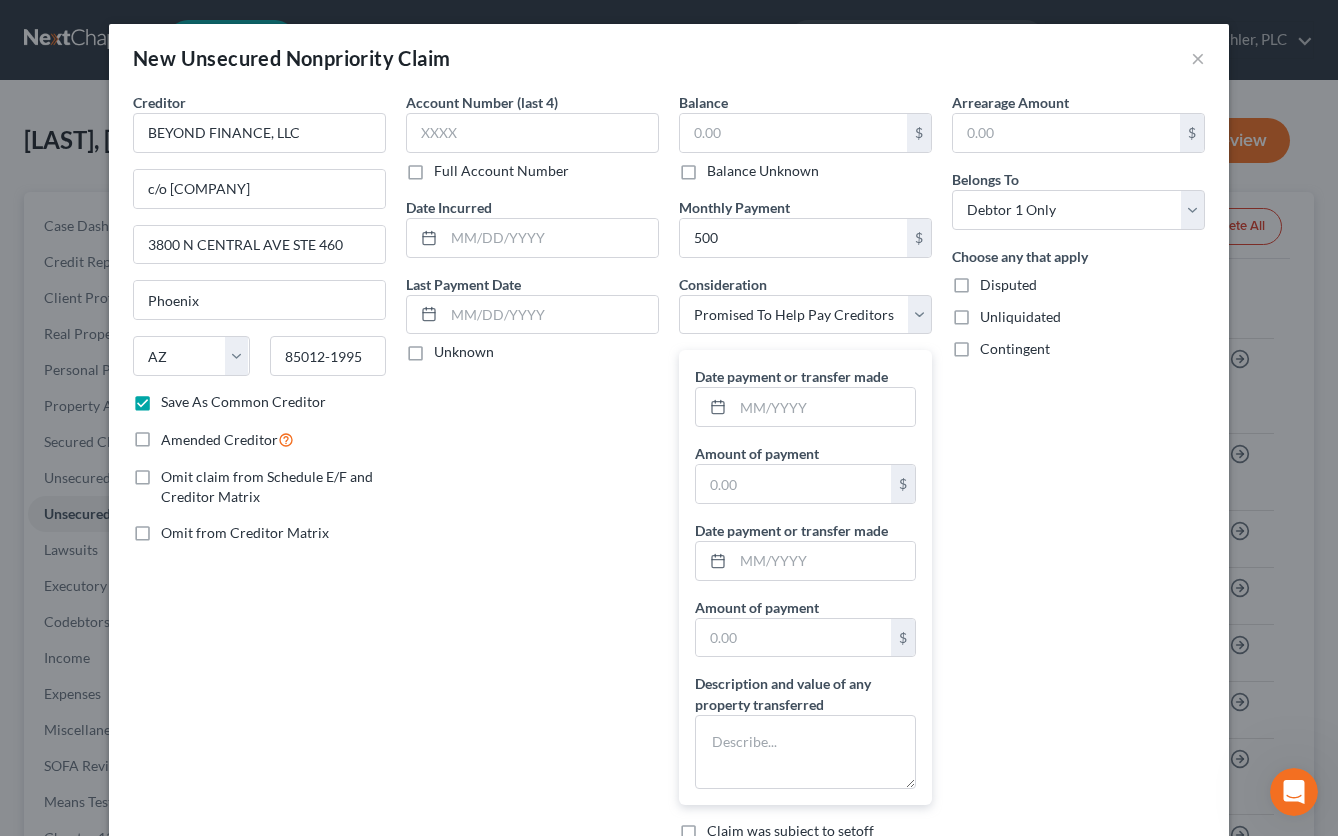 click on "Account Number (last 4)
Full Account Number
Date Incurred         Last Payment Date         Unknown" at bounding box center (532, 474) 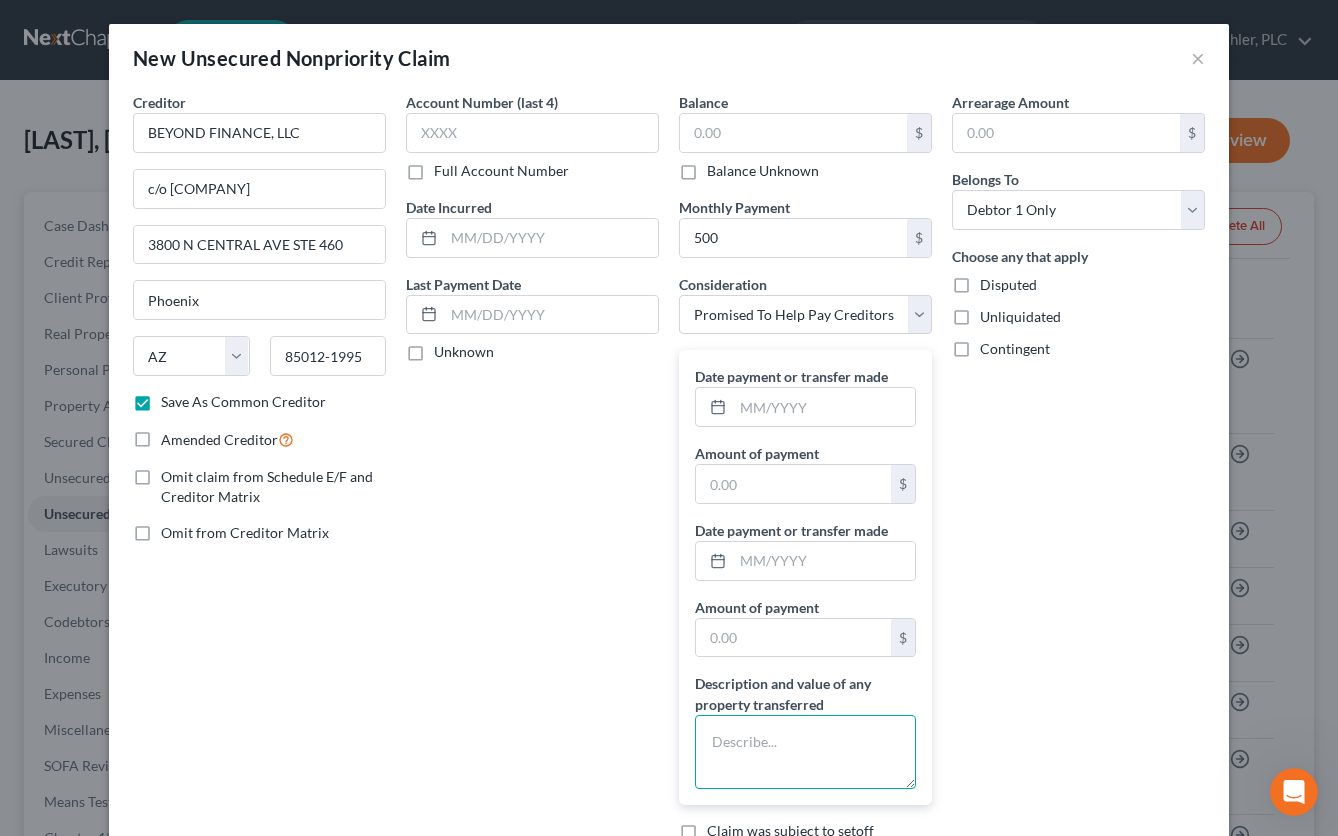 click at bounding box center [805, 752] 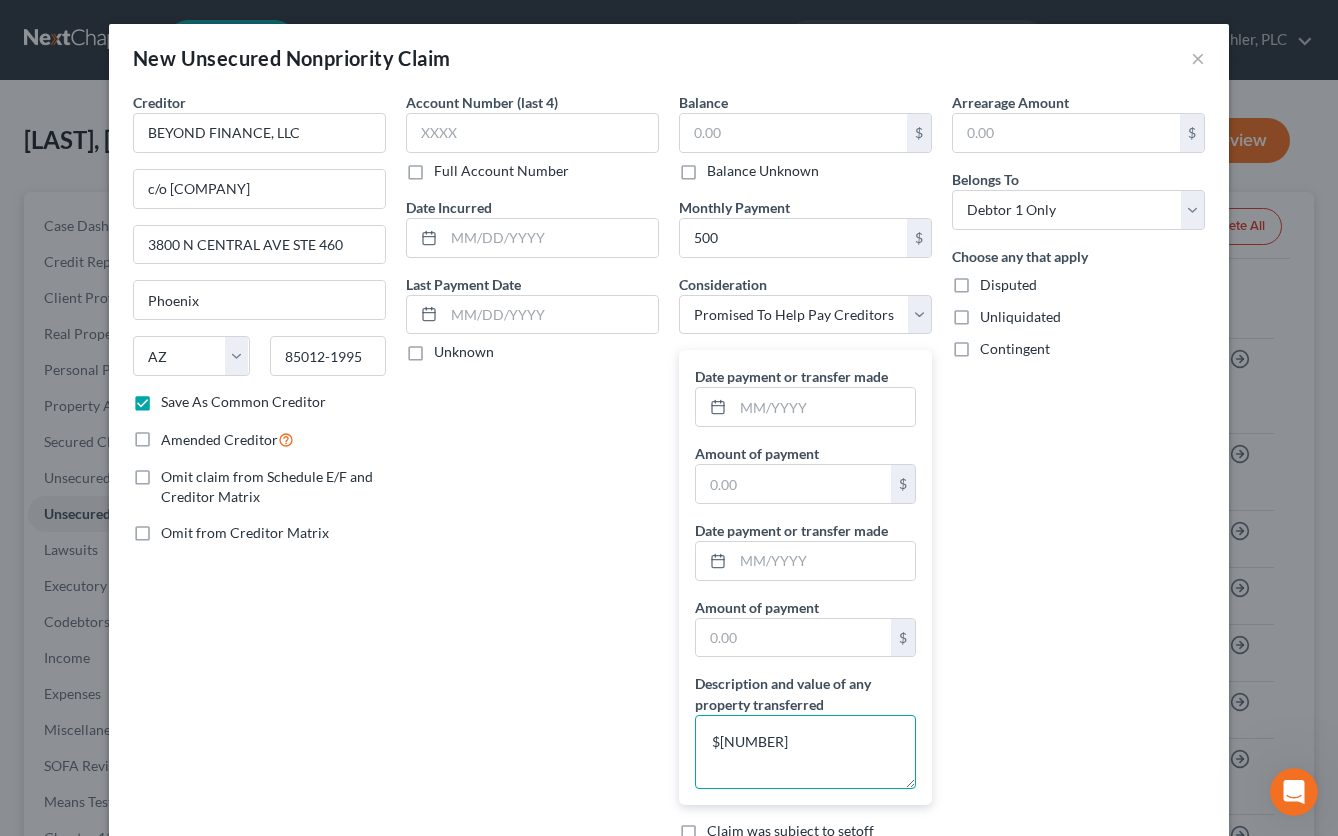 type on "$[NUMBER]" 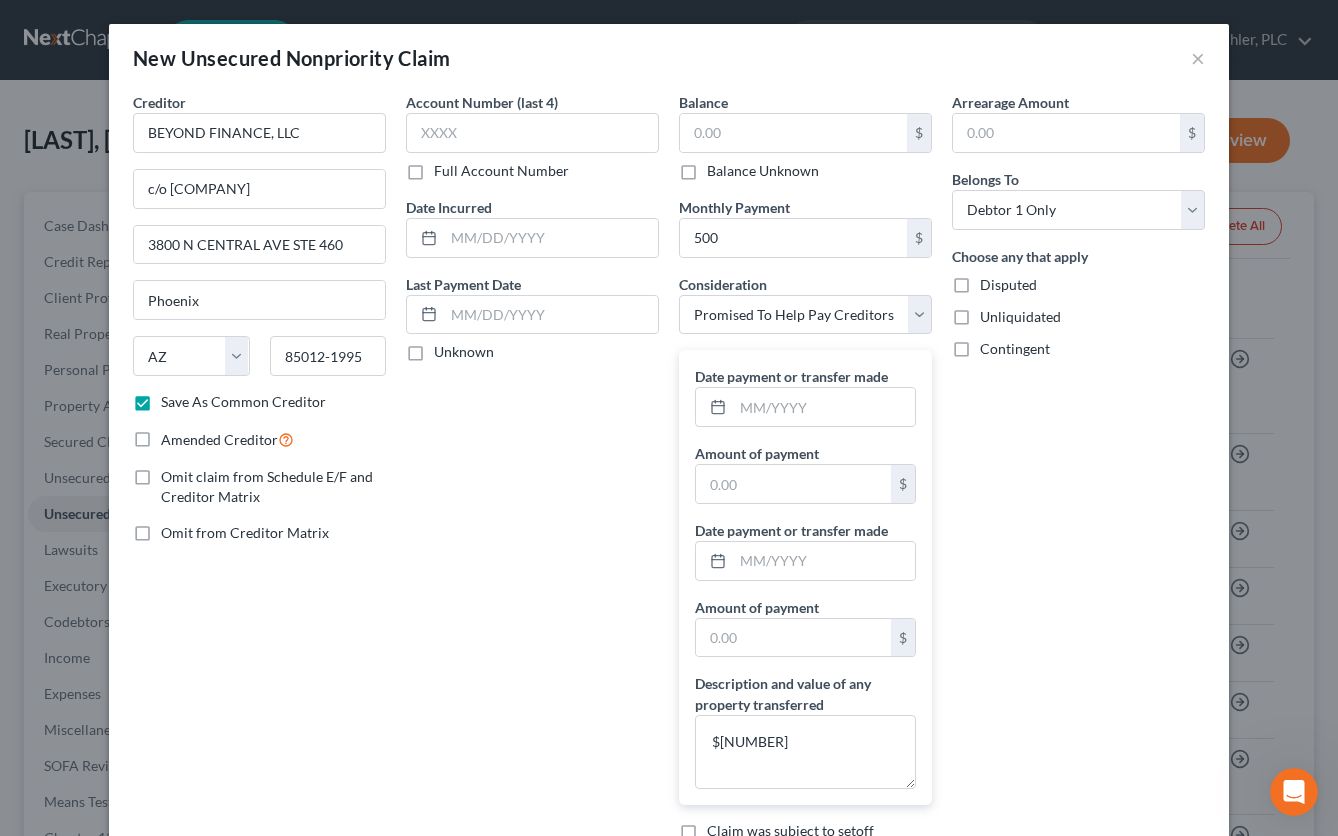 click on "Account Number (last 4)
Full Account Number
Date Incurred         Last Payment Date         Unknown" at bounding box center (532, 474) 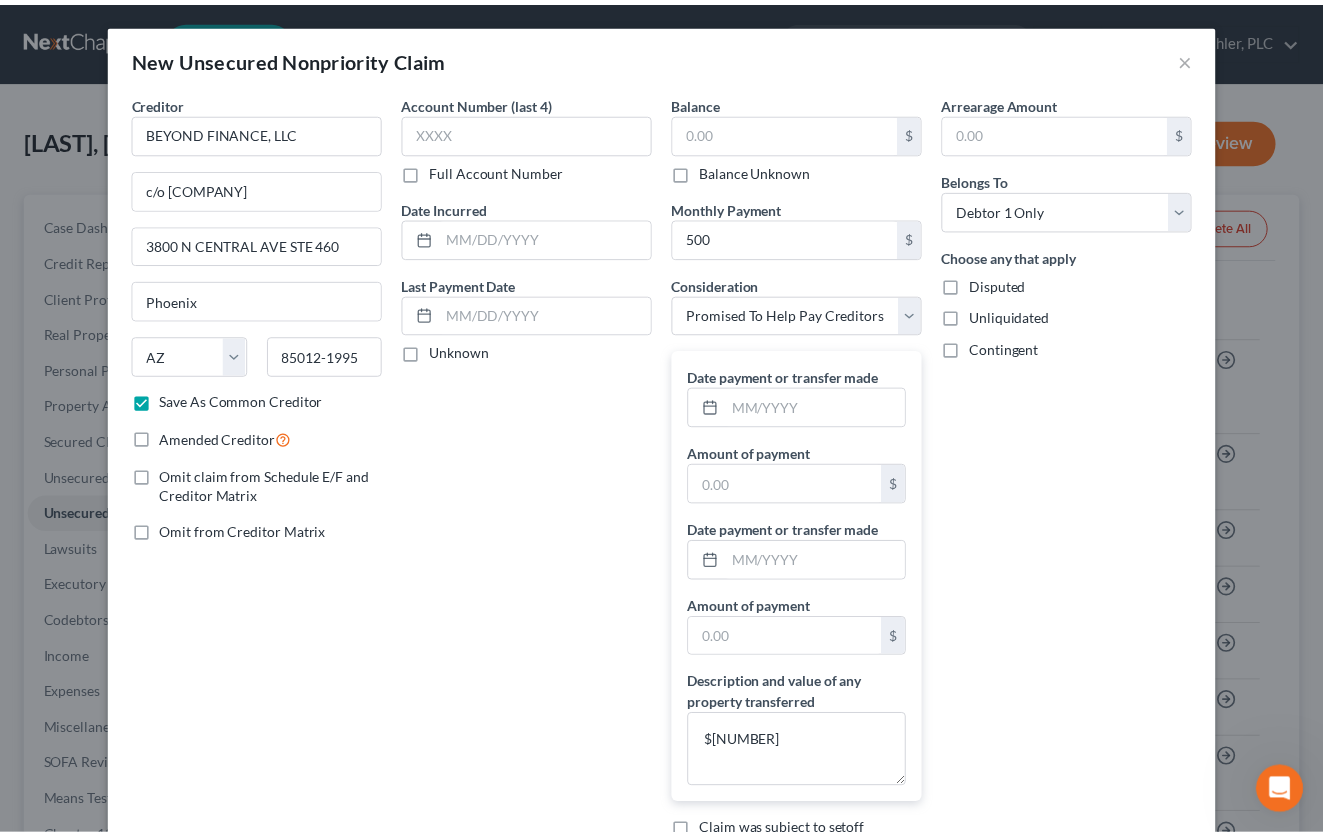 scroll, scrollTop: 147, scrollLeft: 0, axis: vertical 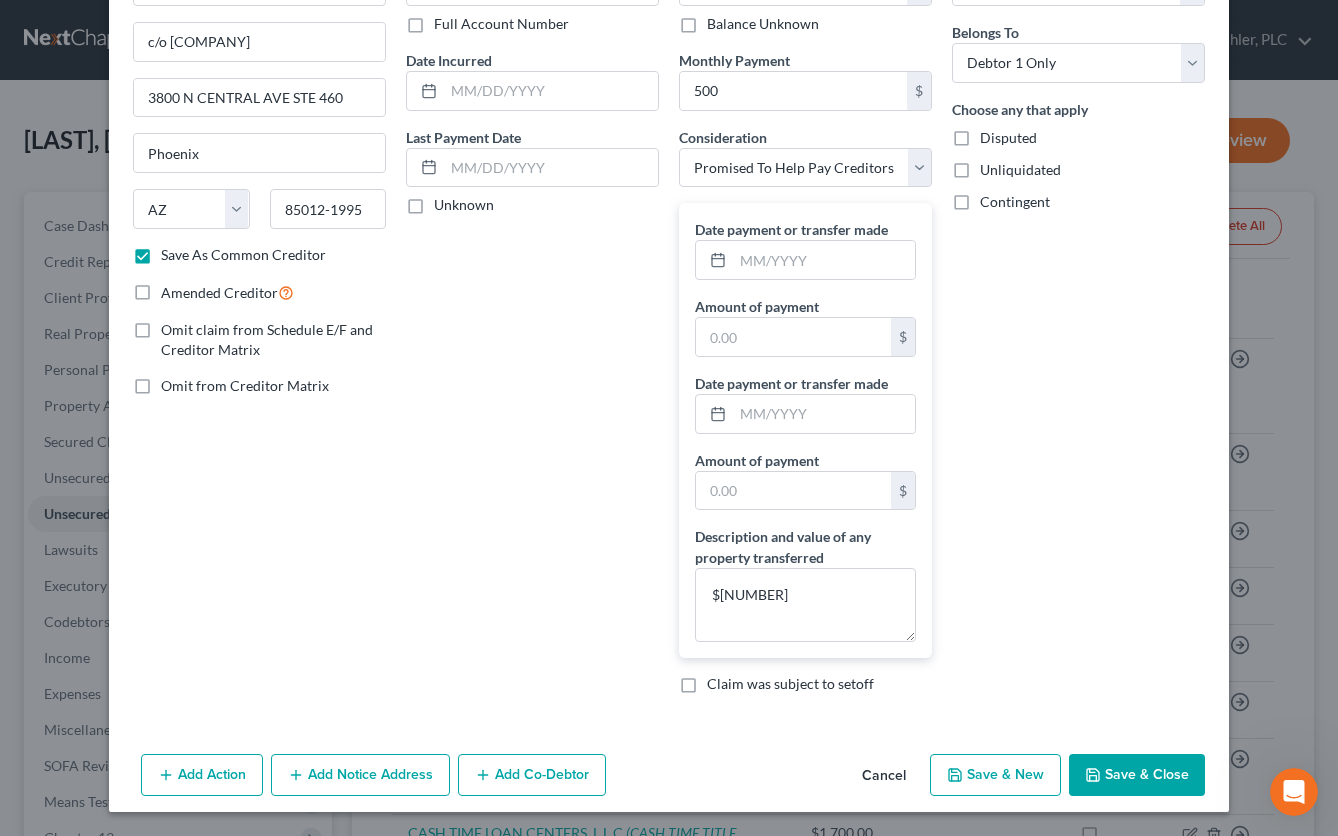 click on "Save & Close" at bounding box center (1137, 775) 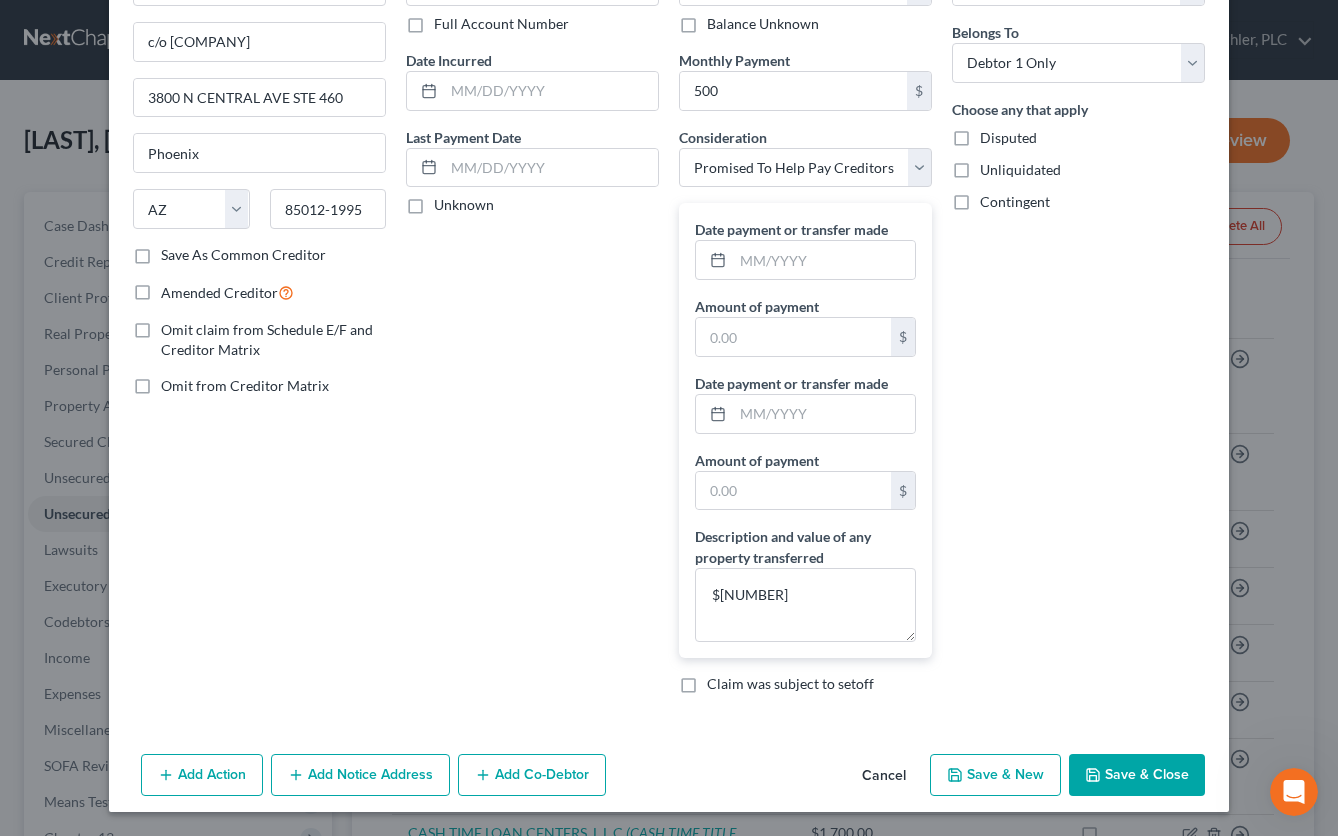 checkbox on "false" 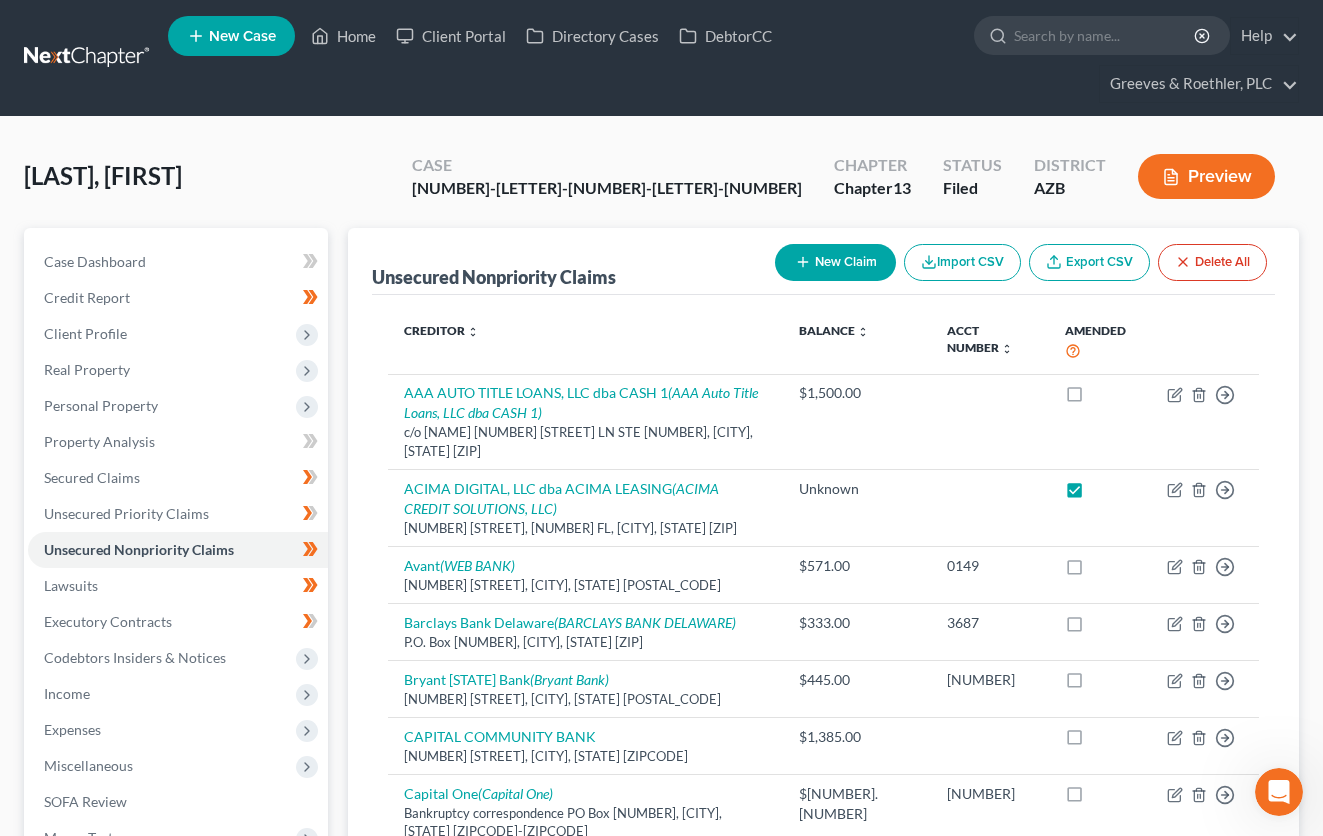 click on "Creditor  expand_more   expand_less   unfold_more" at bounding box center (585, 342) 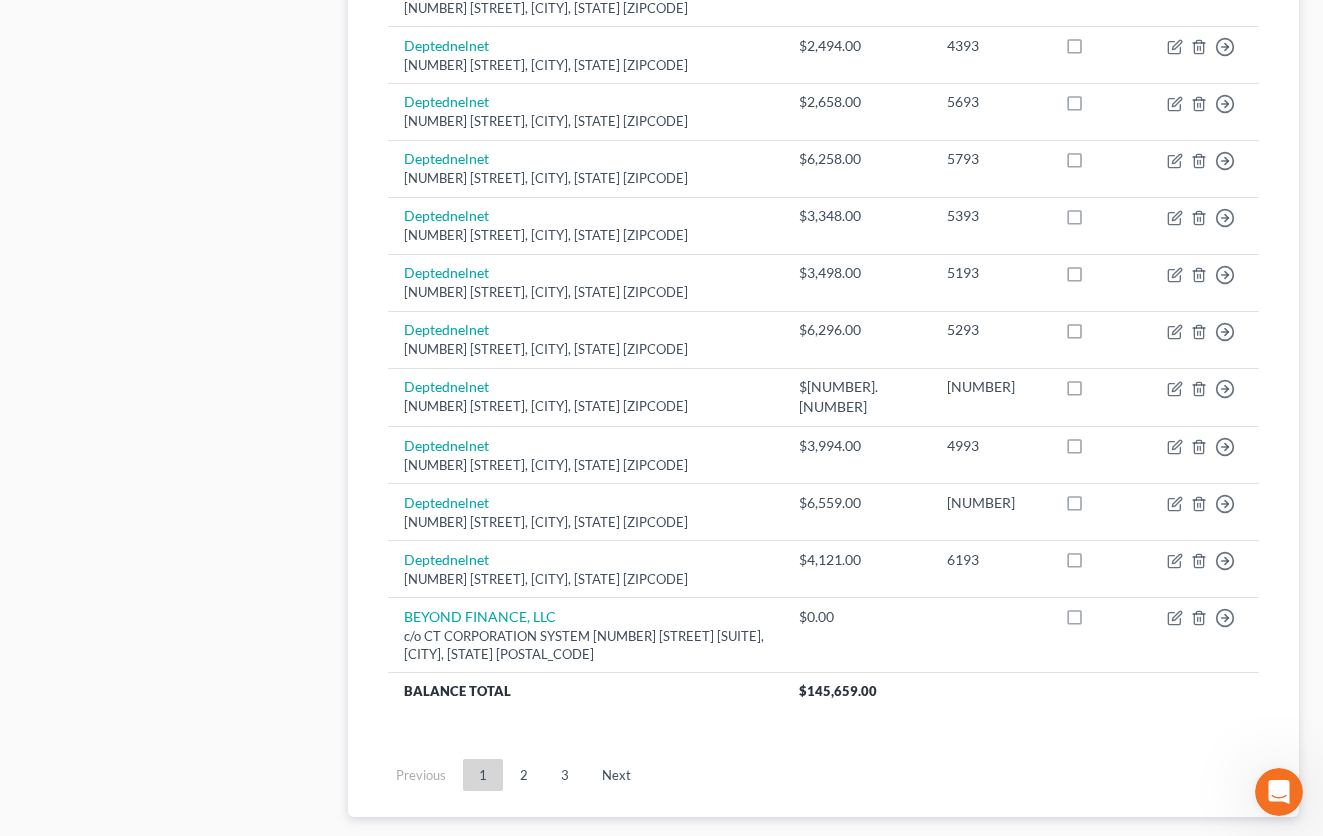 scroll, scrollTop: 1741, scrollLeft: 0, axis: vertical 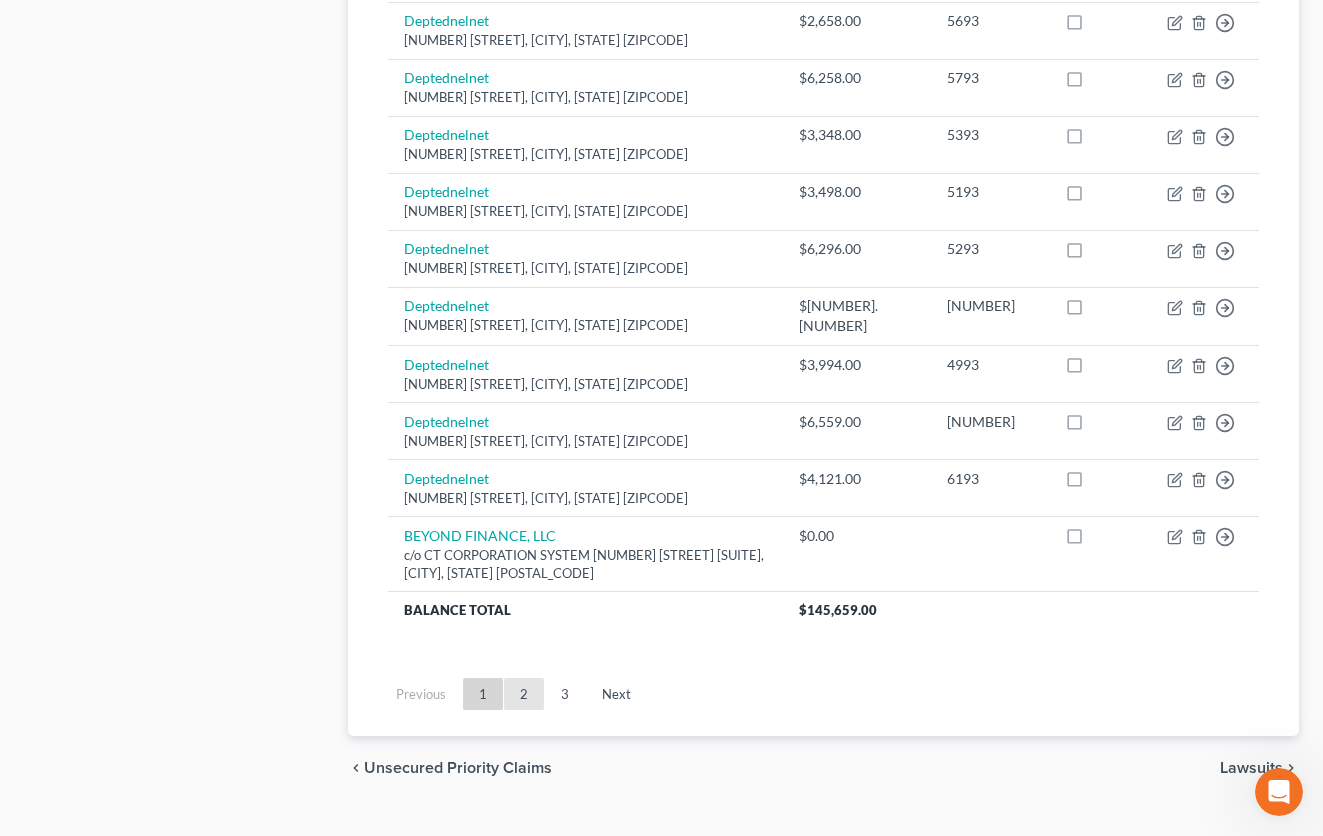 click on "2" at bounding box center [524, 694] 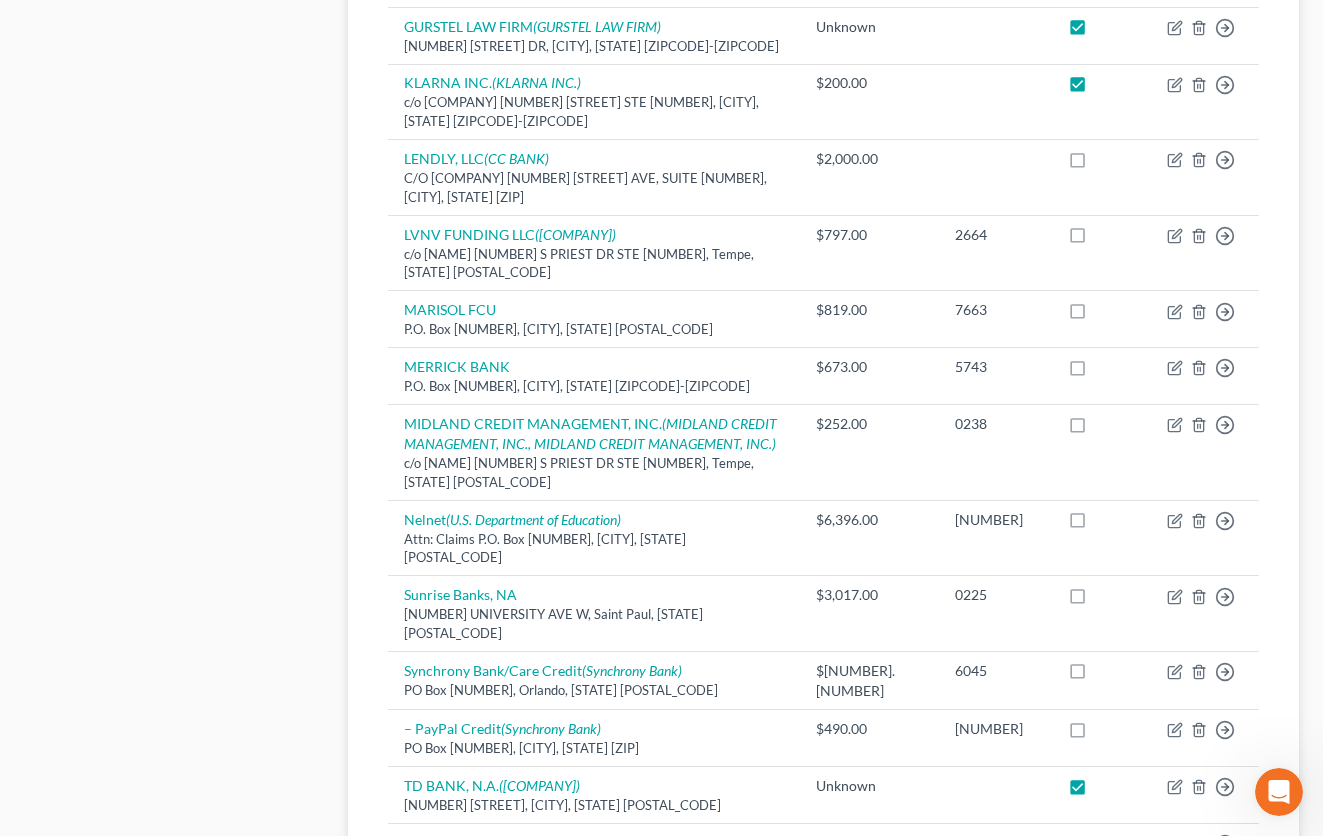 scroll, scrollTop: 981, scrollLeft: 0, axis: vertical 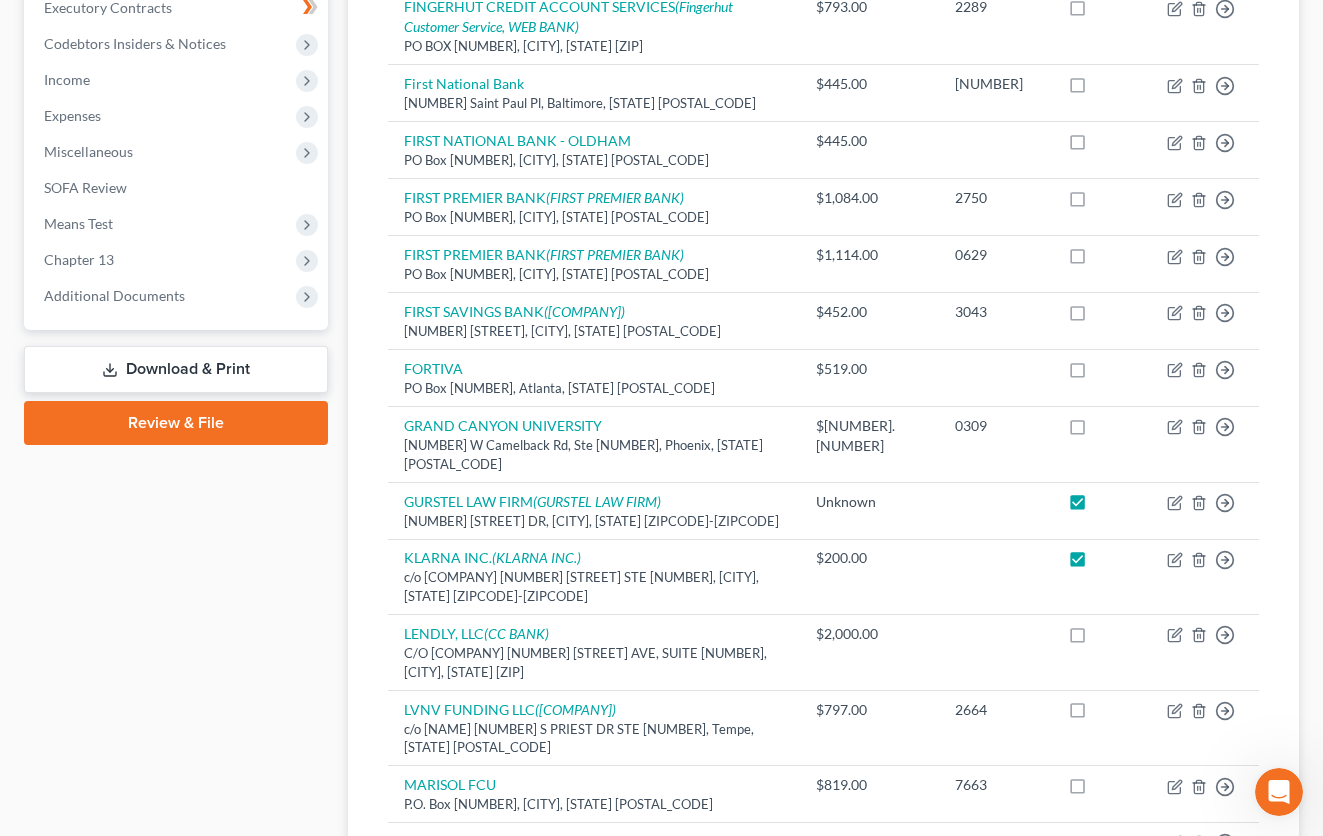 click on "Download & Print" at bounding box center (176, 369) 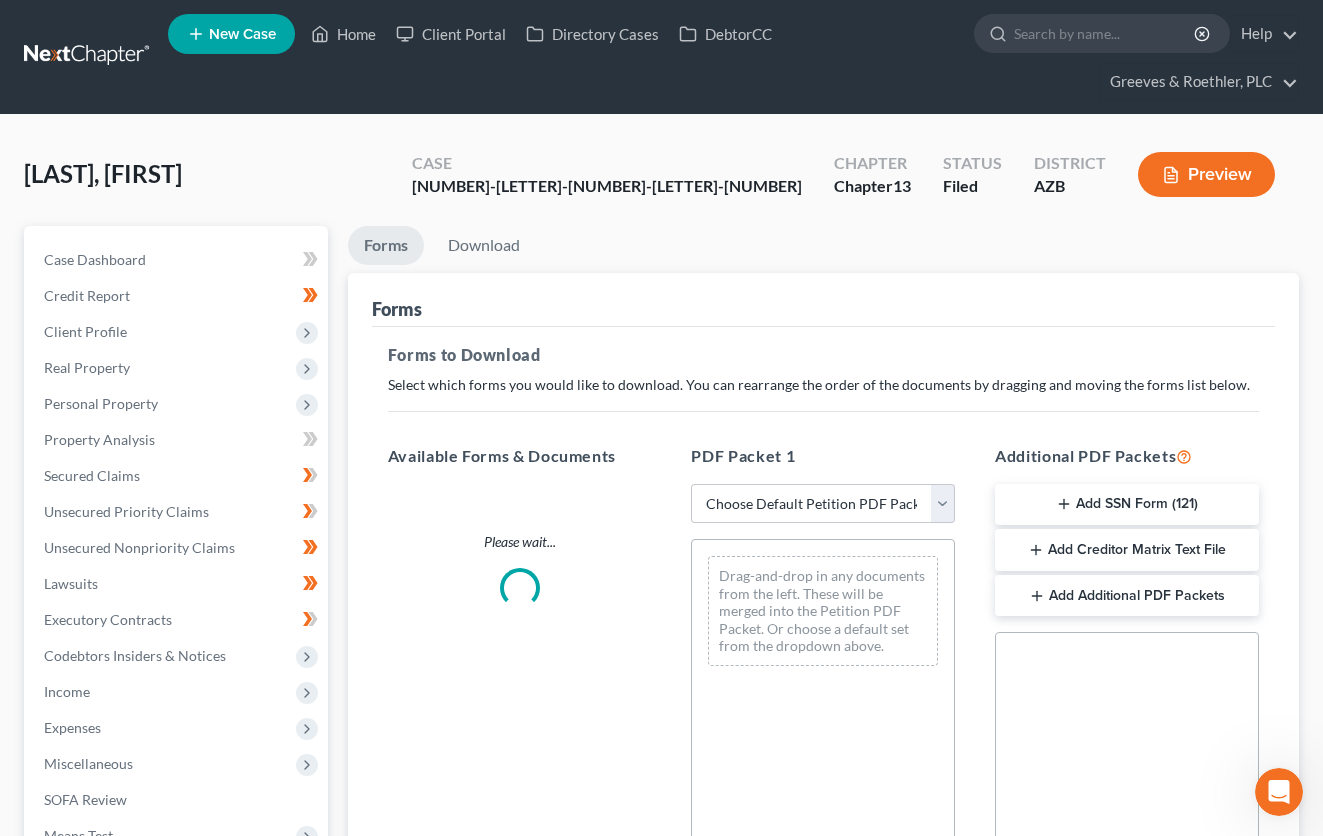 scroll, scrollTop: 0, scrollLeft: 0, axis: both 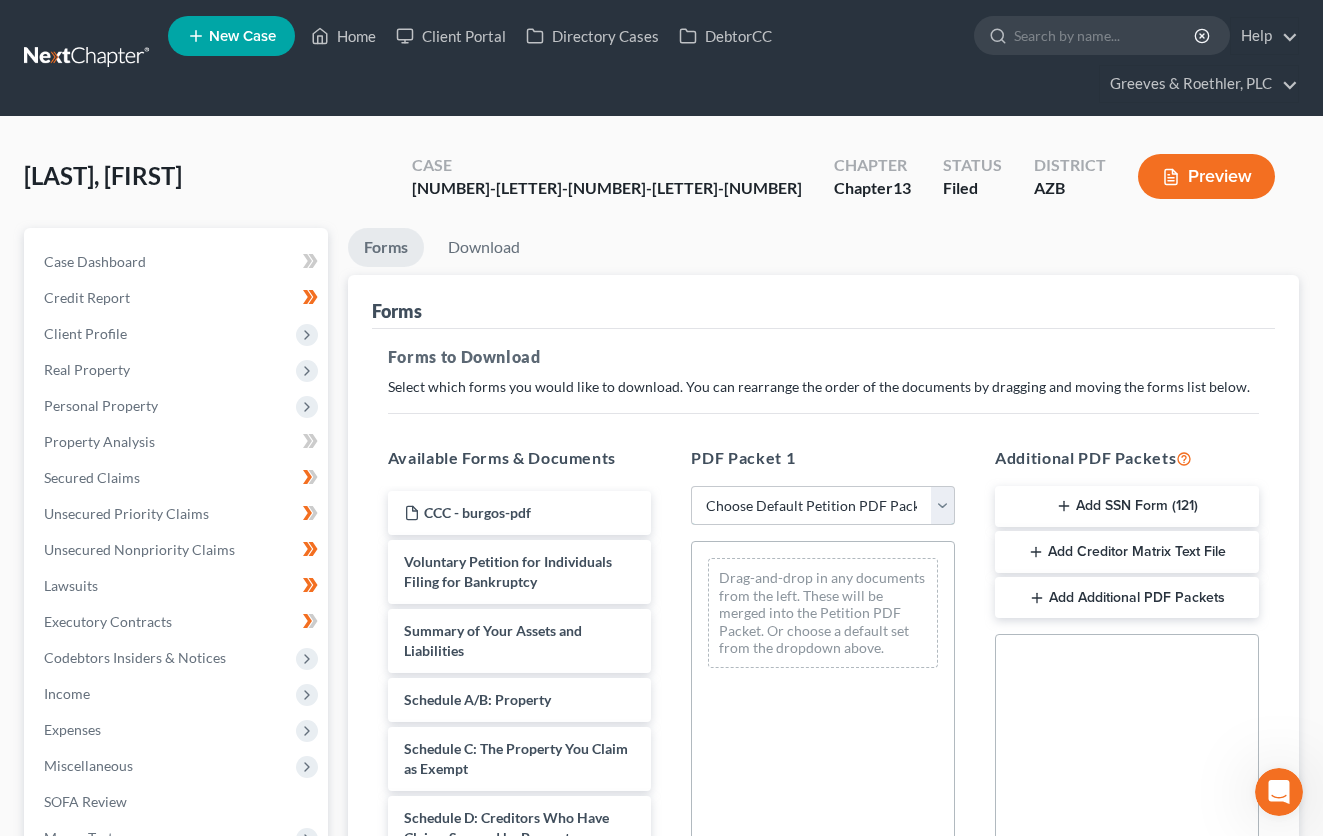 click on "Choose Default Petition PDF Packet Complete Bankruptcy Petition (all forms and schedules) Emergency Filing Forms (Petition and Creditor List Only) Amended Forms Signature Pages Only Supplemental Post Petition (Sch. I & J) Supplemental Post Petition (Sch. I) Supplemental Post Petition (Sch. J) Petition & Notice only Schedules, SOFA & Means Test Petition and Notice only" at bounding box center [823, 506] 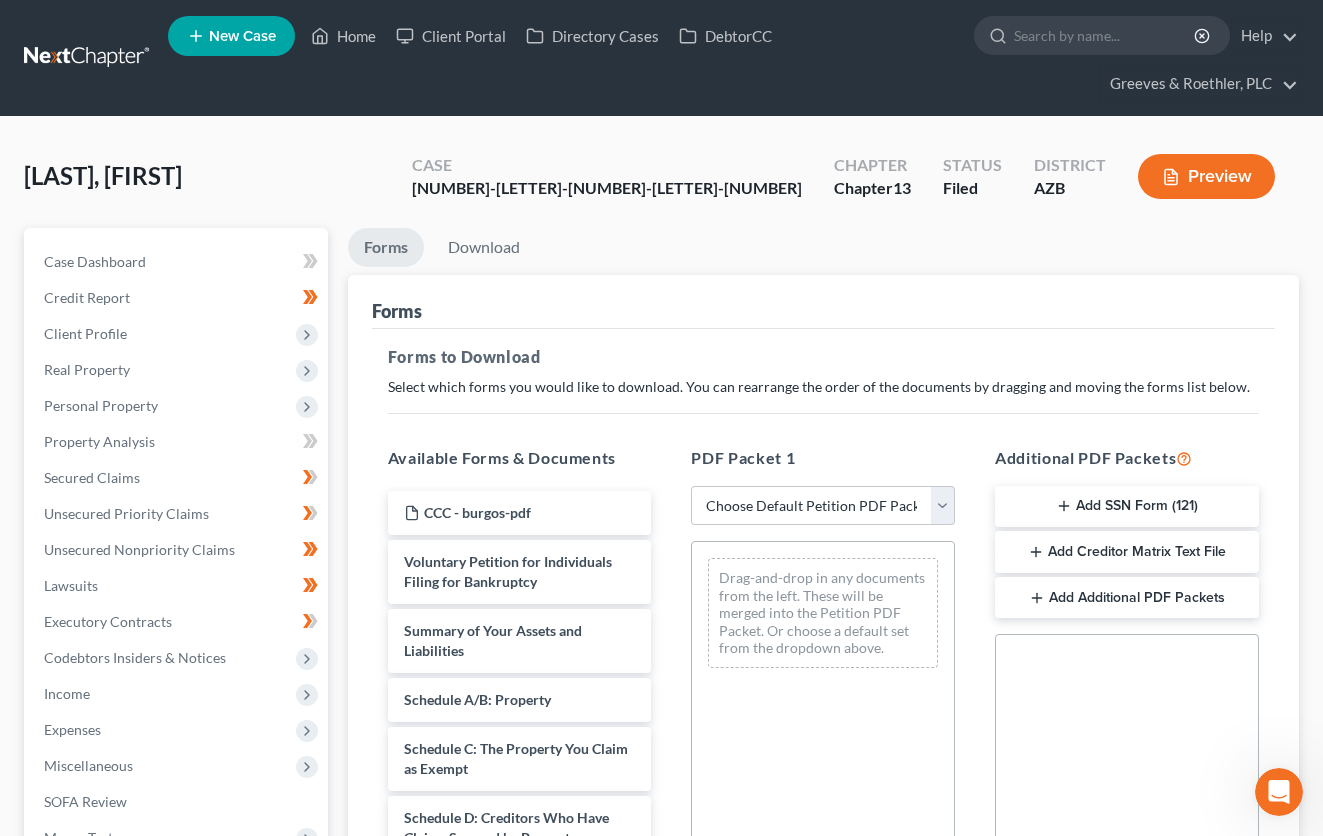 click on "Forms" at bounding box center [823, 302] 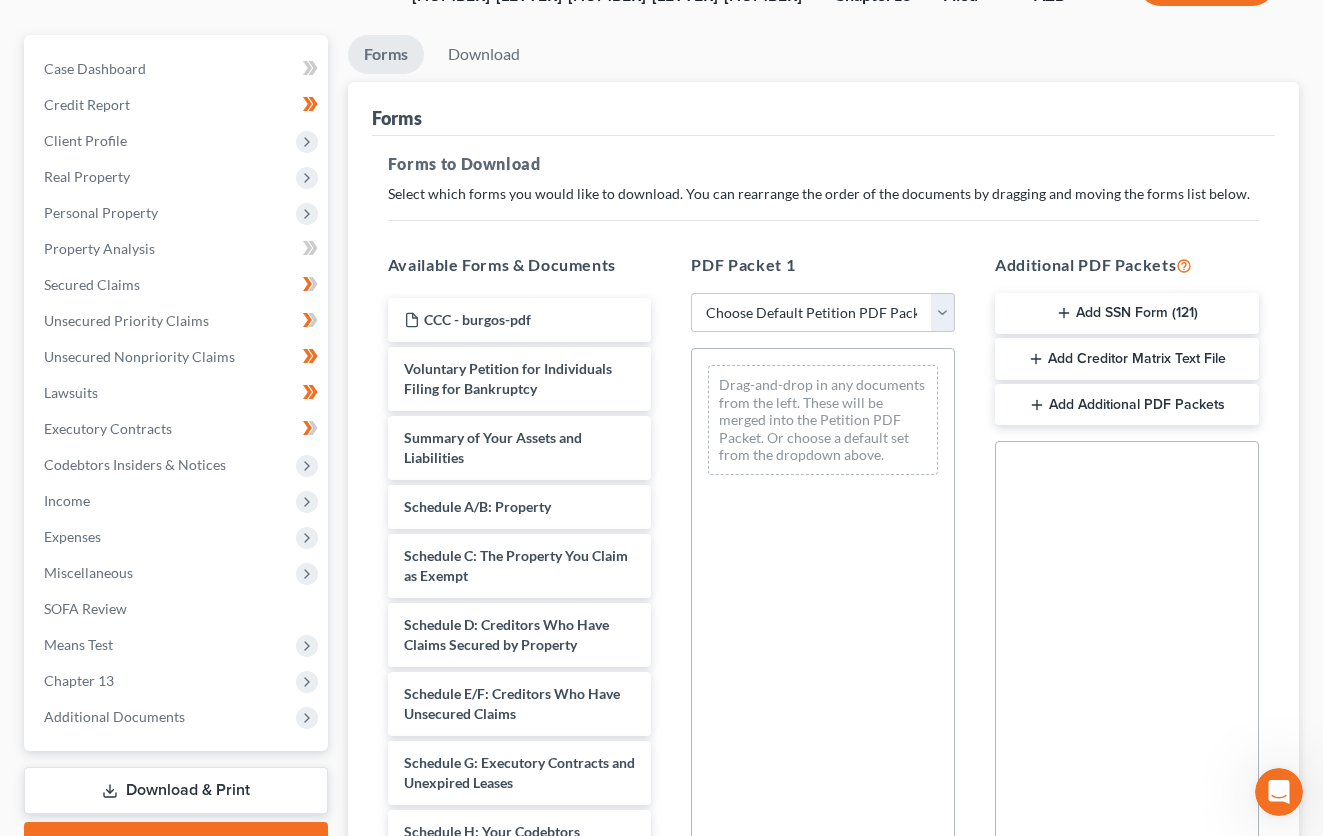 scroll, scrollTop: 280, scrollLeft: 0, axis: vertical 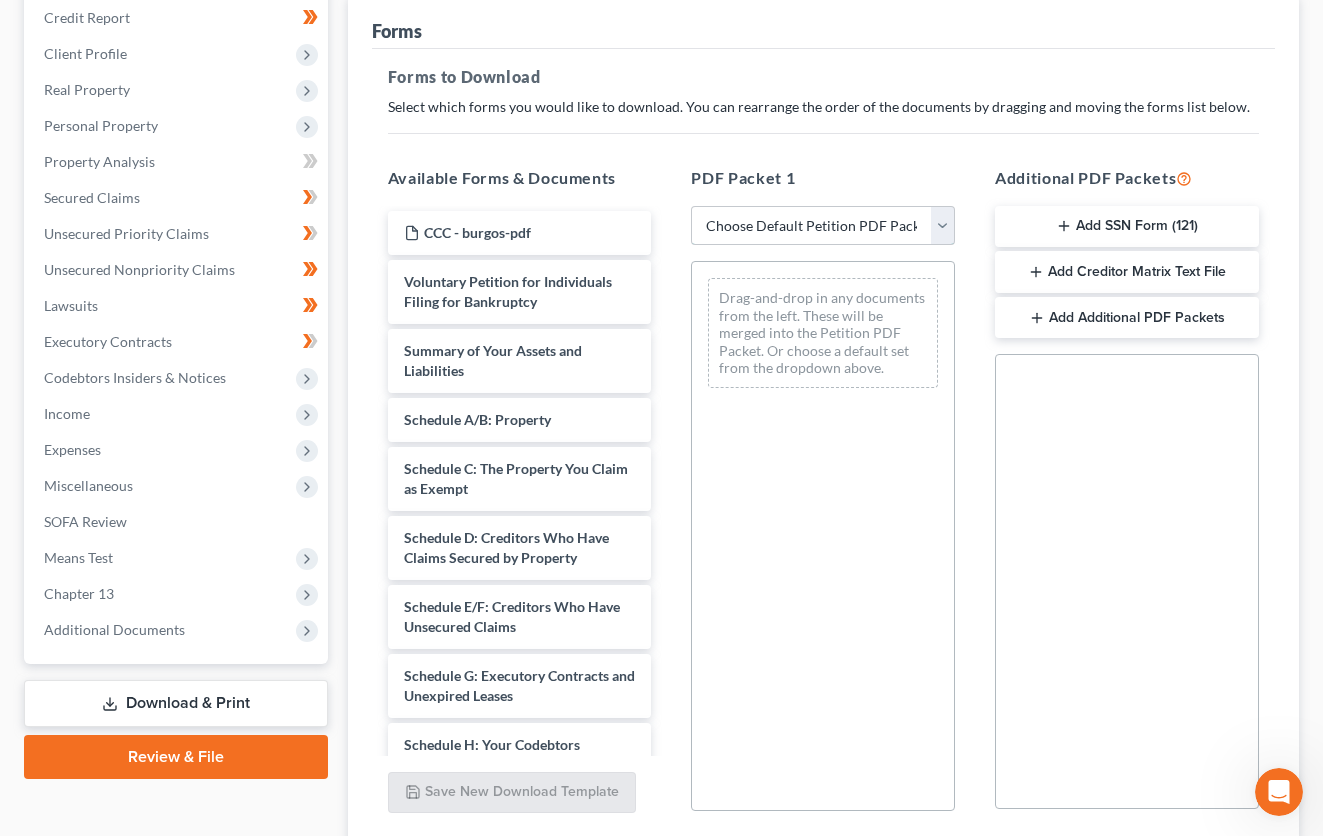 click on "Choose Default Petition PDF Packet Complete Bankruptcy Petition (all forms and schedules) Emergency Filing Forms (Petition and Creditor List Only) Amended Forms Signature Pages Only Supplemental Post Petition (Sch. I & J) Supplemental Post Petition (Sch. I) Supplemental Post Petition (Sch. J) Petition & Notice only Schedules, SOFA & Means Test Petition and Notice only" at bounding box center (823, 226) 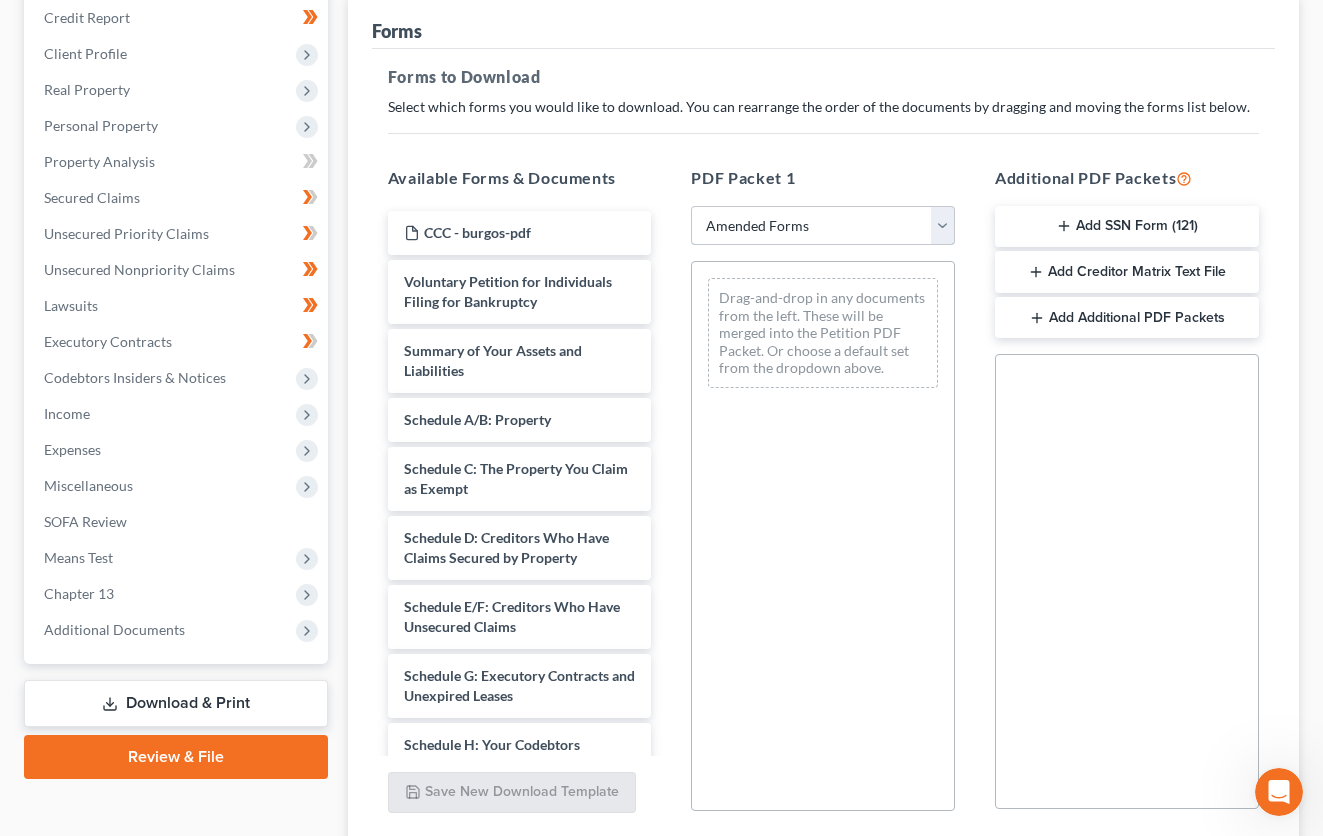 click on "Choose Default Petition PDF Packet Complete Bankruptcy Petition (all forms and schedules) Emergency Filing Forms (Petition and Creditor List Only) Amended Forms Signature Pages Only Supplemental Post Petition (Sch. I & J) Supplemental Post Petition (Sch. I) Supplemental Post Petition (Sch. J) Petition & Notice only Schedules, SOFA & Means Test Petition and Notice only" at bounding box center [823, 226] 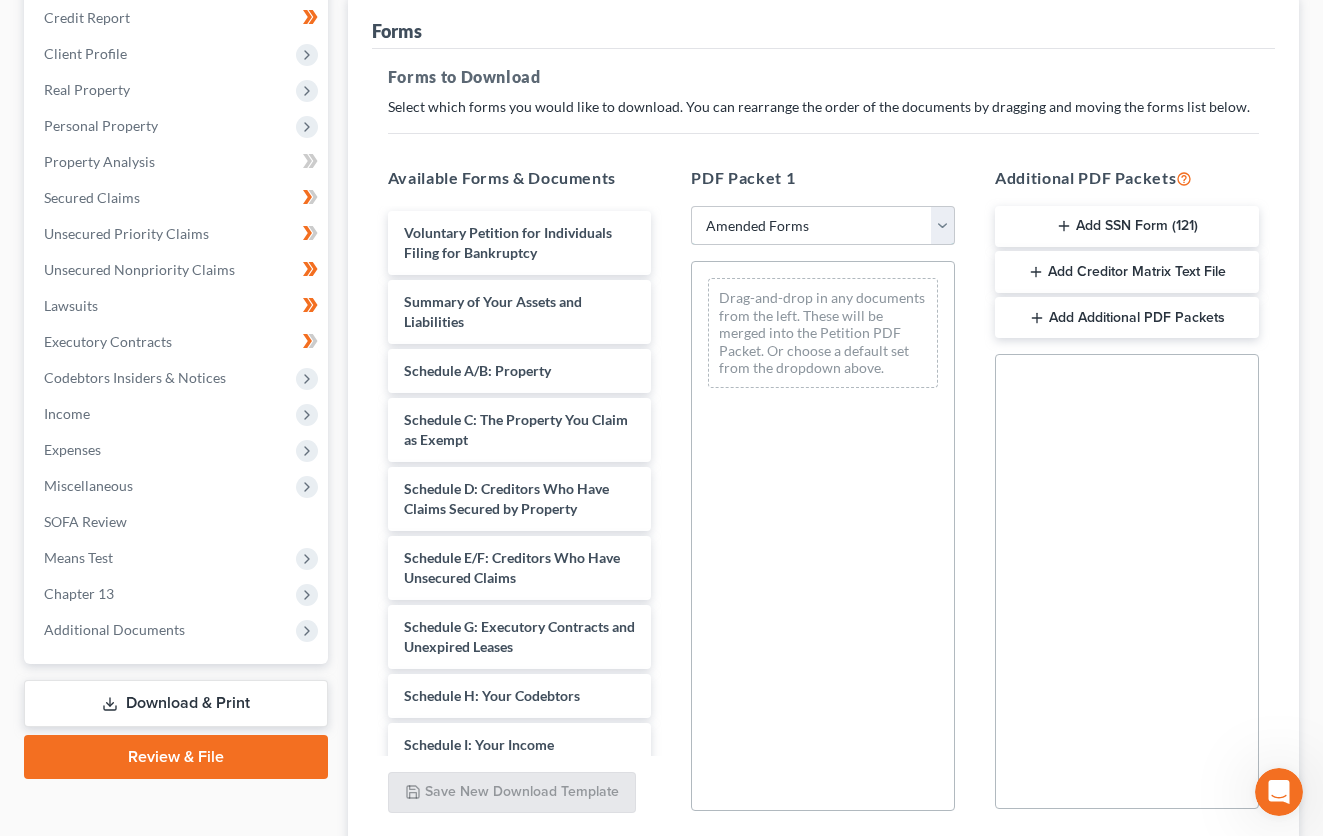 scroll, scrollTop: 481, scrollLeft: 0, axis: vertical 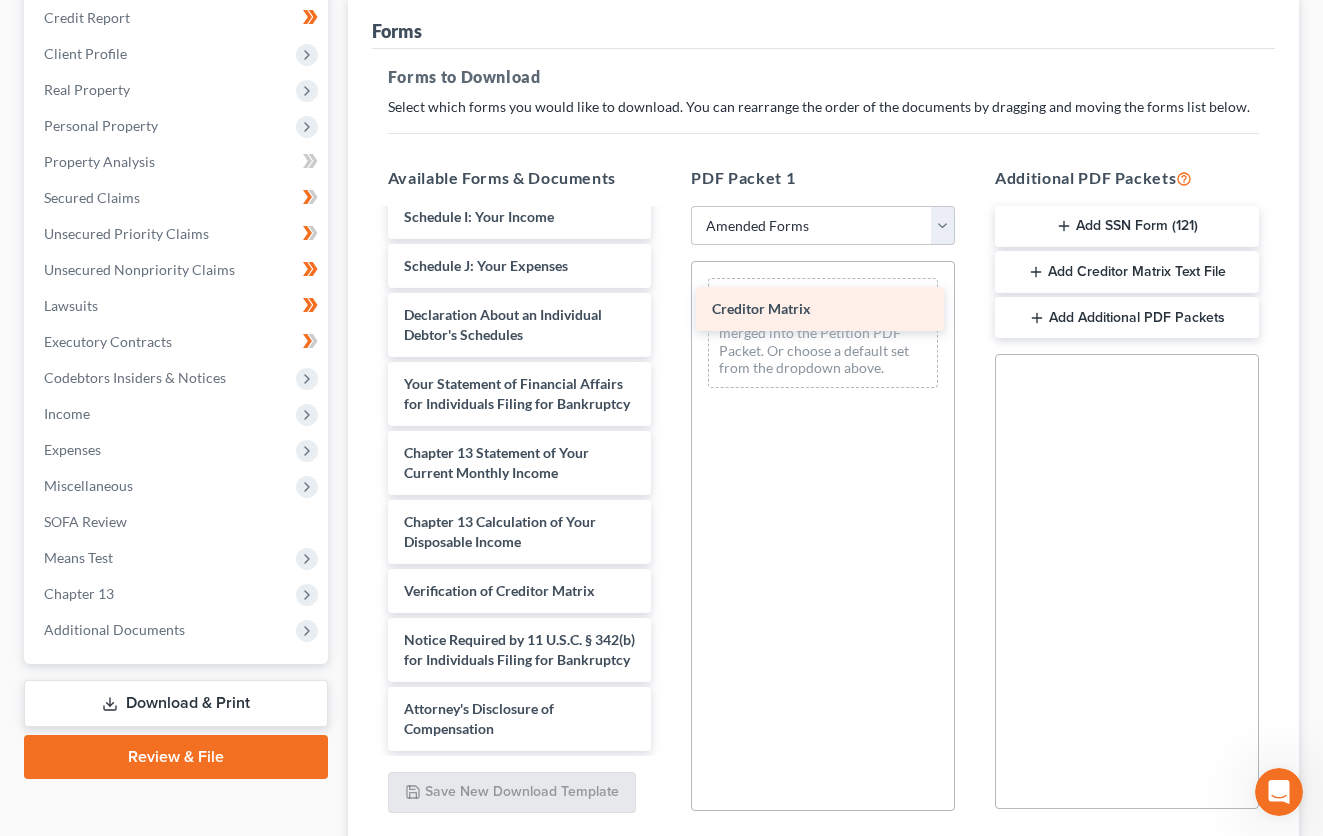 drag, startPoint x: 530, startPoint y: 524, endPoint x: 841, endPoint y: 307, distance: 379.2229 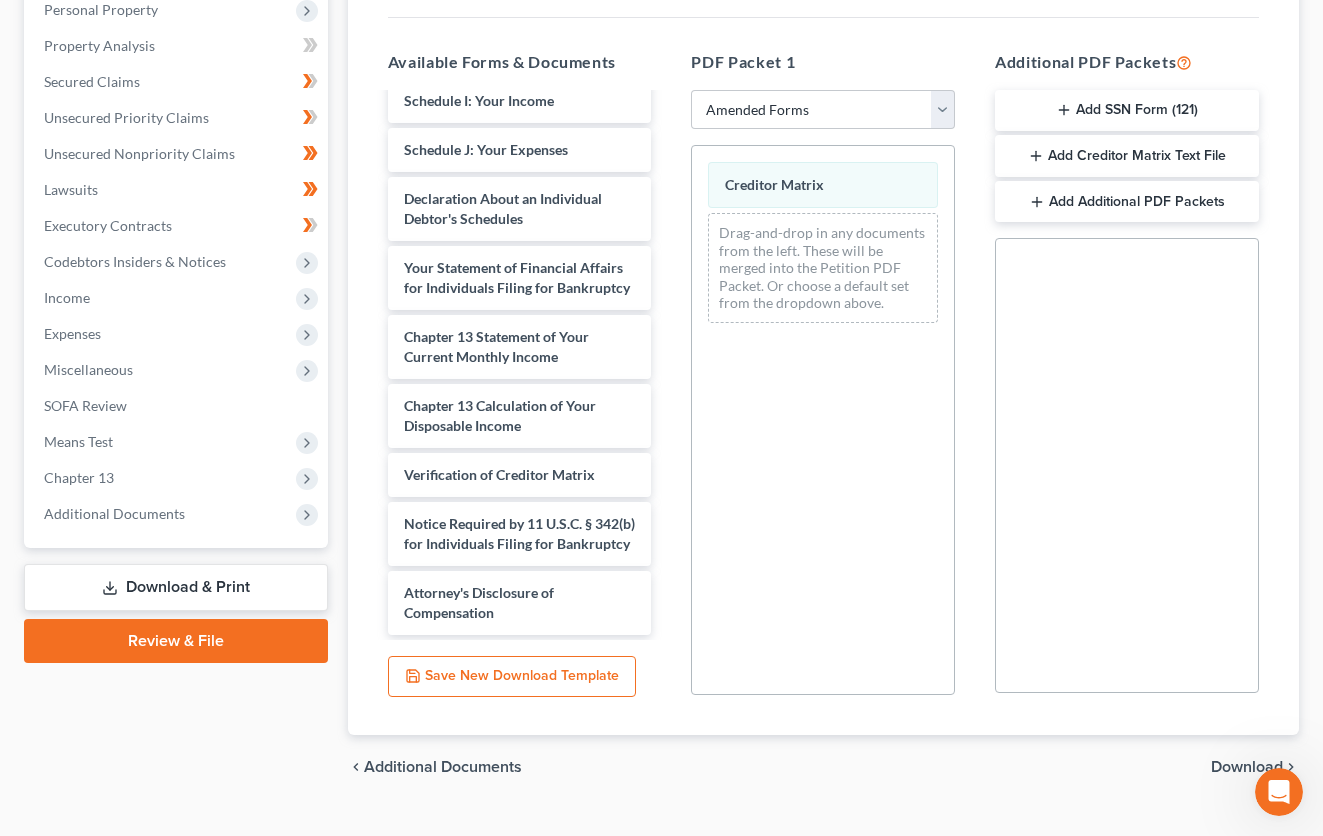 scroll, scrollTop: 435, scrollLeft: 0, axis: vertical 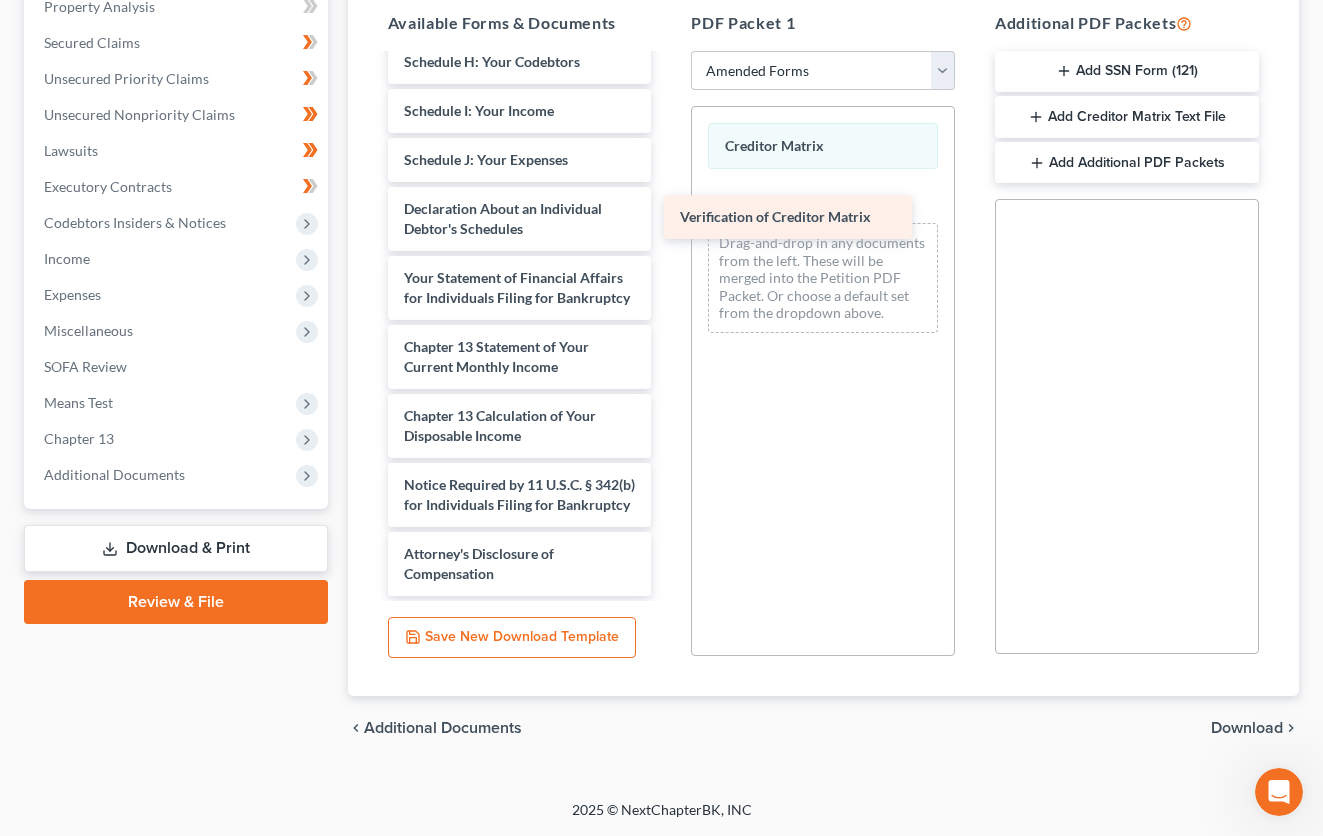 drag, startPoint x: 597, startPoint y: 426, endPoint x: 873, endPoint y: 227, distance: 340.2602 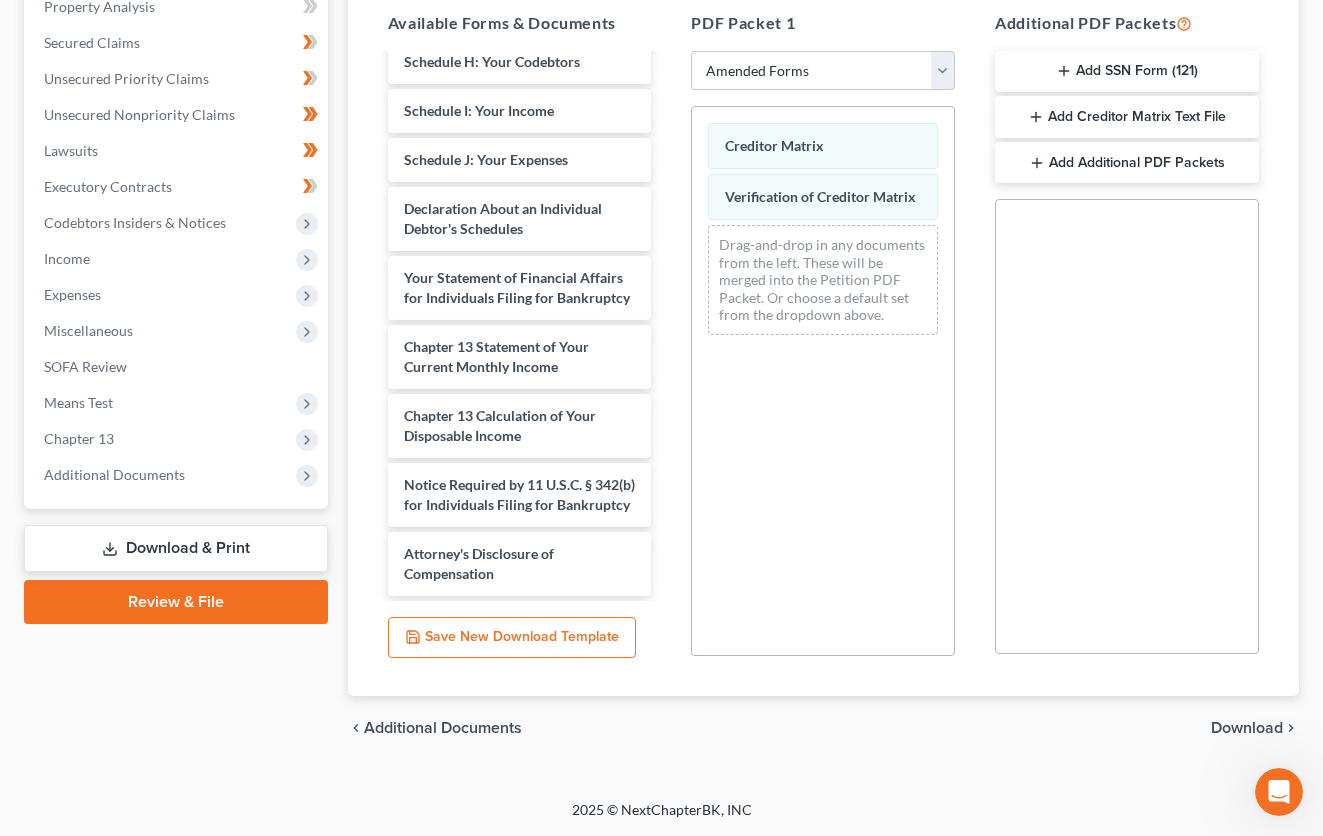 click on "Download" at bounding box center (1247, 728) 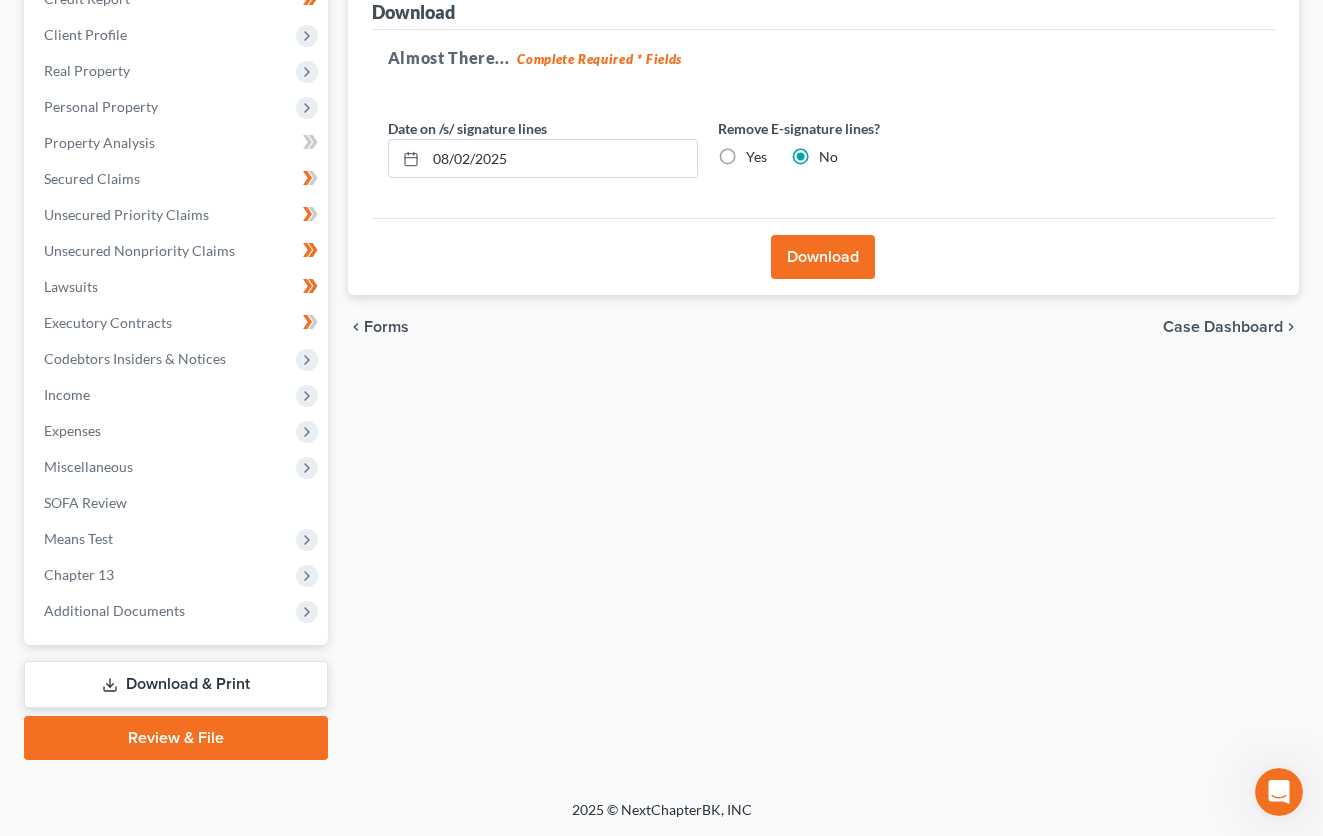 scroll, scrollTop: 299, scrollLeft: 0, axis: vertical 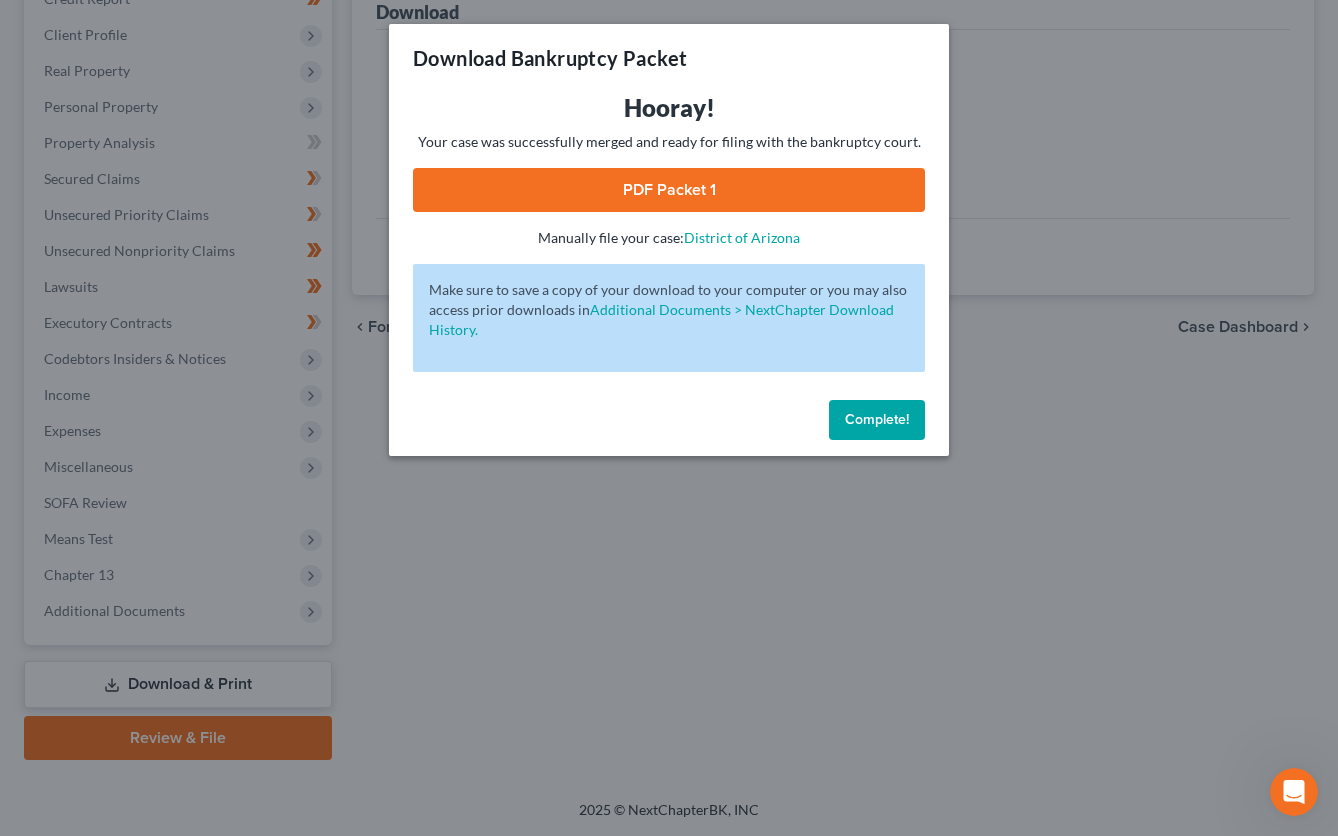 click on "PDF Packet 1" at bounding box center [669, 190] 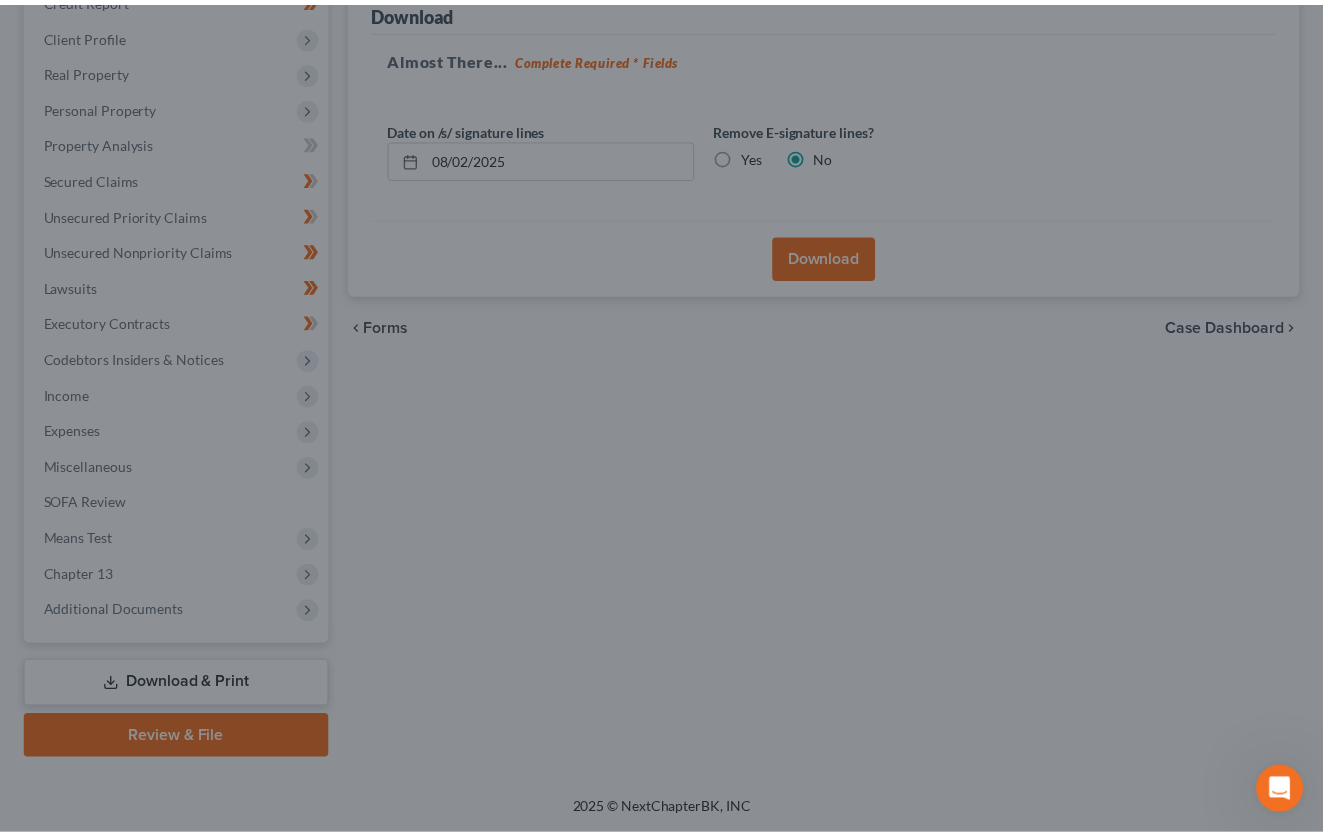scroll, scrollTop: 299, scrollLeft: 0, axis: vertical 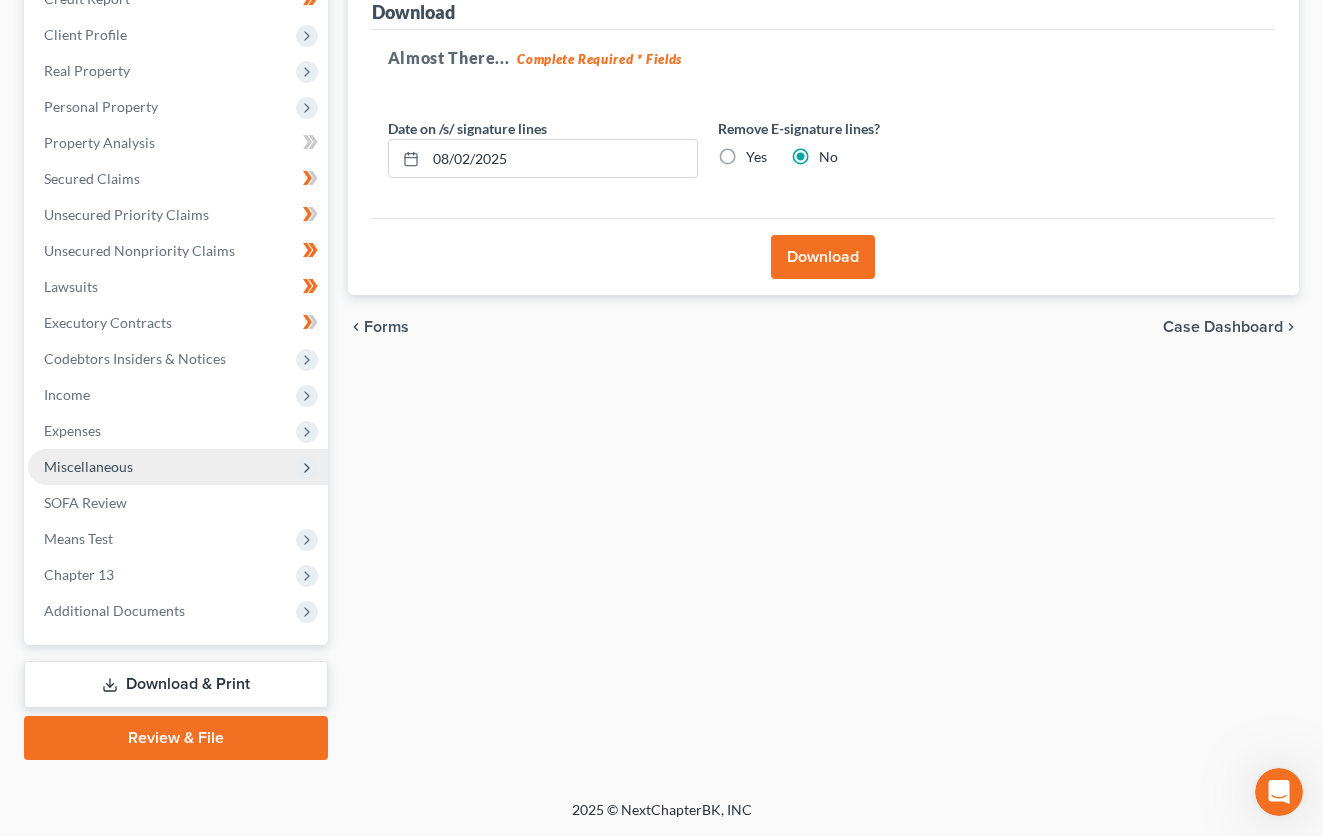 click on "Miscellaneous" at bounding box center (178, 467) 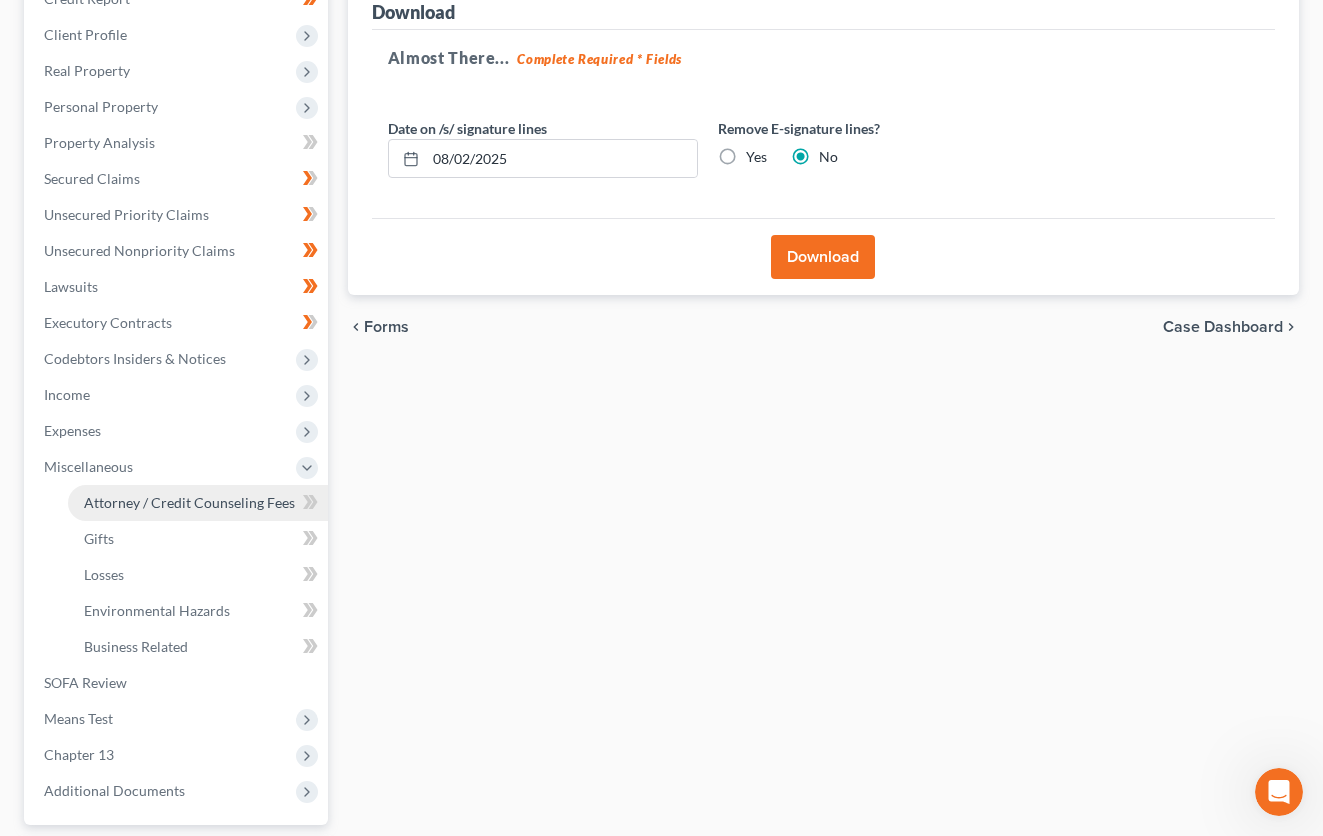click on "Attorney / Credit Counseling Fees" at bounding box center (198, 503) 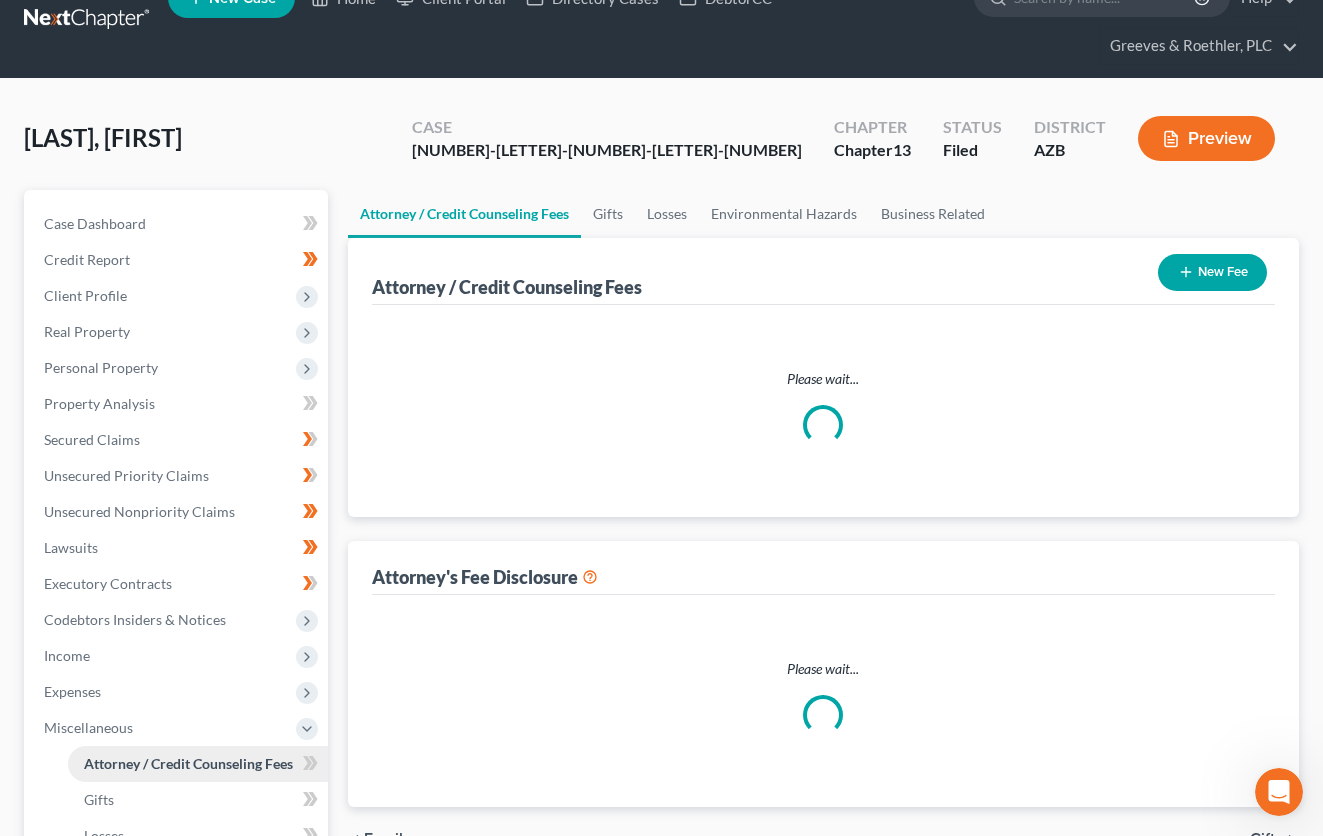 scroll, scrollTop: 0, scrollLeft: 0, axis: both 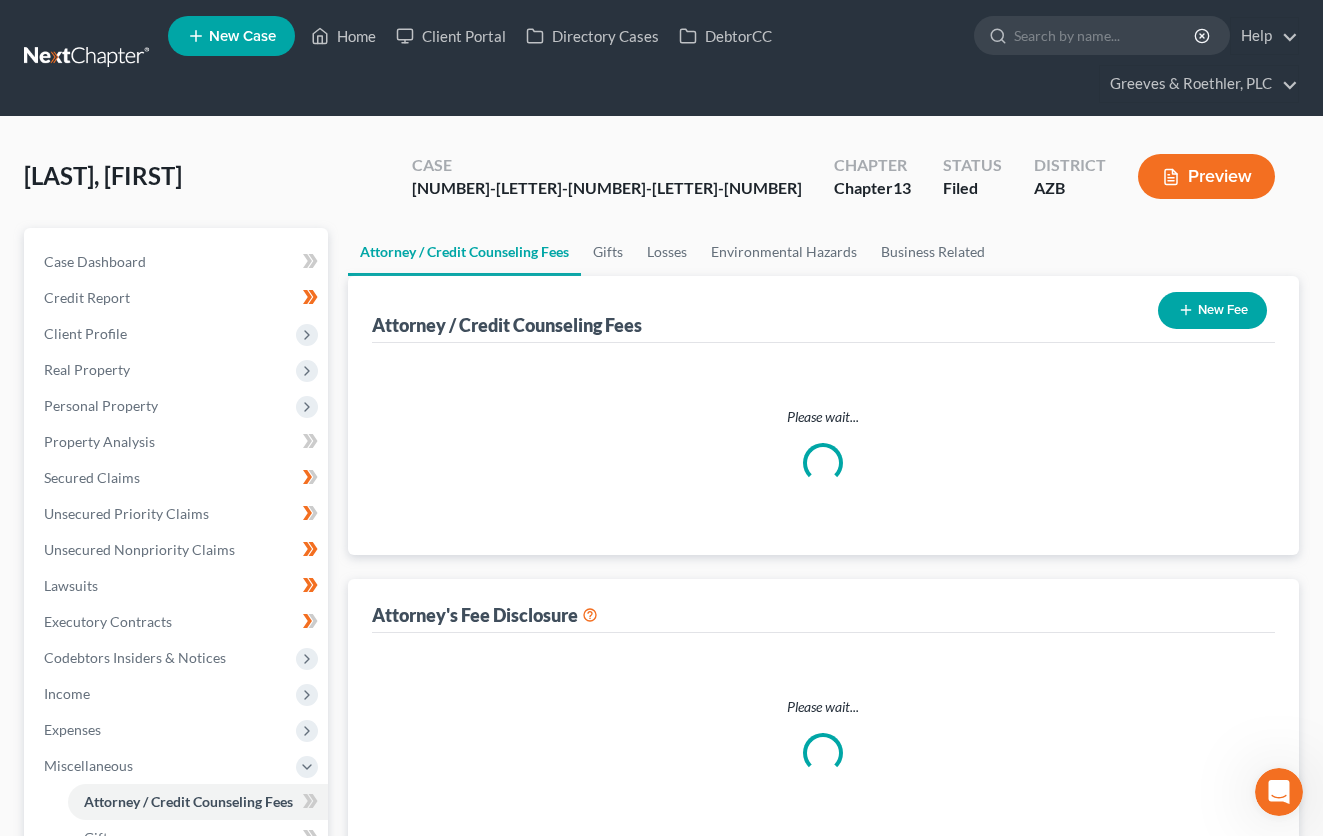 select on "1" 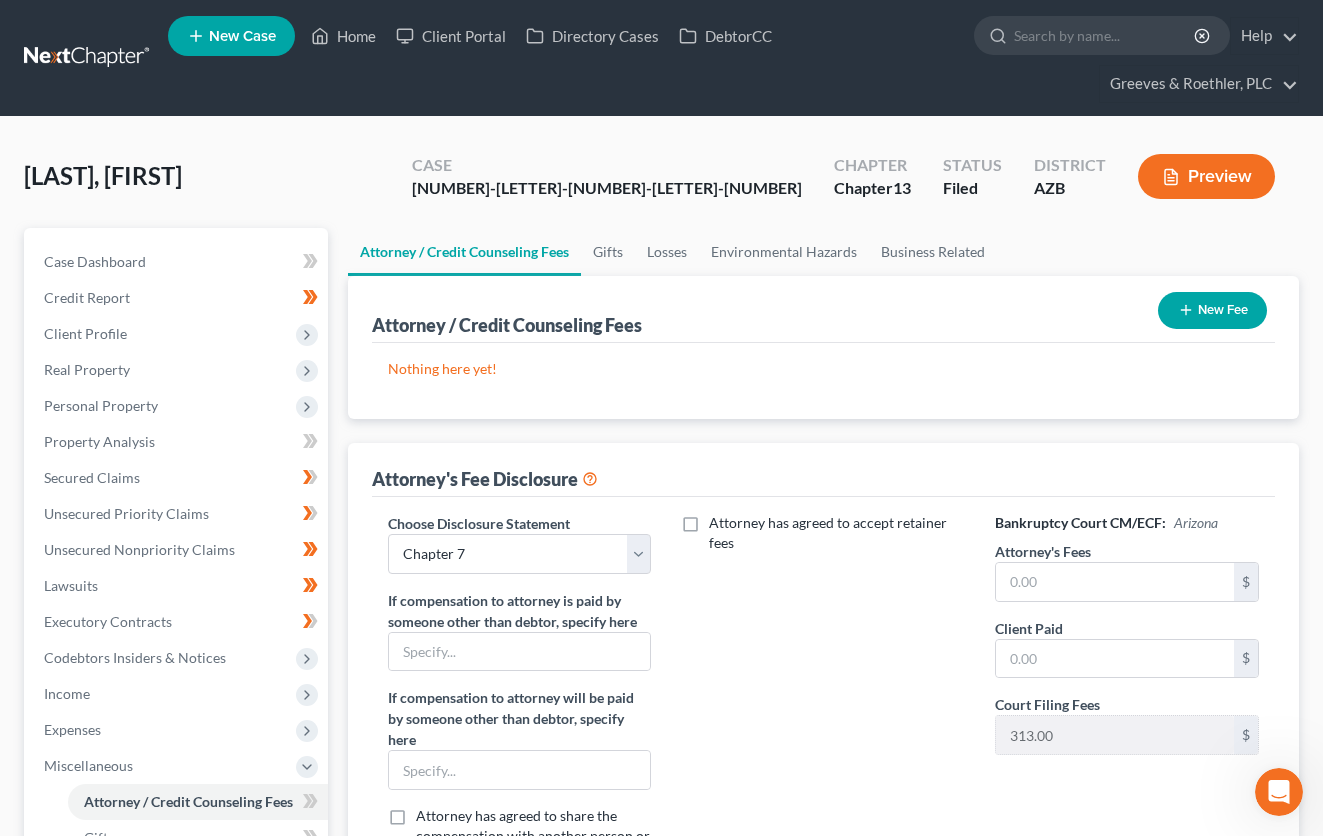 drag, startPoint x: 365, startPoint y: 159, endPoint x: 348, endPoint y: 239, distance: 81.78631 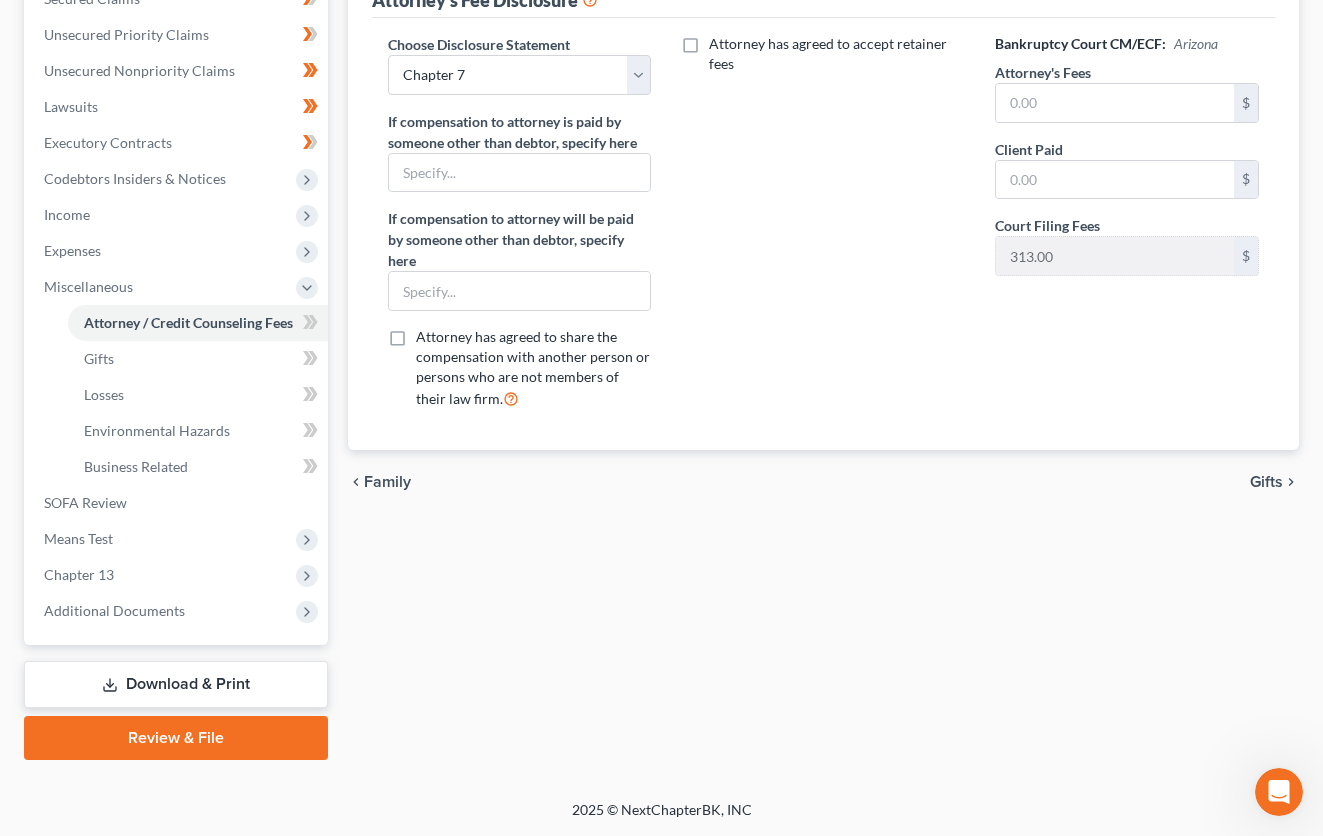 click on "Download & Print" at bounding box center [176, 684] 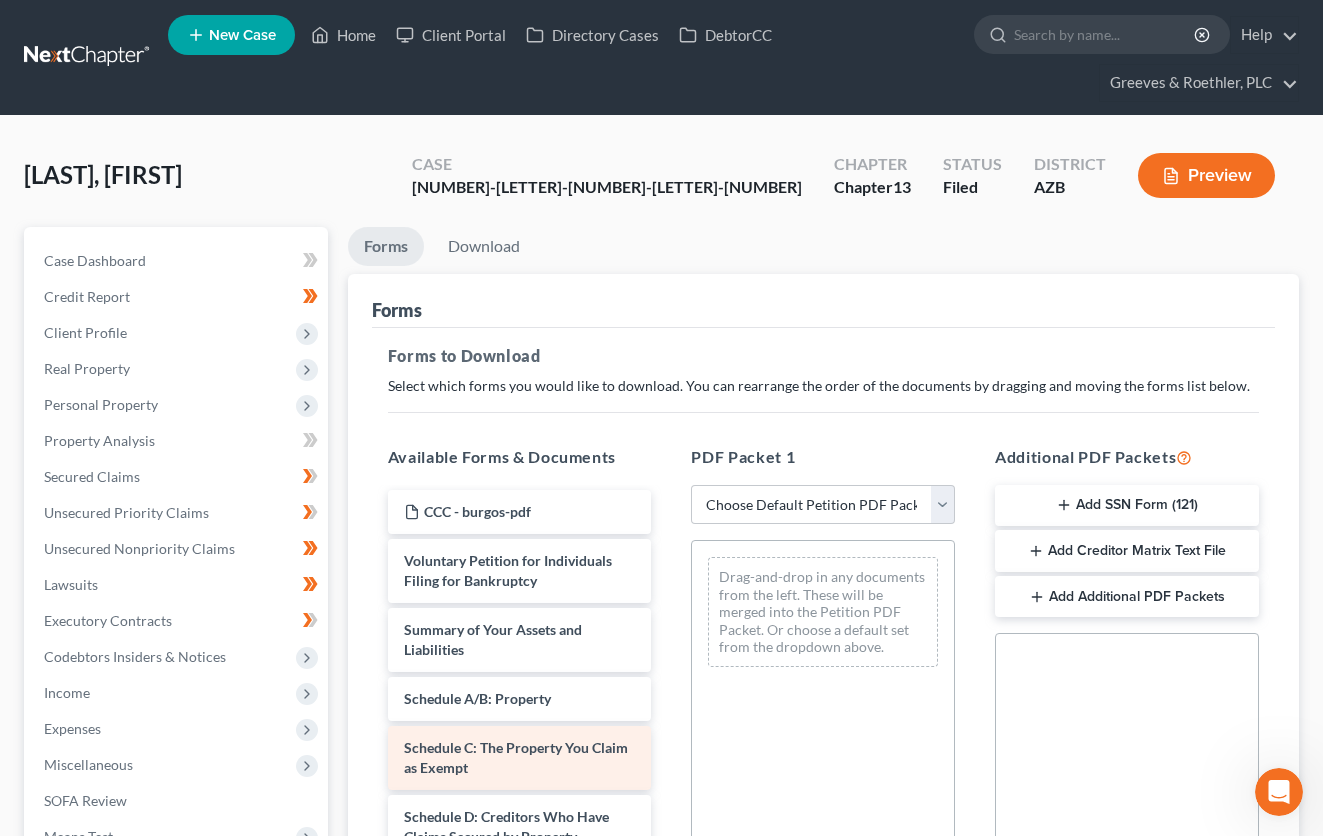 scroll, scrollTop: 0, scrollLeft: 0, axis: both 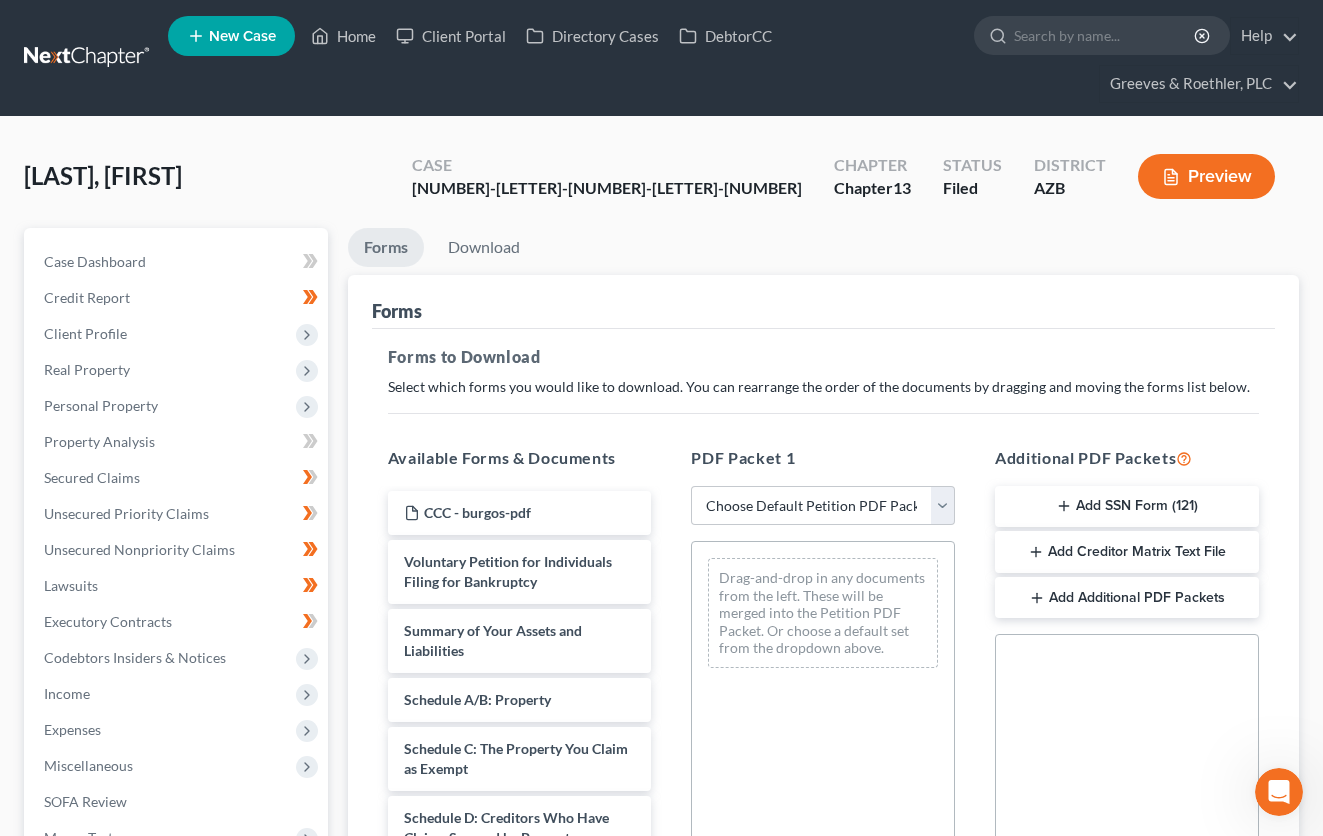 click on "Forms" at bounding box center (823, 302) 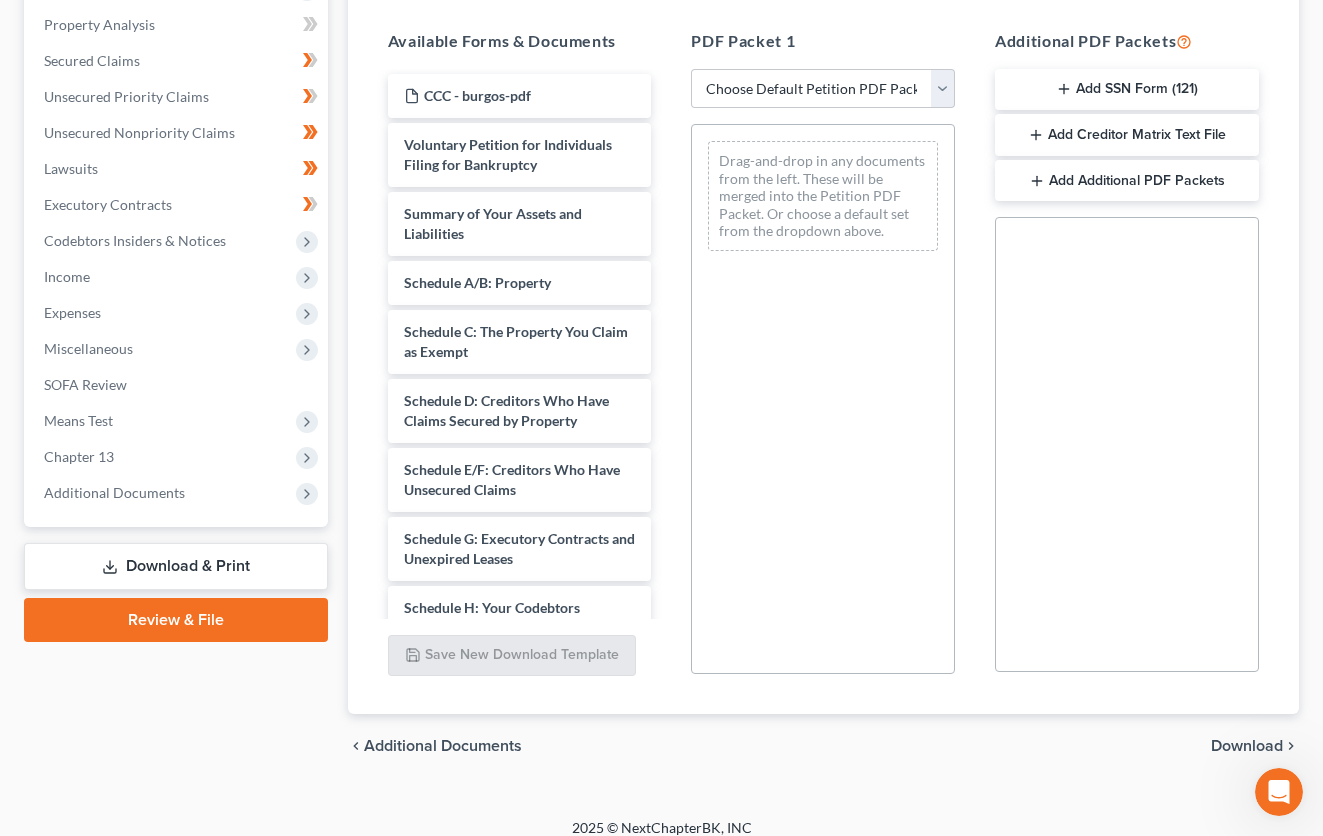 scroll, scrollTop: 435, scrollLeft: 0, axis: vertical 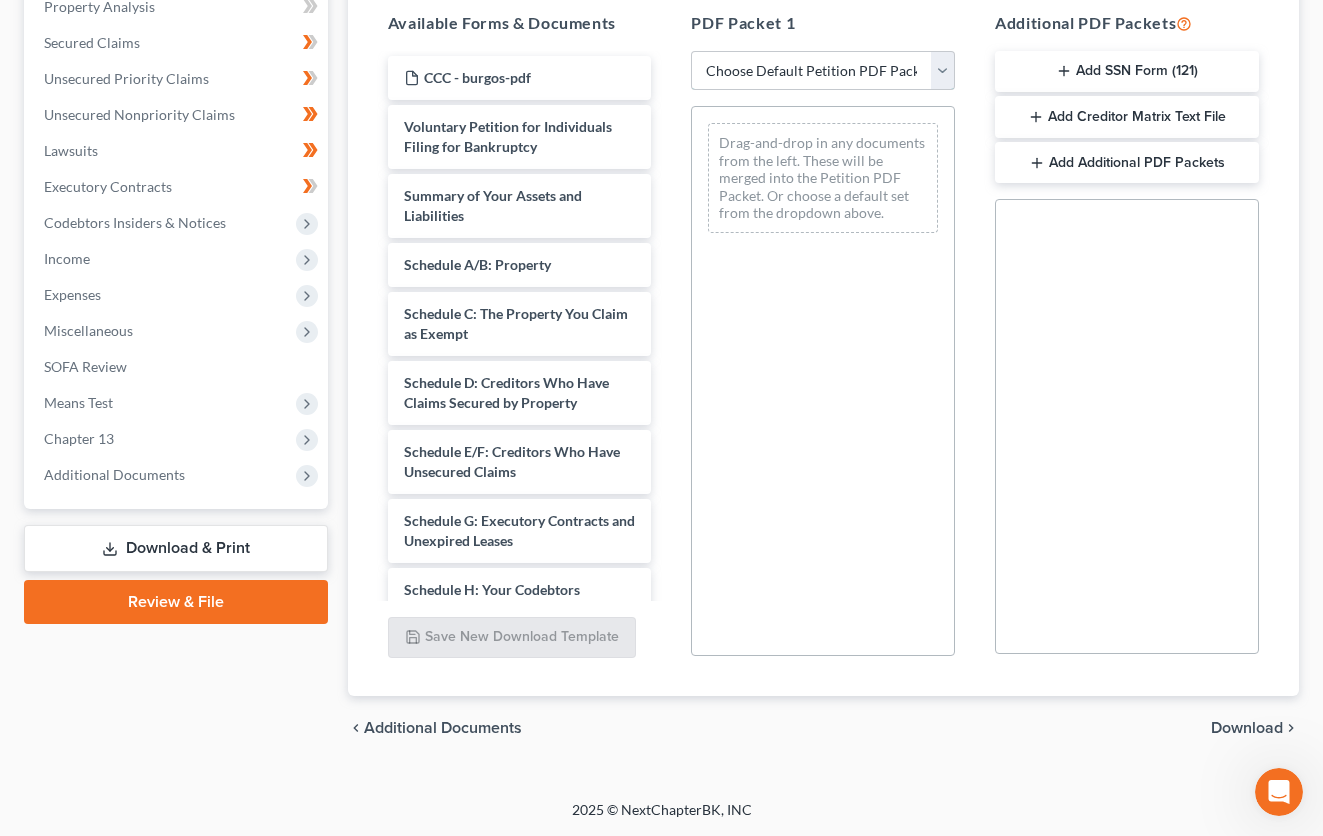 click on "Choose Default Petition PDF Packet Complete Bankruptcy Petition (all forms and schedules) Emergency Filing Forms (Petition and Creditor List Only) Amended Forms Signature Pages Only Supplemental Post Petition (Sch. I & J) Supplemental Post Petition (Sch. I) Supplemental Post Petition (Sch. J) Petition & Notice only Schedules, SOFA & Means Test Petition and Notice only" at bounding box center (823, 71) 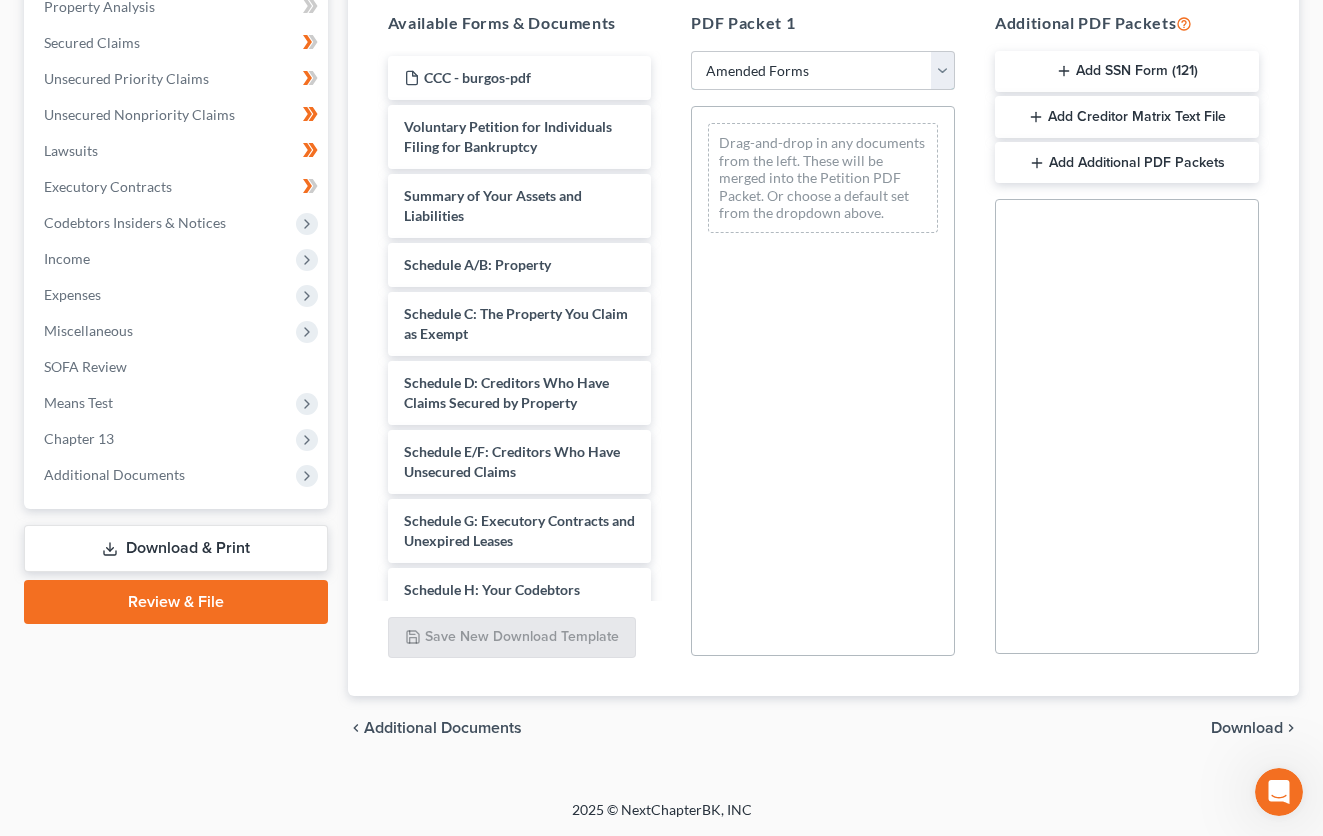 click on "Choose Default Petition PDF Packet Complete Bankruptcy Petition (all forms and schedules) Emergency Filing Forms (Petition and Creditor List Only) Amended Forms Signature Pages Only Supplemental Post Petition (Sch. I & J) Supplemental Post Petition (Sch. I) Supplemental Post Petition (Sch. J) Petition & Notice only Schedules, SOFA & Means Test Petition and Notice only" at bounding box center [823, 71] 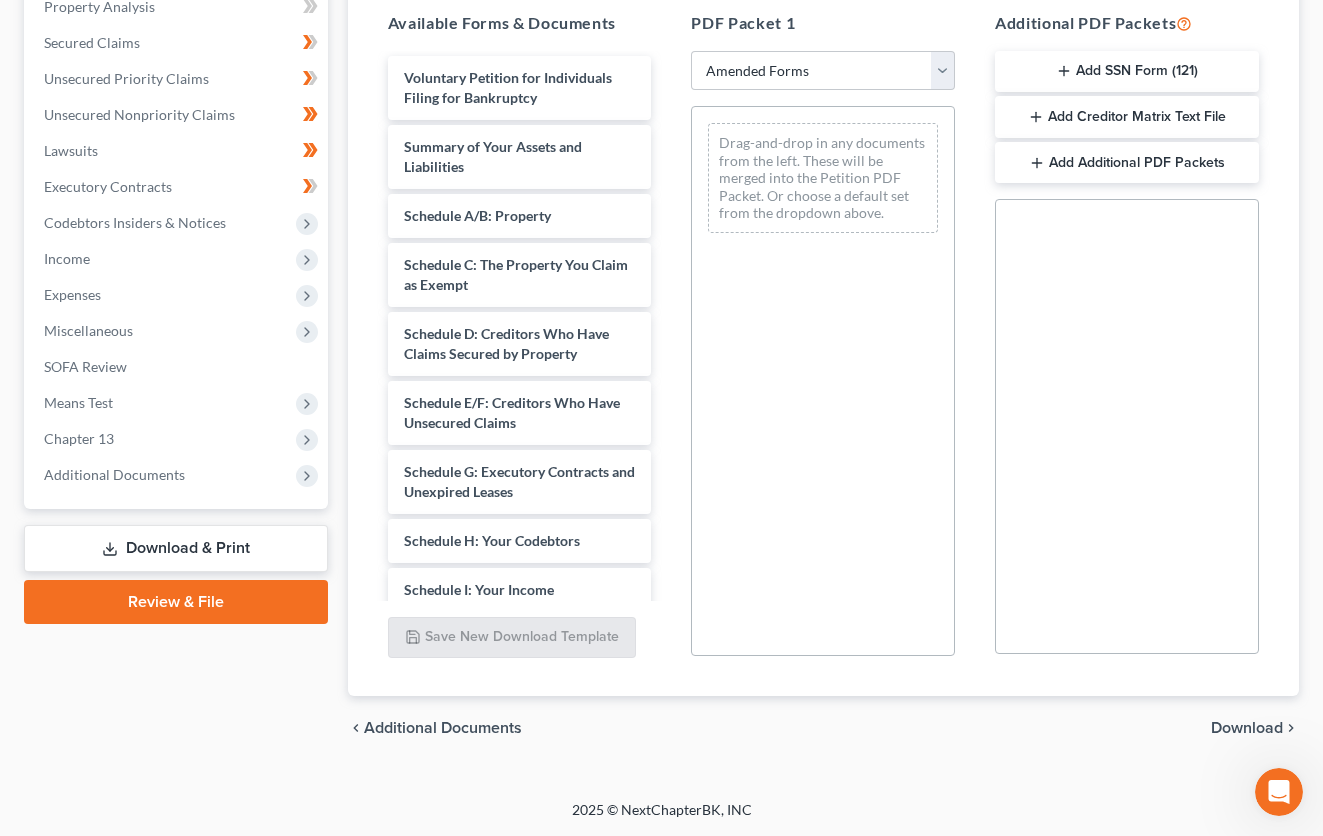 click on "Voluntary Petition for Individuals Filing for Bankruptcy Summary of Your Assets and Liabilities Schedule A/B: Property Schedule C: The Property You Claim as Exempt Schedule D: Creditors Who Have Claims Secured by Property Schedule E/F: Creditors Who Have Unsecured Claims Schedule G: Executory Contracts and Unexpired Leases Schedule H: Your Codebtors Schedule I: Your Income Schedule J: Your Expenses Declaration About an Individual Debtor's Schedules Your Statement of Financial Affairs for Individuals Filing for Bankruptcy Chapter 13 Statement of Your Current Monthly Income Chapter 13 Calculation of Your Disposable Income Creditor Matrix Verification of Creditor Matrix Notice Required by 11 U.S.C. § 342(b) for Individuals Filing for Bankruptcy Attorney's Disclosure of Compensation" at bounding box center (520, 326) 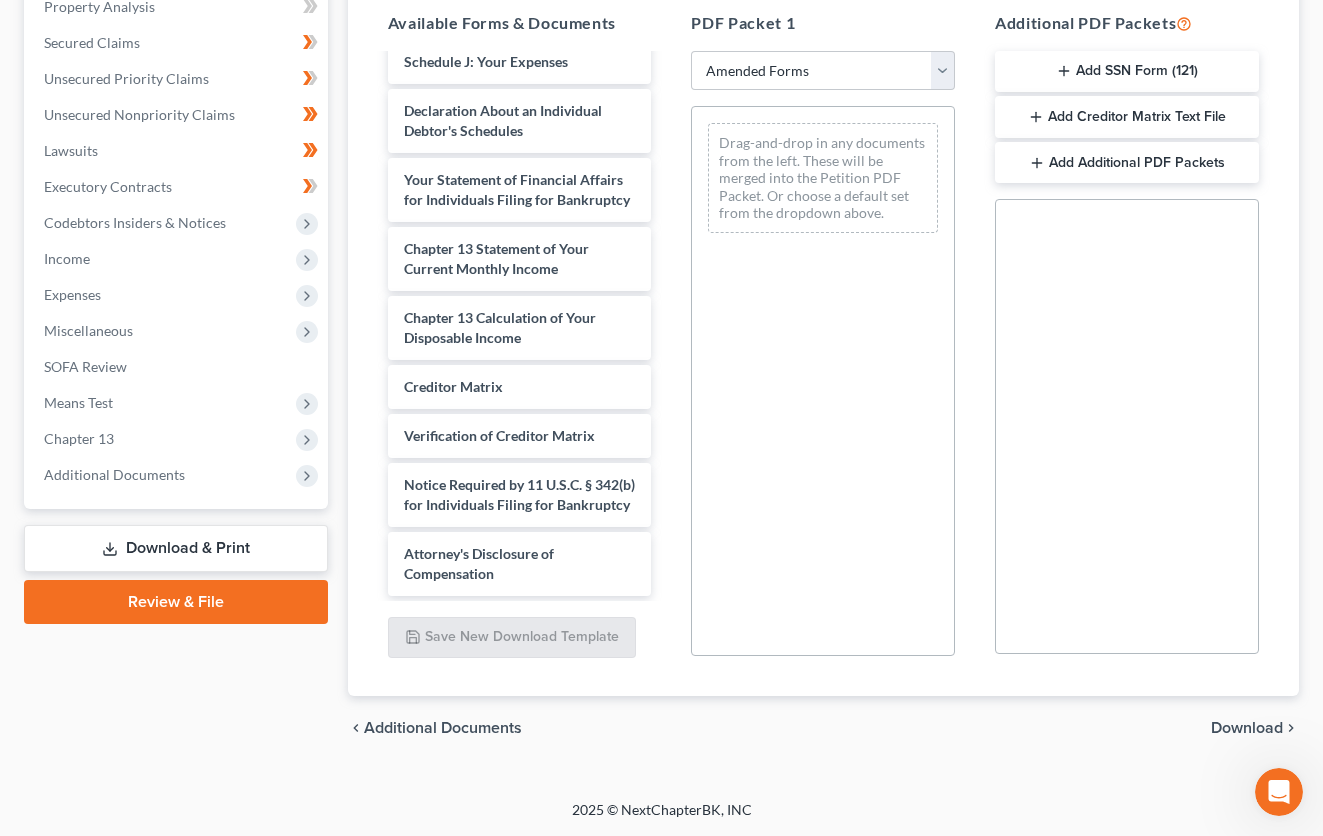 scroll, scrollTop: 617, scrollLeft: 0, axis: vertical 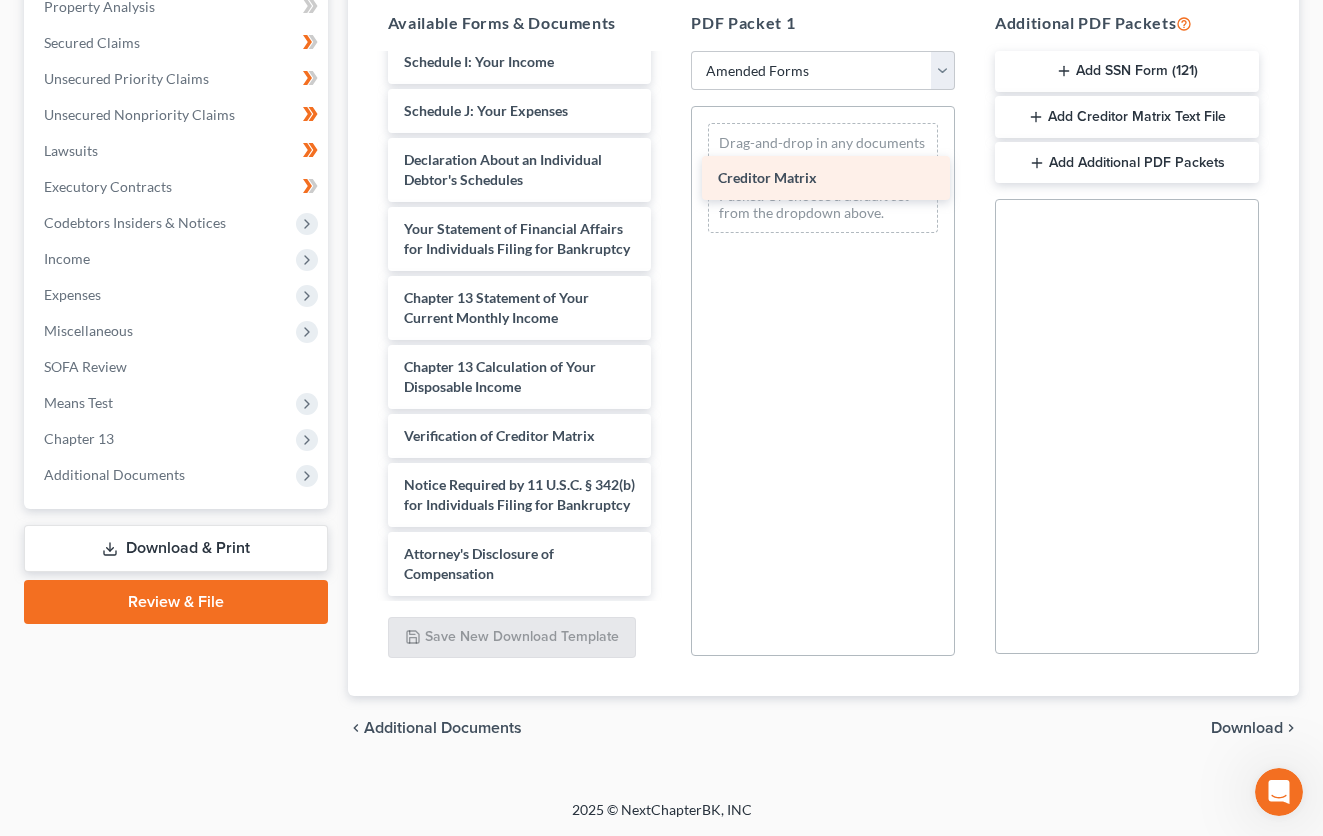 drag, startPoint x: 548, startPoint y: 376, endPoint x: 862, endPoint y: 187, distance: 366.49283 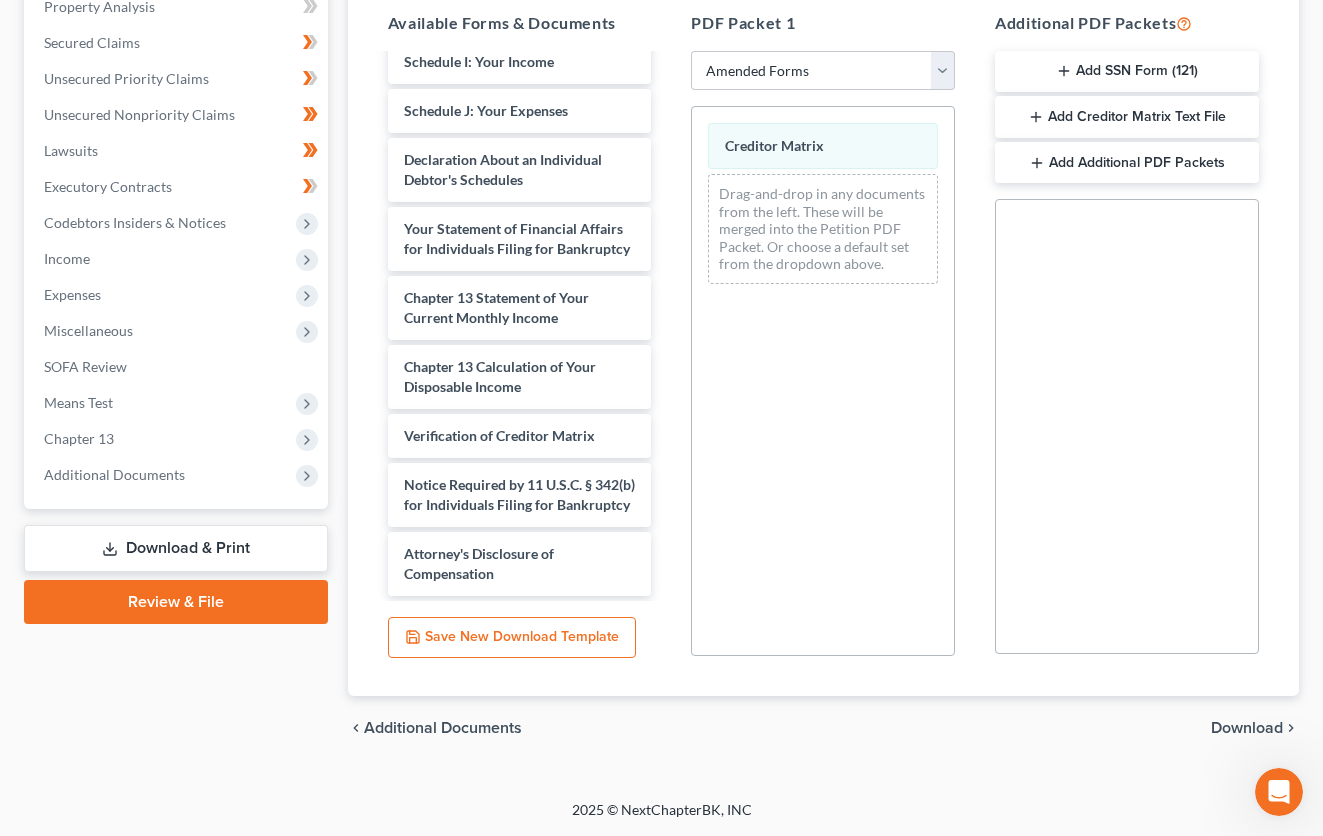 click on "Add Creditor Matrix Text File" at bounding box center (1127, 117) 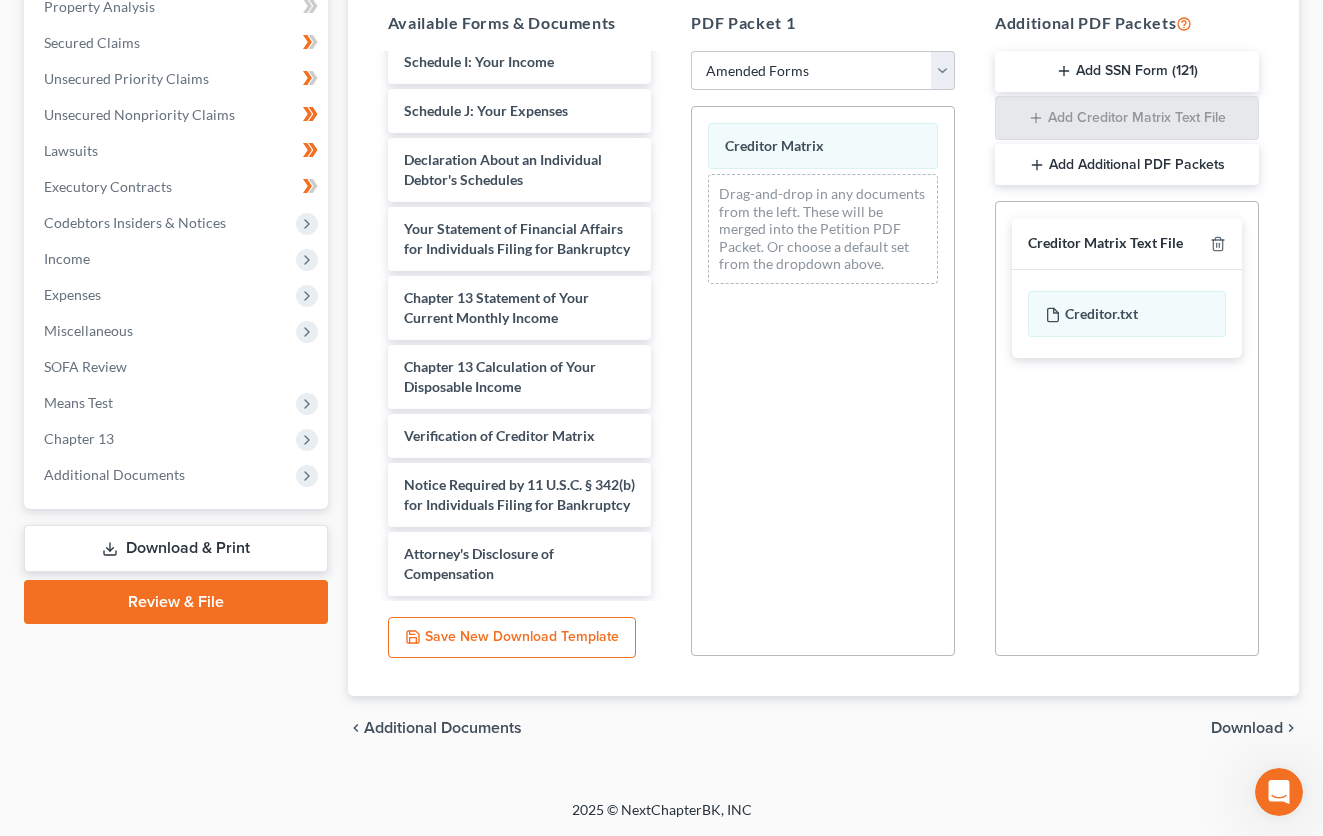 drag, startPoint x: 1195, startPoint y: 673, endPoint x: 1230, endPoint y: 722, distance: 60.216278 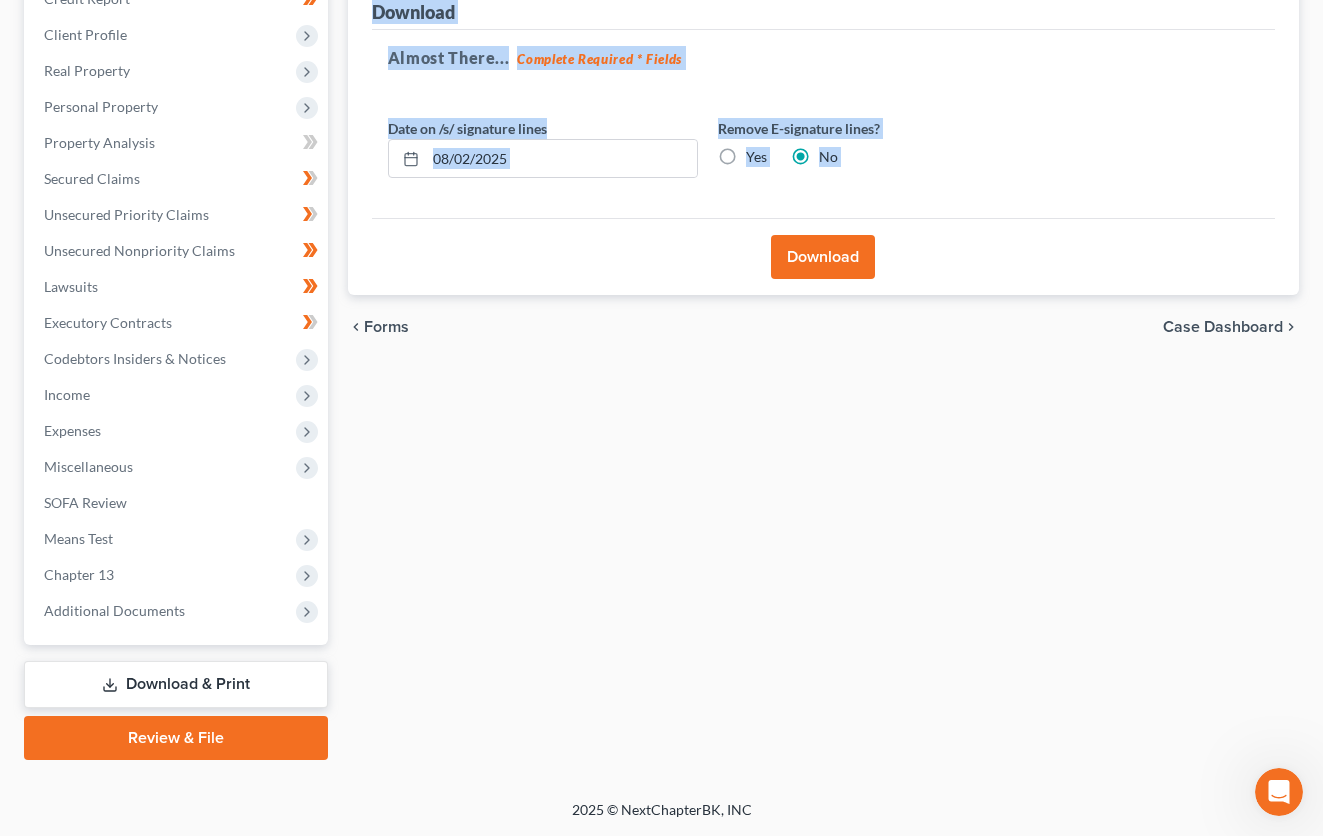 click on "Forms
Download
Forms Forms to Download Select which forms you would like to download. You can rearrange the order of the documents by dragging and moving the forms list below.  Available Forms & Documents
Voluntary Petition for Individuals Filing for Bankruptcy Summary of Your Assets and Liabilities Schedule A/B: Property Schedule C: The Property You Claim as Exempt Schedule D: Creditors Who Have Claims Secured by Property Schedule E/F: Creditors Who Have Unsecured Claims Schedule G: Executory Contracts and Unexpired Leases Schedule H: Your Codebtors Schedule I: Your Income Schedule J: Your Expenses Declaration About an Individual Debtor's Schedules Your Statement of Financial Affairs for Individuals Filing for Bankruptcy Chapter 13 Statement of Your Current Monthly Income Chapter 13 Calculation of Your Disposable Income Verification of Creditor Matrix Notice Required by 11 U.S.C. § 342(b) for Individuals Filing for Bankruptcy Attorney's Disclosure of Compensation" at bounding box center [823, 344] 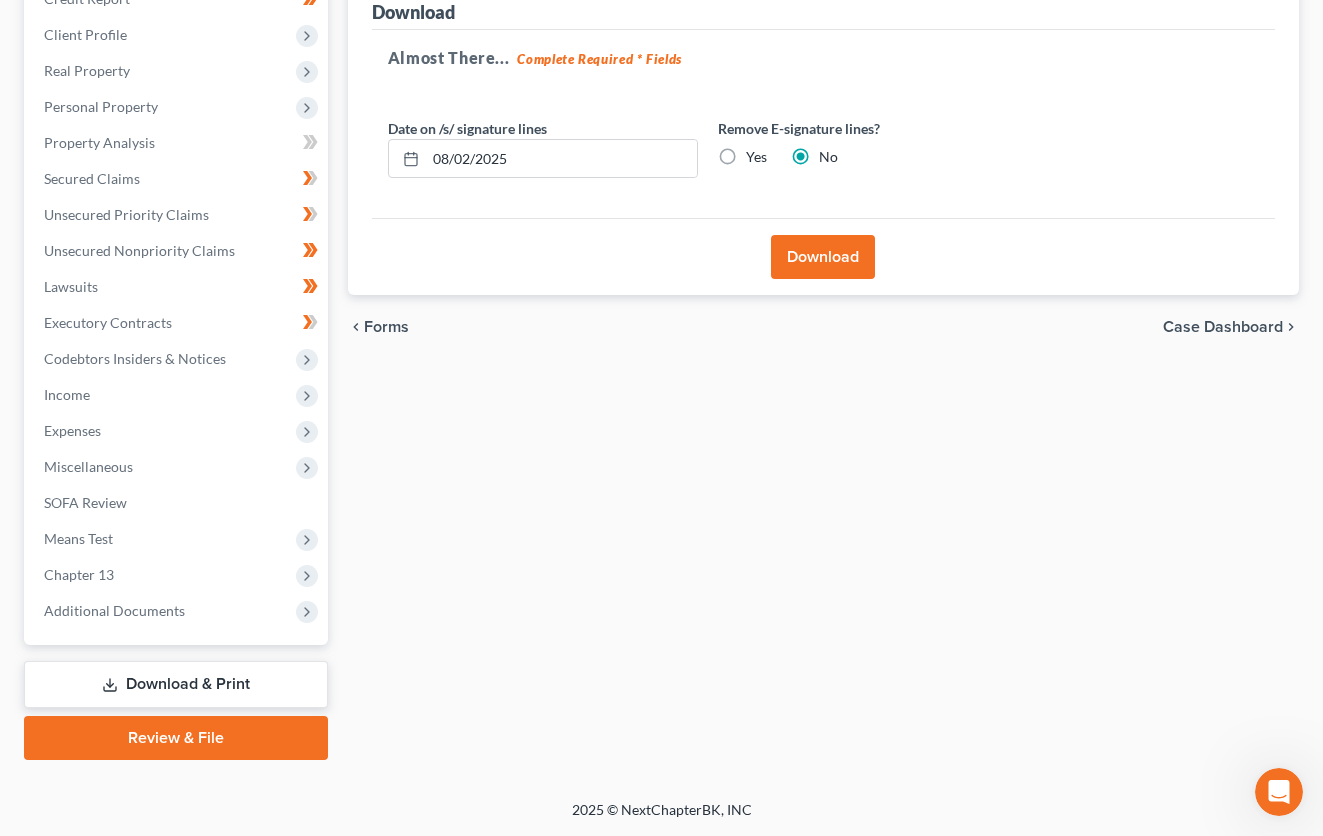 click on "Download" at bounding box center (823, 257) 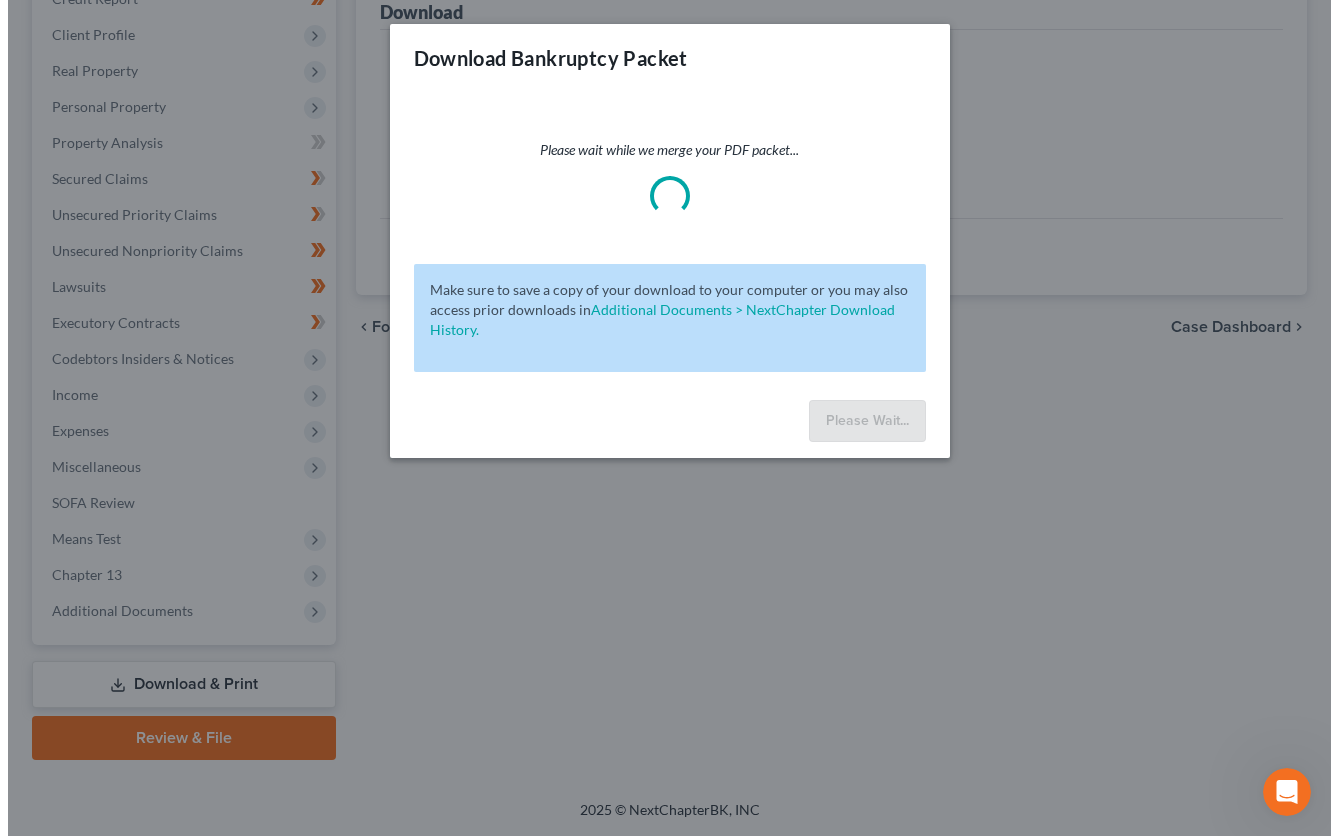 scroll, scrollTop: 263, scrollLeft: 0, axis: vertical 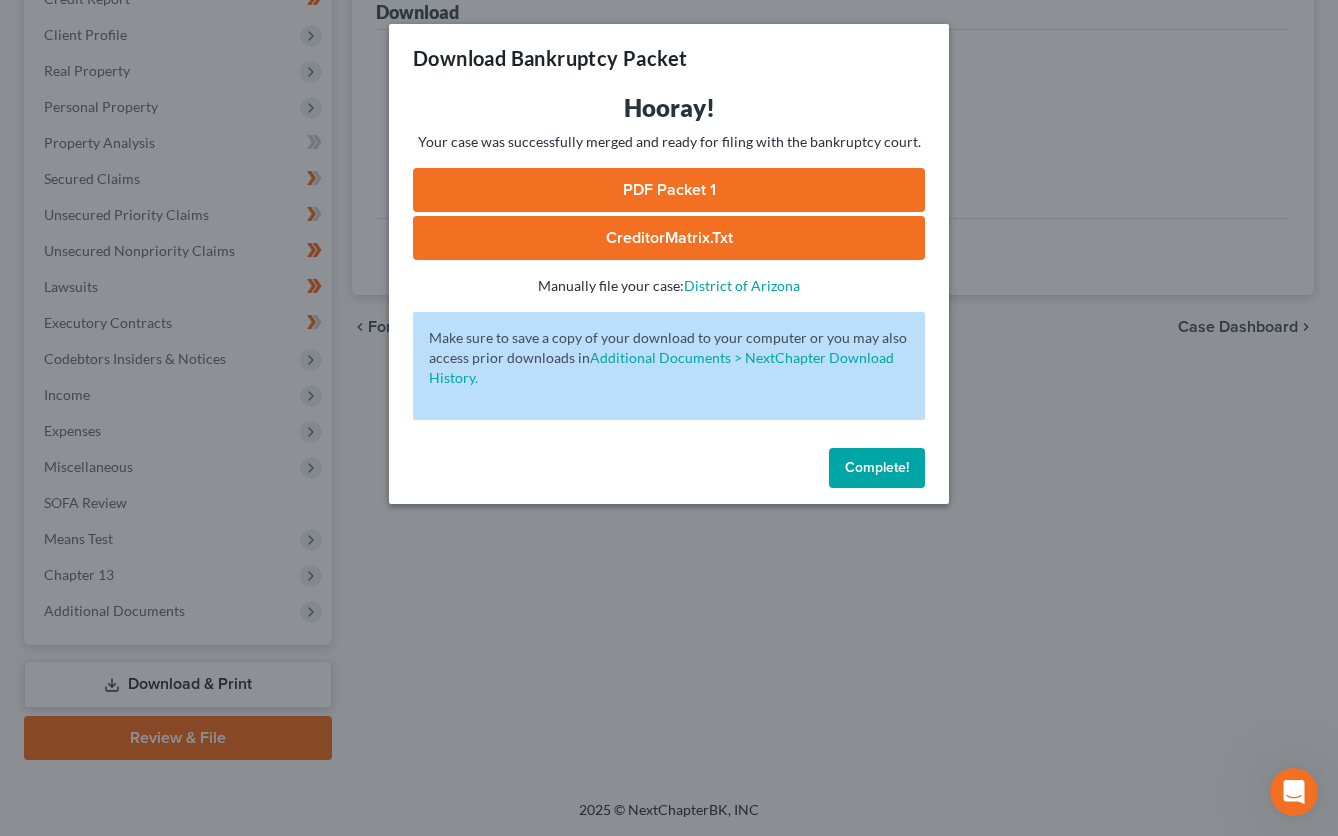 click on "CreditorMatrix.txt" at bounding box center (669, 238) 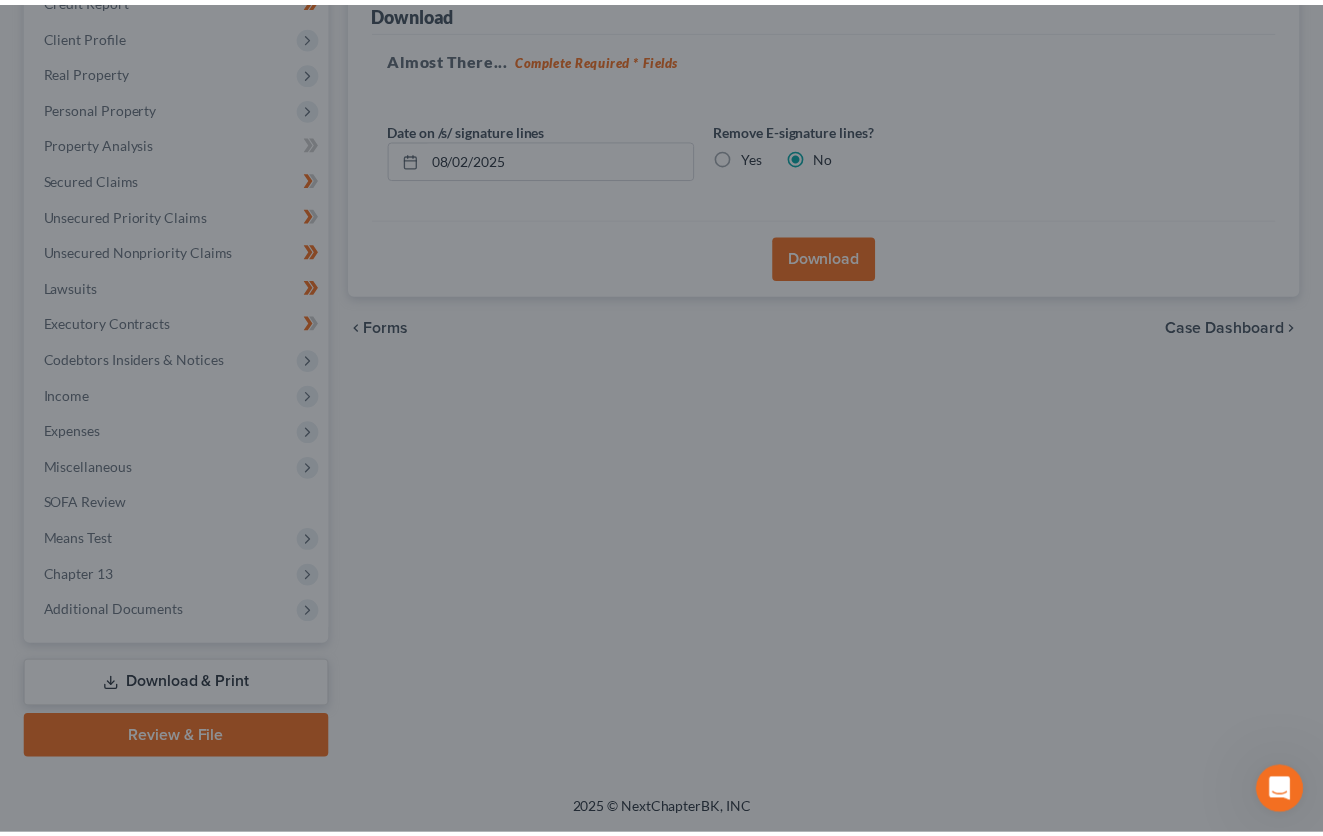 scroll, scrollTop: 299, scrollLeft: 0, axis: vertical 